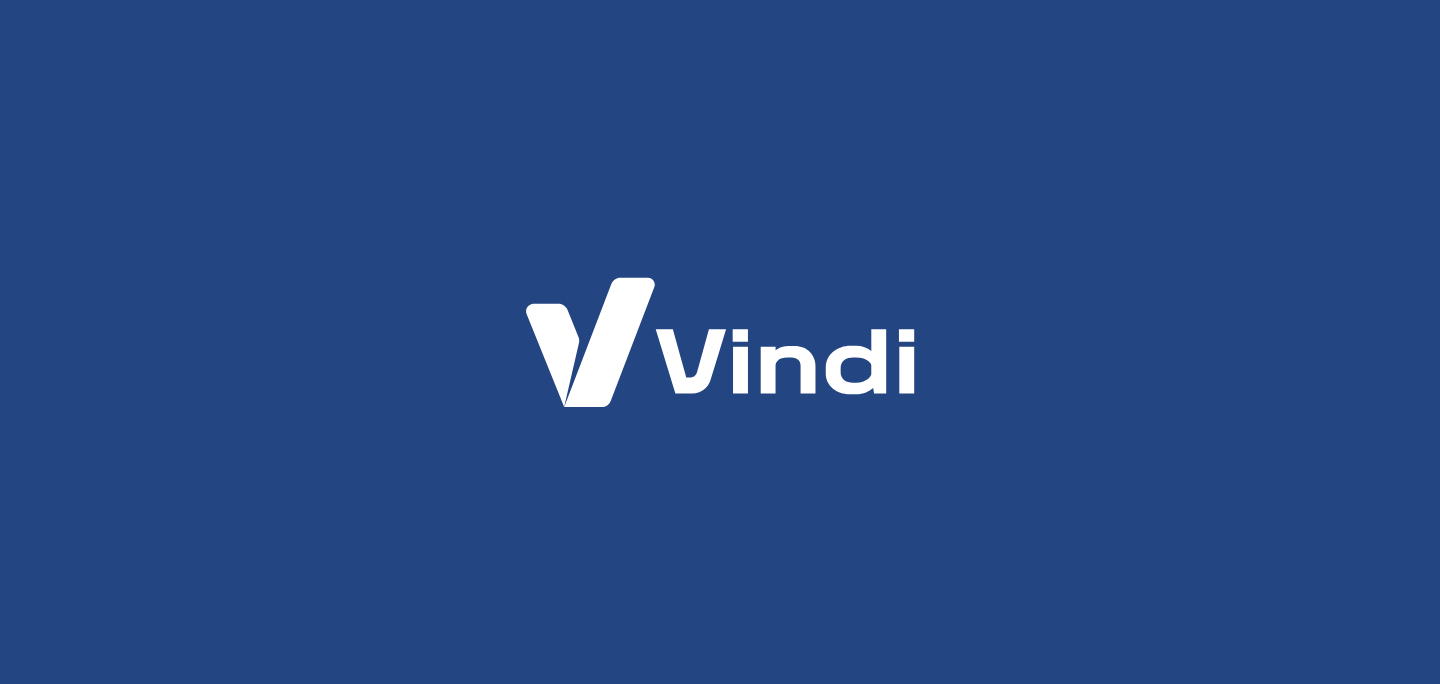 scroll, scrollTop: 0, scrollLeft: 0, axis: both 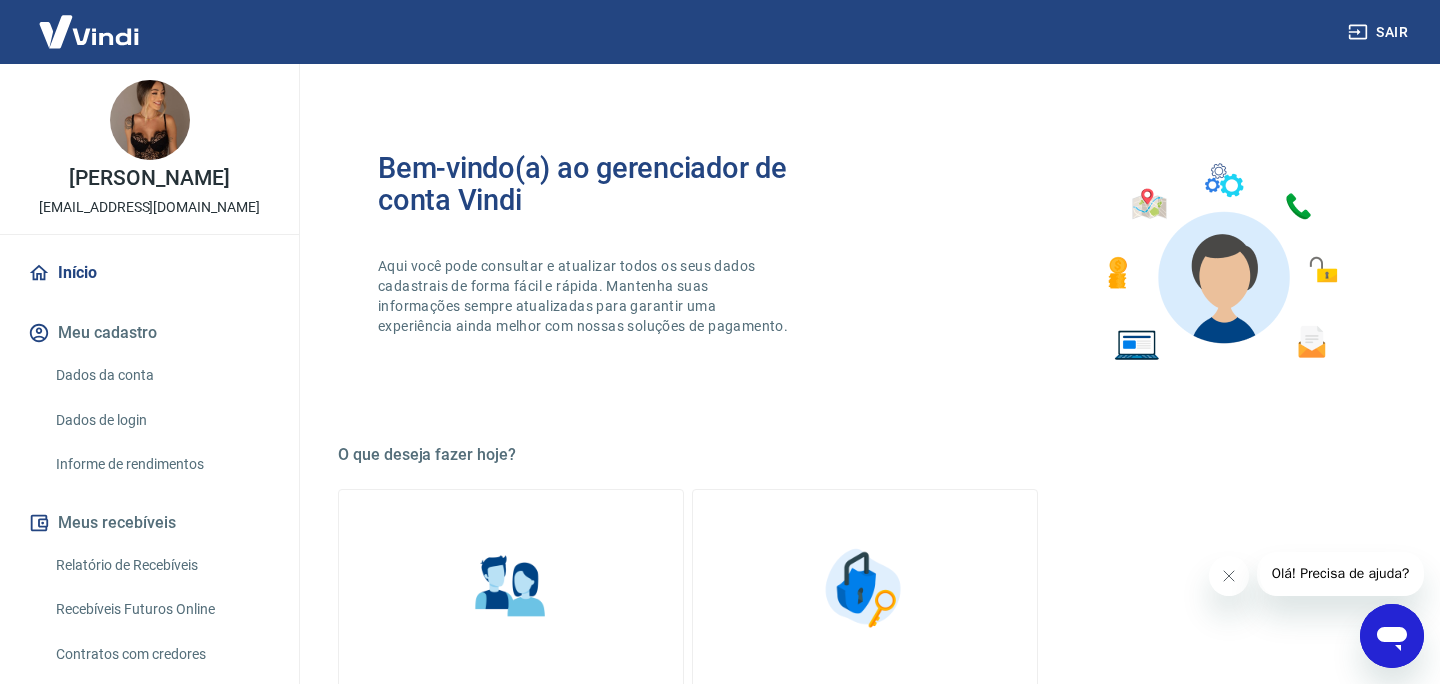 click on "Início Meu cadastro Dados da conta Dados de login Informe de rendimentos Meus recebíveis Relatório de Recebíveis Recebíveis Futuros Online Contratos com credores Disponibilização de agenda Conta Digital Saldo e Extrato Saque Conta digital Segurança Fale conosco" at bounding box center [149, 647] 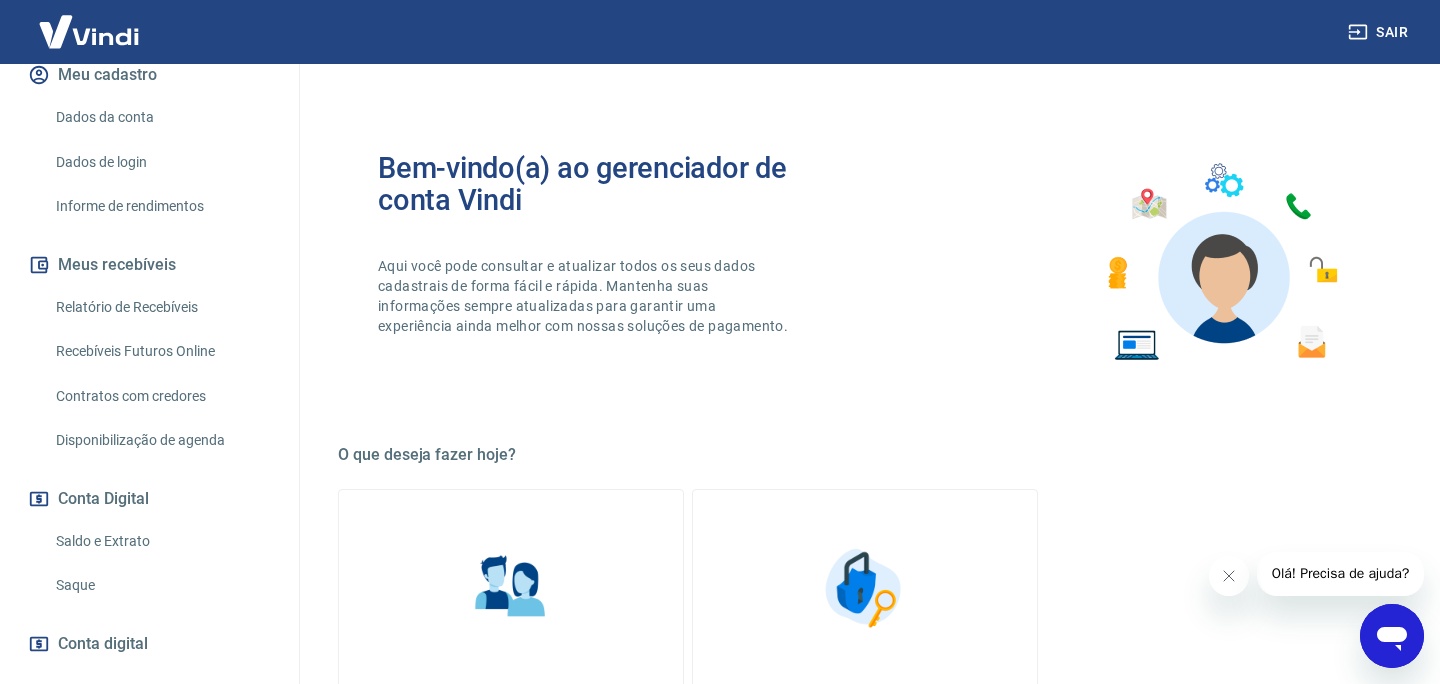 scroll, scrollTop: 280, scrollLeft: 0, axis: vertical 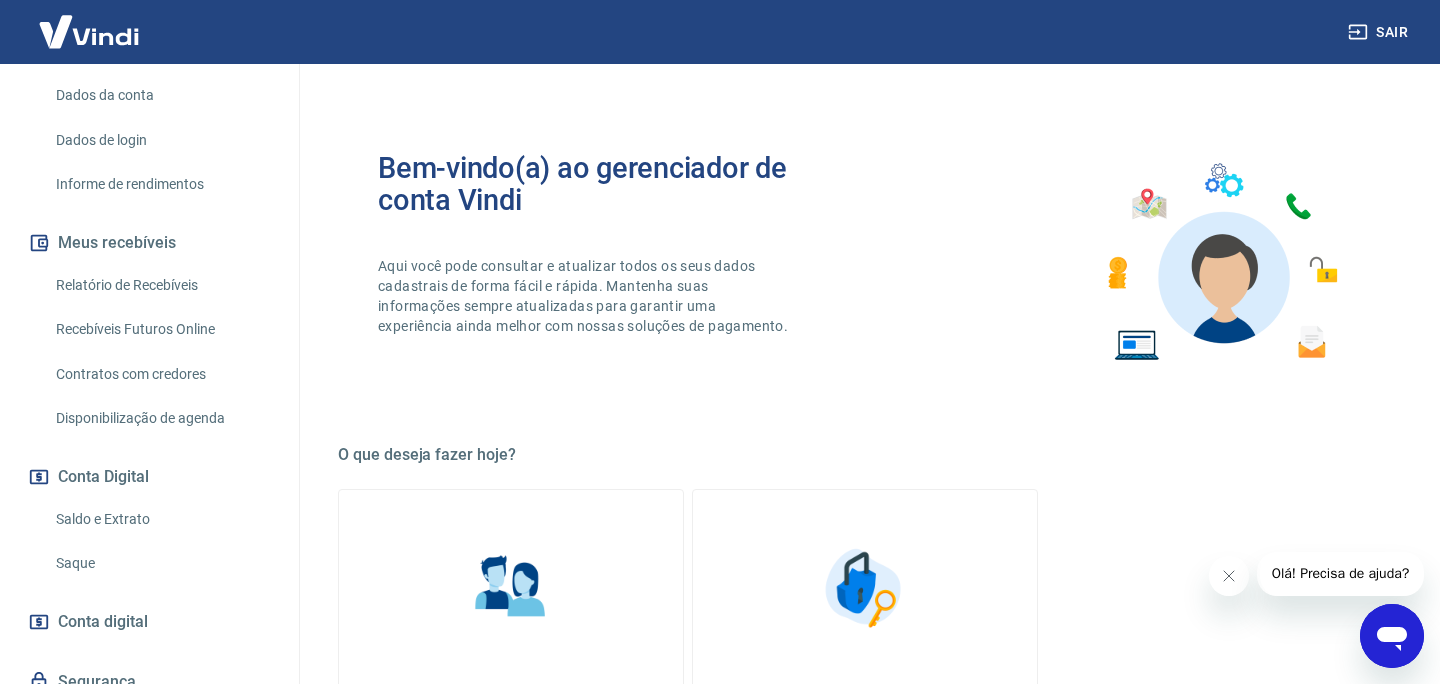 click on "Saldo e Extrato" at bounding box center [161, 519] 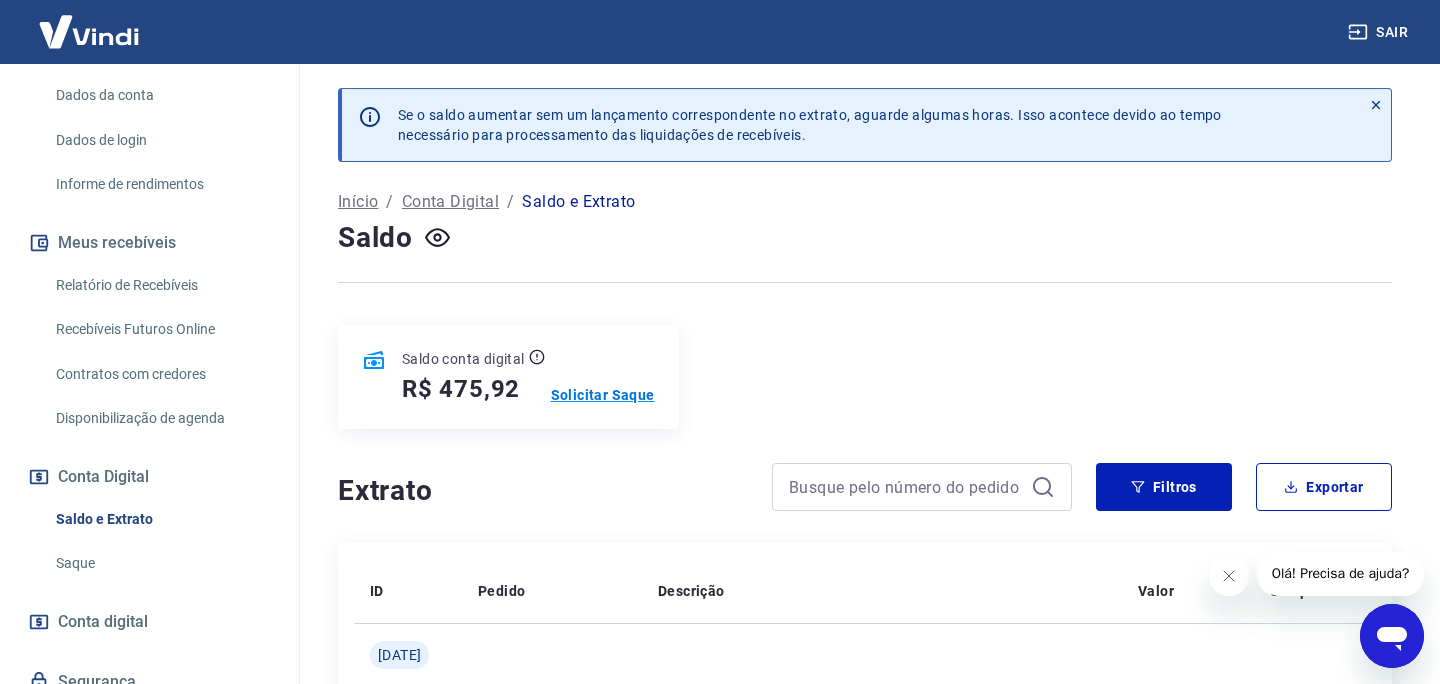 click on "Solicitar Saque" at bounding box center [603, 395] 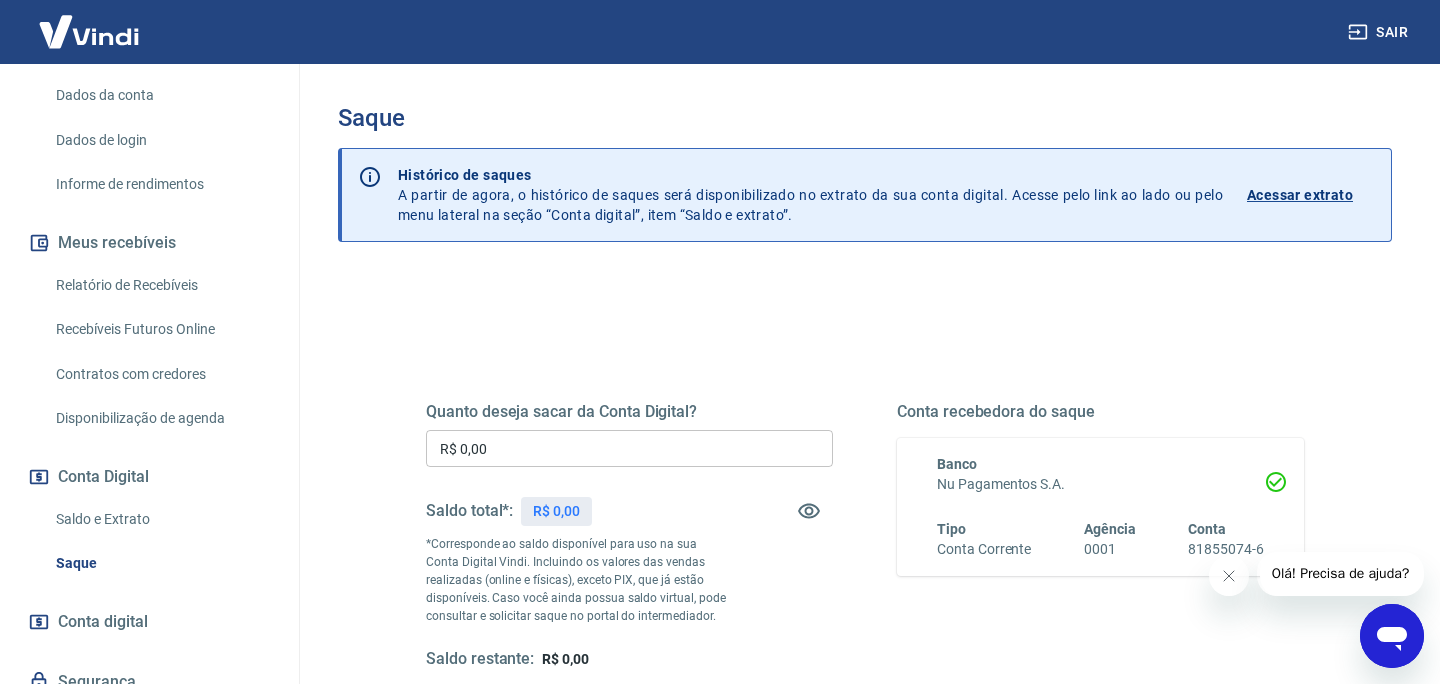 click on "R$ 0,00" at bounding box center [629, 448] 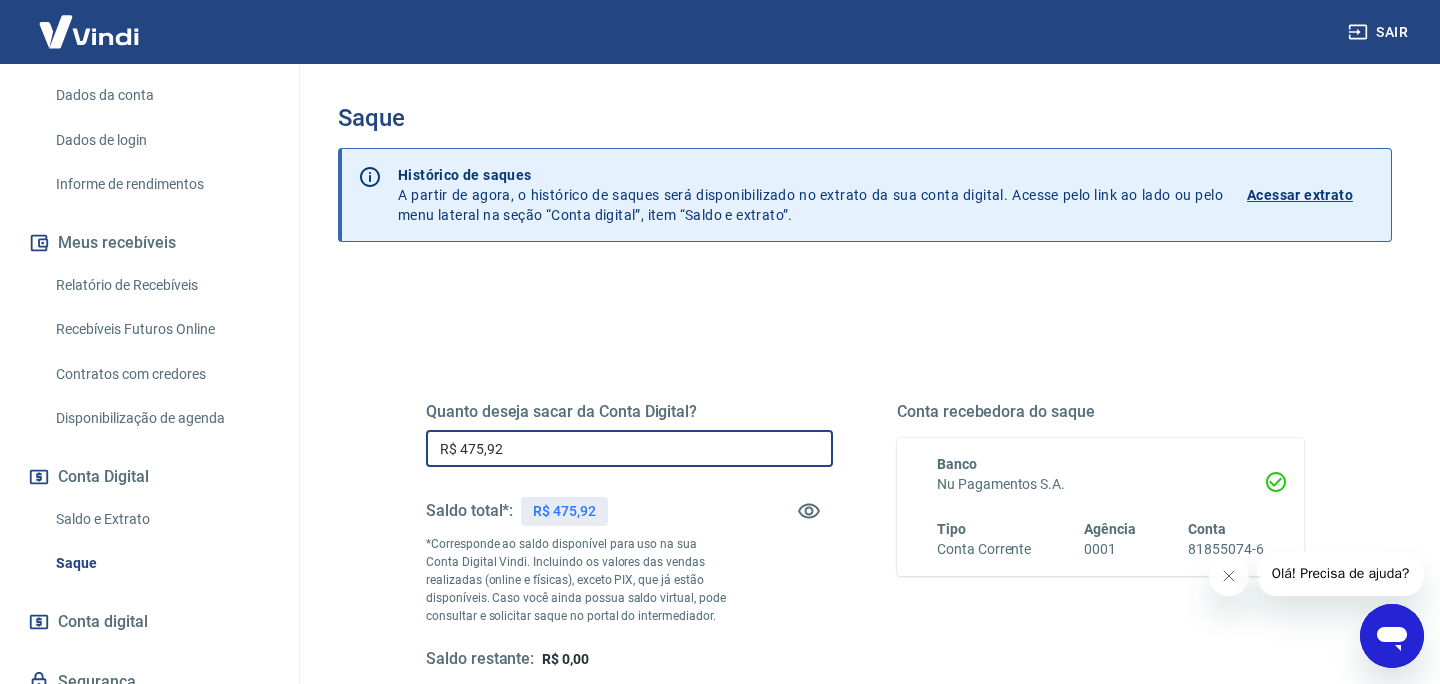 type on "R$ 475,92" 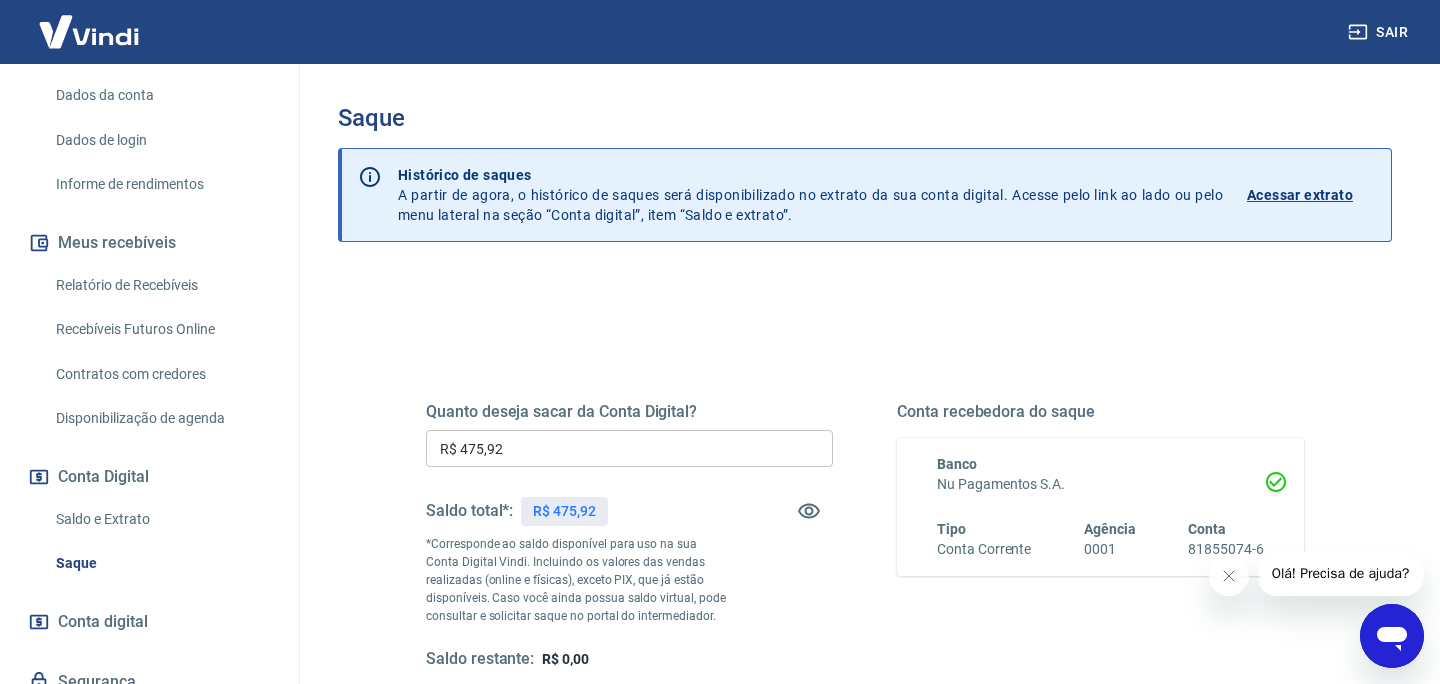 click on "Quanto deseja sacar da Conta Digital? R$ 475,92 ​ Saldo total*: R$ 475,92 *Corresponde ao saldo disponível para uso na sua Conta Digital Vindi. Incluindo os valores das vendas realizadas (online e físicas), exceto PIX, que já estão disponíveis. Caso você ainda possua saldo virtual, pode consultar e solicitar saque no portal do intermediador. Saldo restante: R$ 0,00 Conta recebedora do saque Banco Nu Pagamentos S.A. Tipo Conta Corrente Agência 0001 Conta 81855074-6" at bounding box center [865, 536] 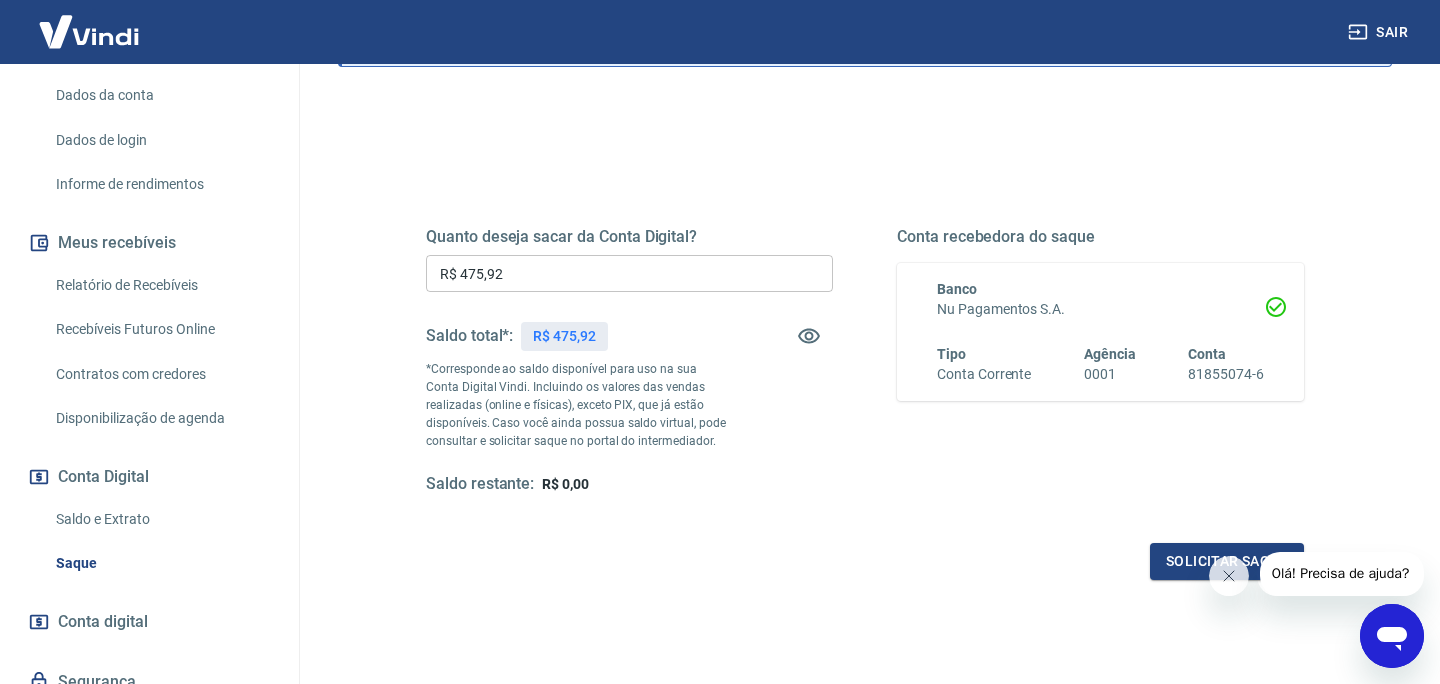 scroll, scrollTop: 200, scrollLeft: 0, axis: vertical 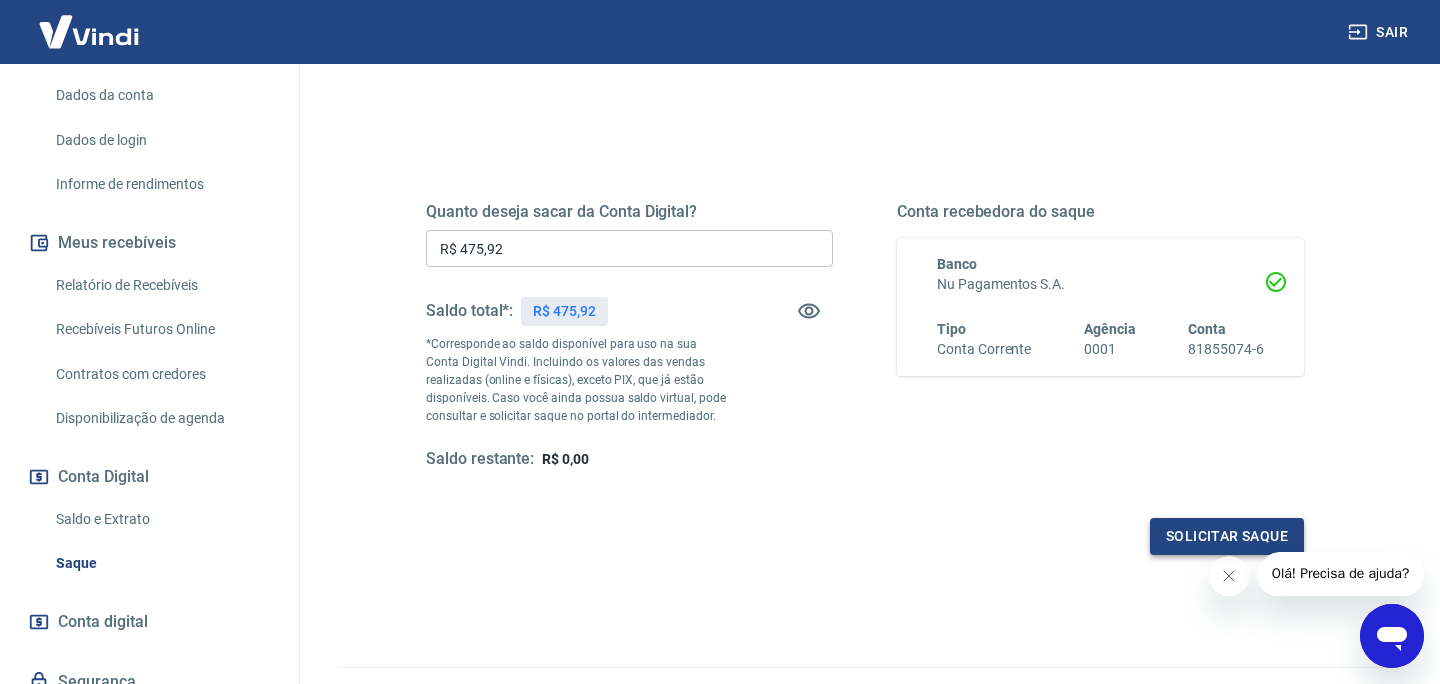 click on "Solicitar saque" at bounding box center [1227, 536] 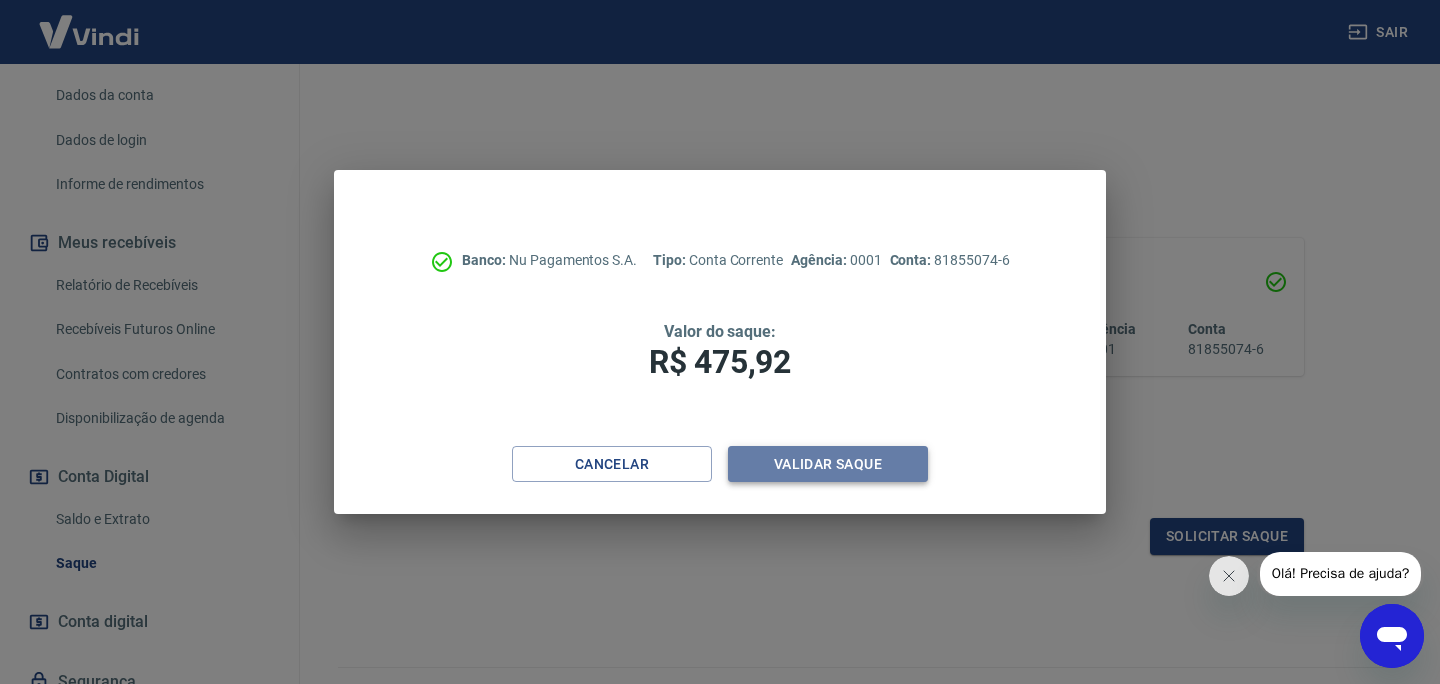 click on "Validar saque" at bounding box center (828, 464) 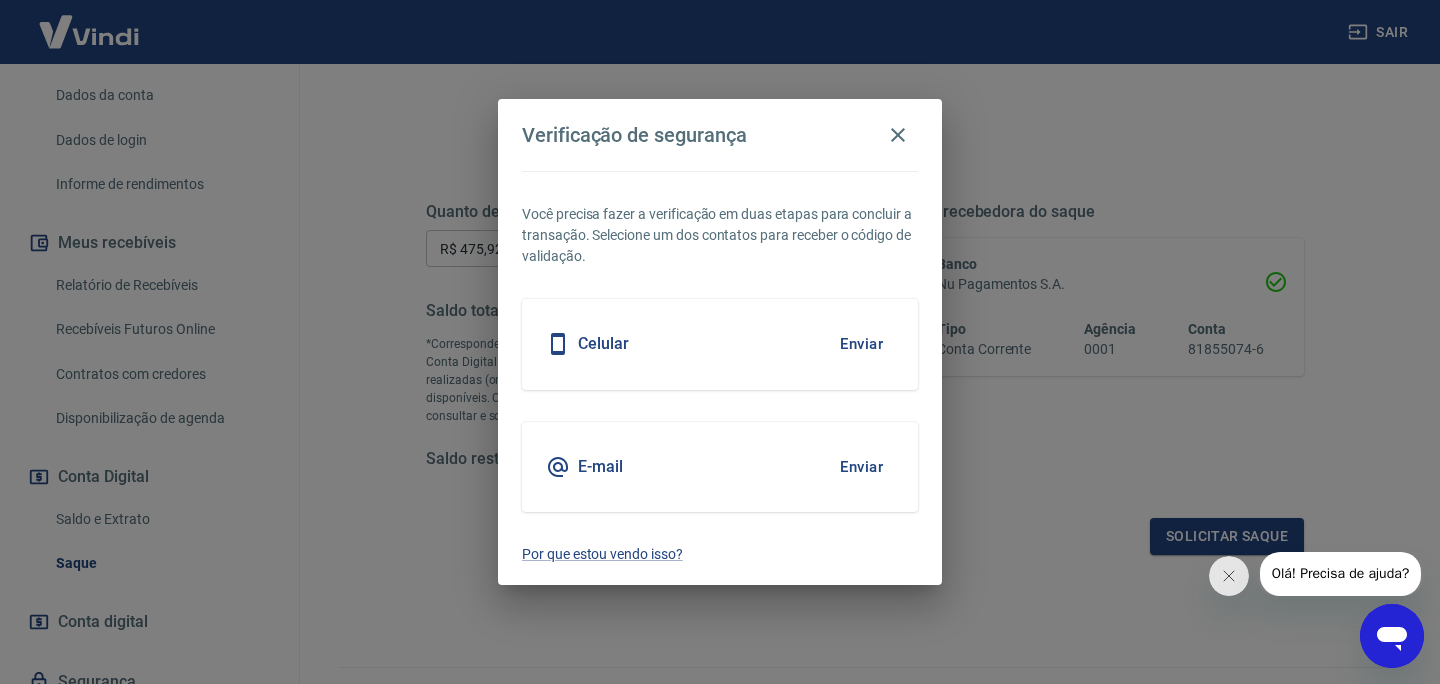click on "Enviar" at bounding box center [861, 467] 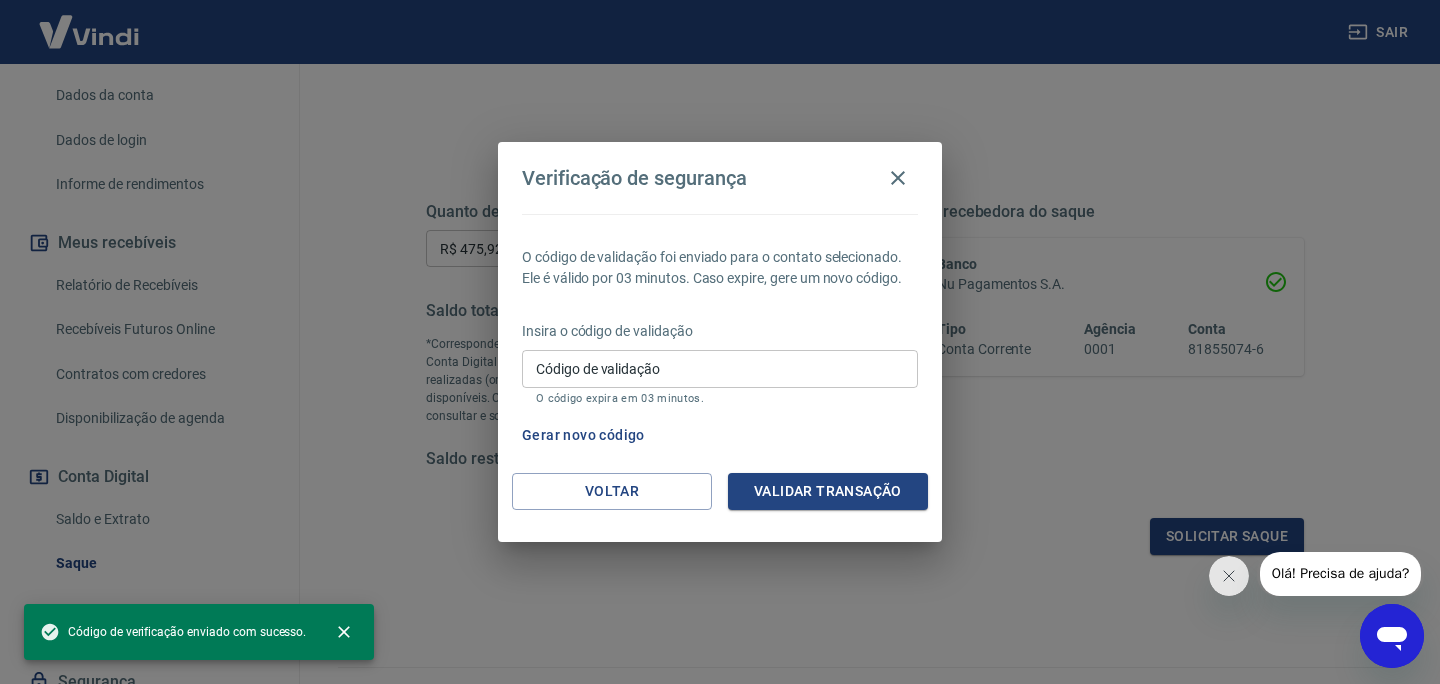 click on "Insira o código de validação Código de validação Código de validação O código expira em 03 minutos." at bounding box center (720, 364) 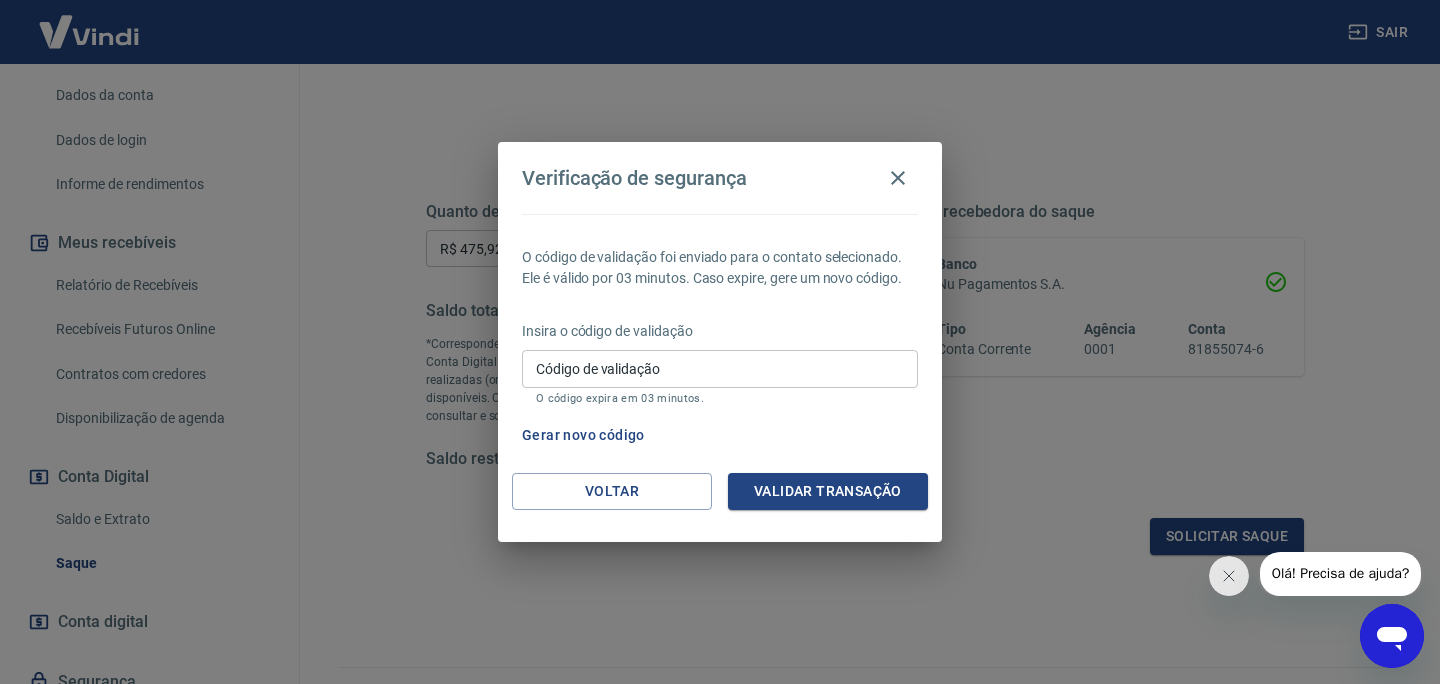 click on "Código de validação" at bounding box center [720, 368] 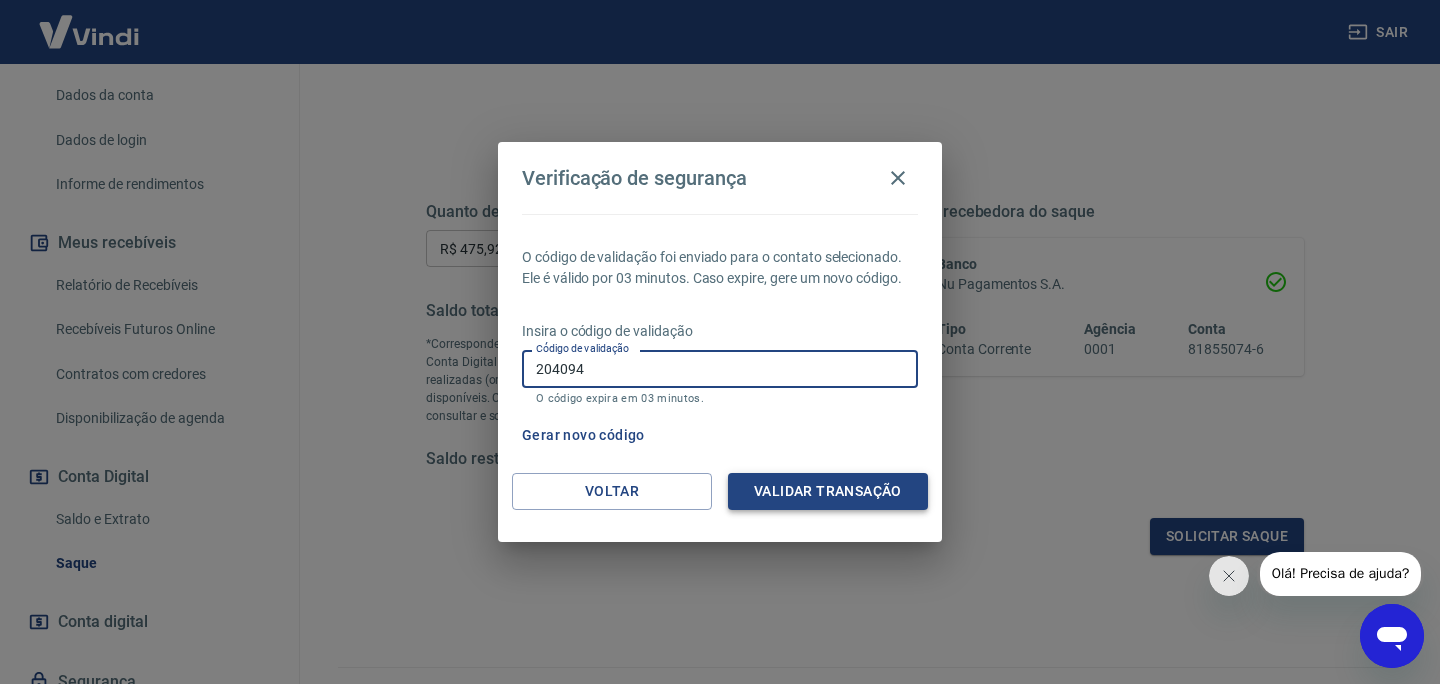 type on "204094" 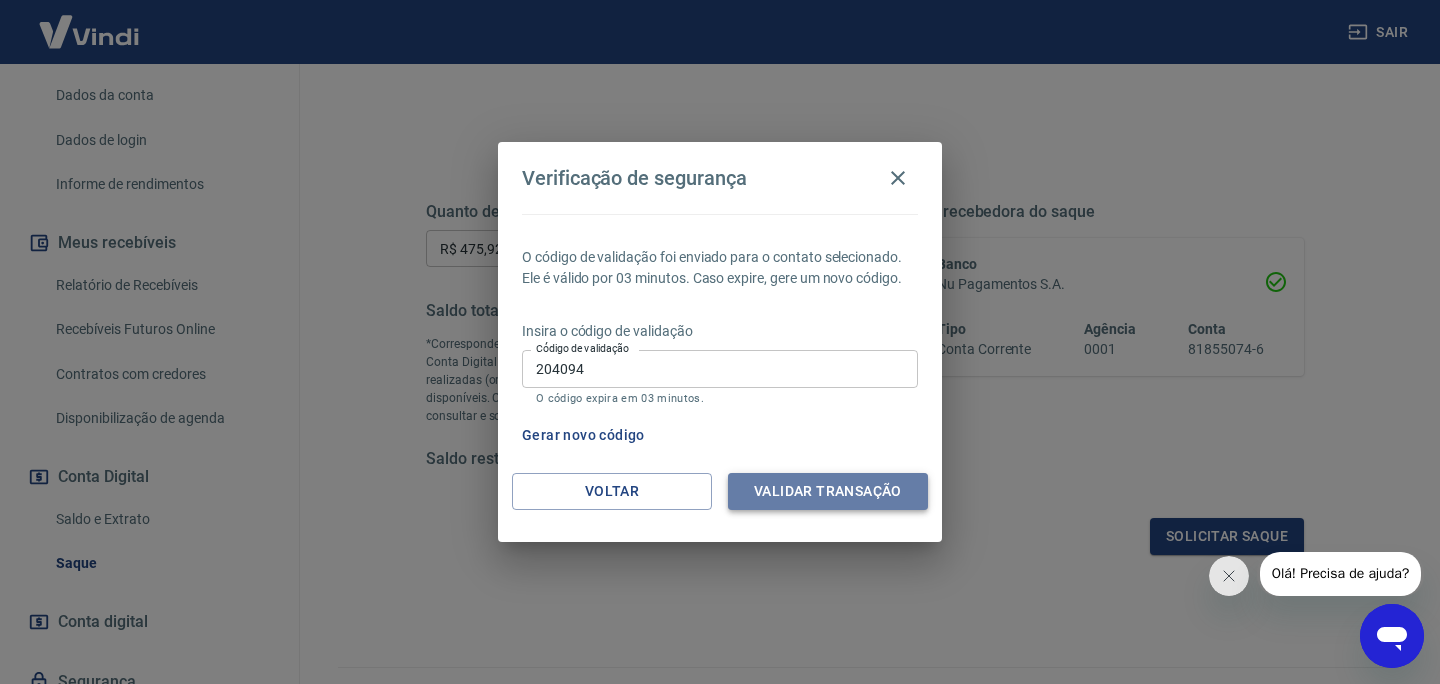 click on "Validar transação" at bounding box center (828, 491) 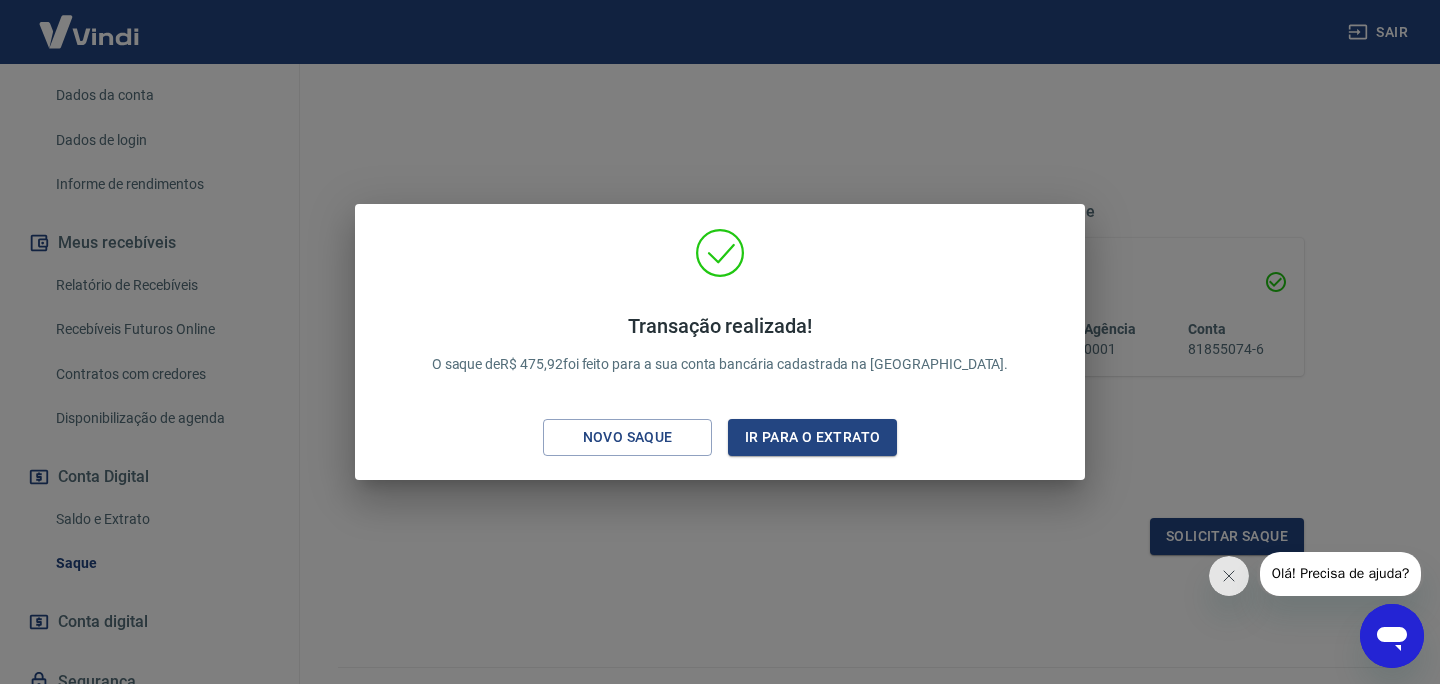 click on "Transação realizada! O saque de  R$ 475,92  foi feito para a sua conta bancária cadastrada na Vindi. Novo saque Ir para o extrato" at bounding box center (720, 342) 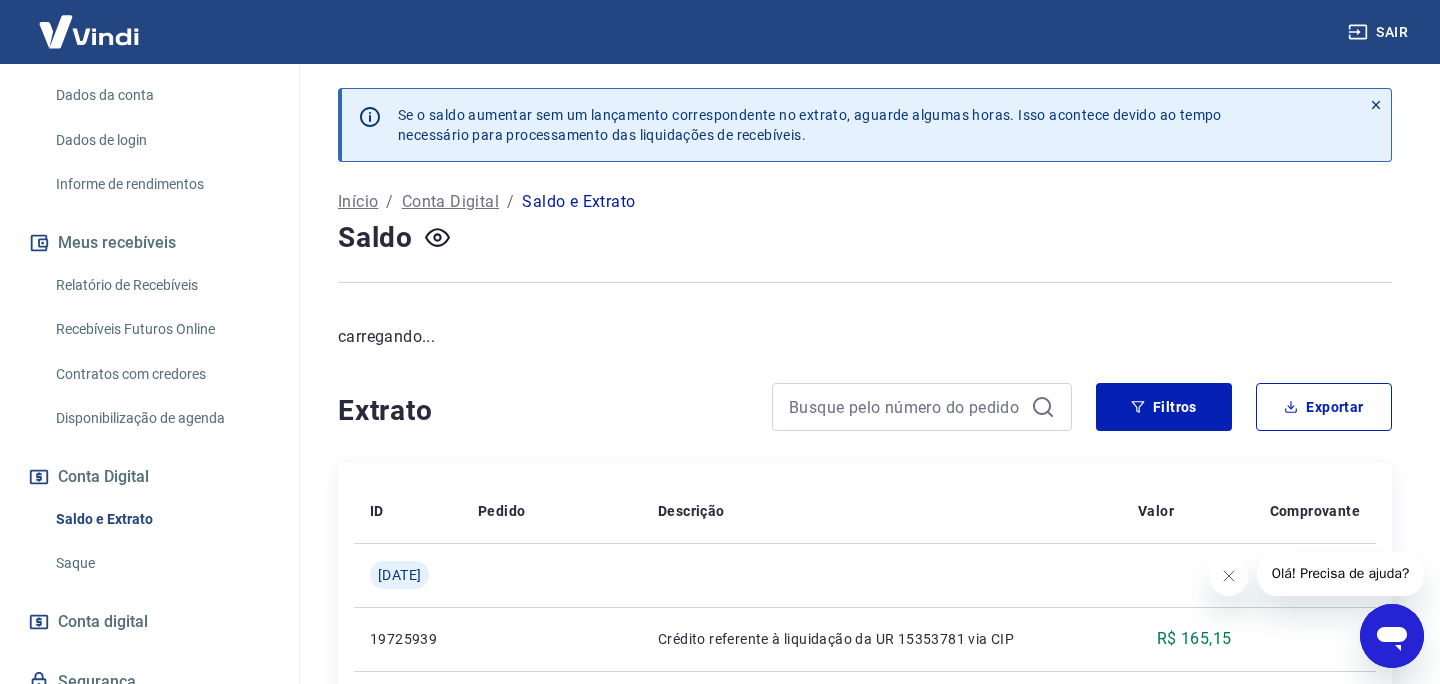 click at bounding box center [1392, 636] 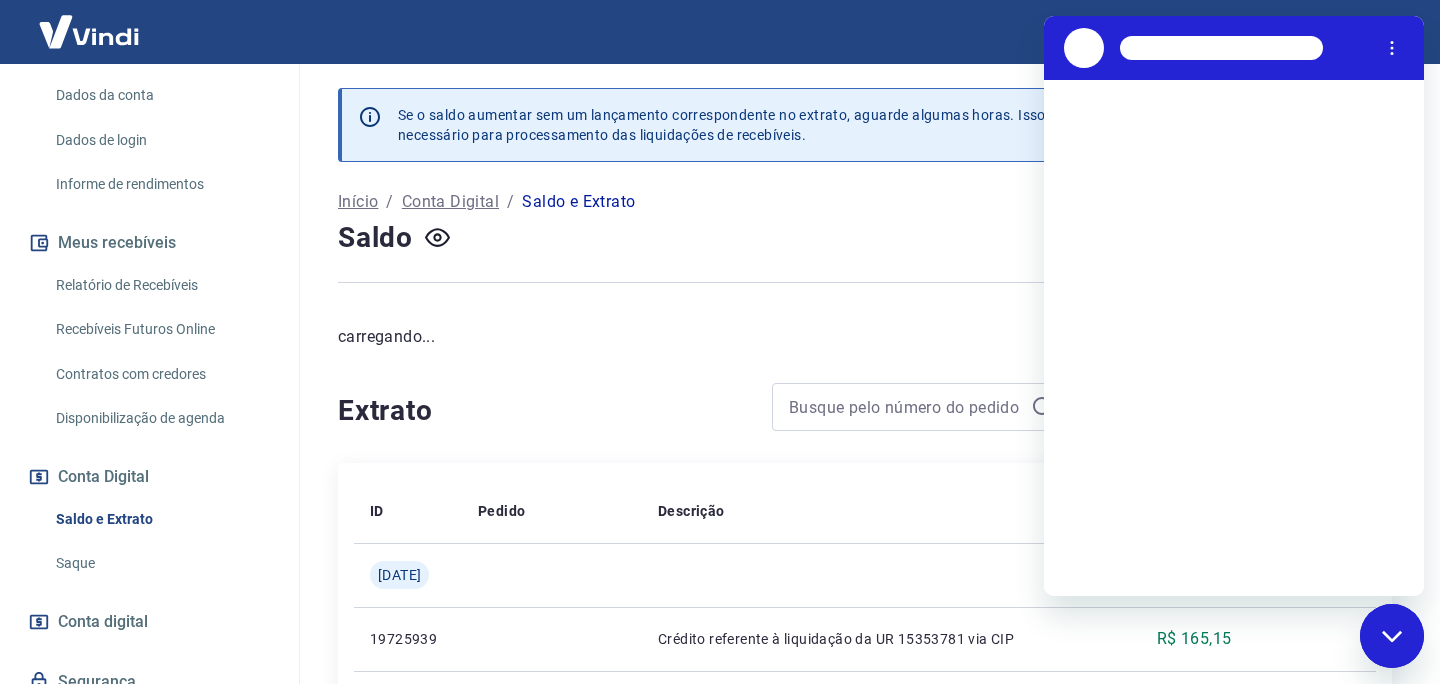 scroll, scrollTop: 0, scrollLeft: 0, axis: both 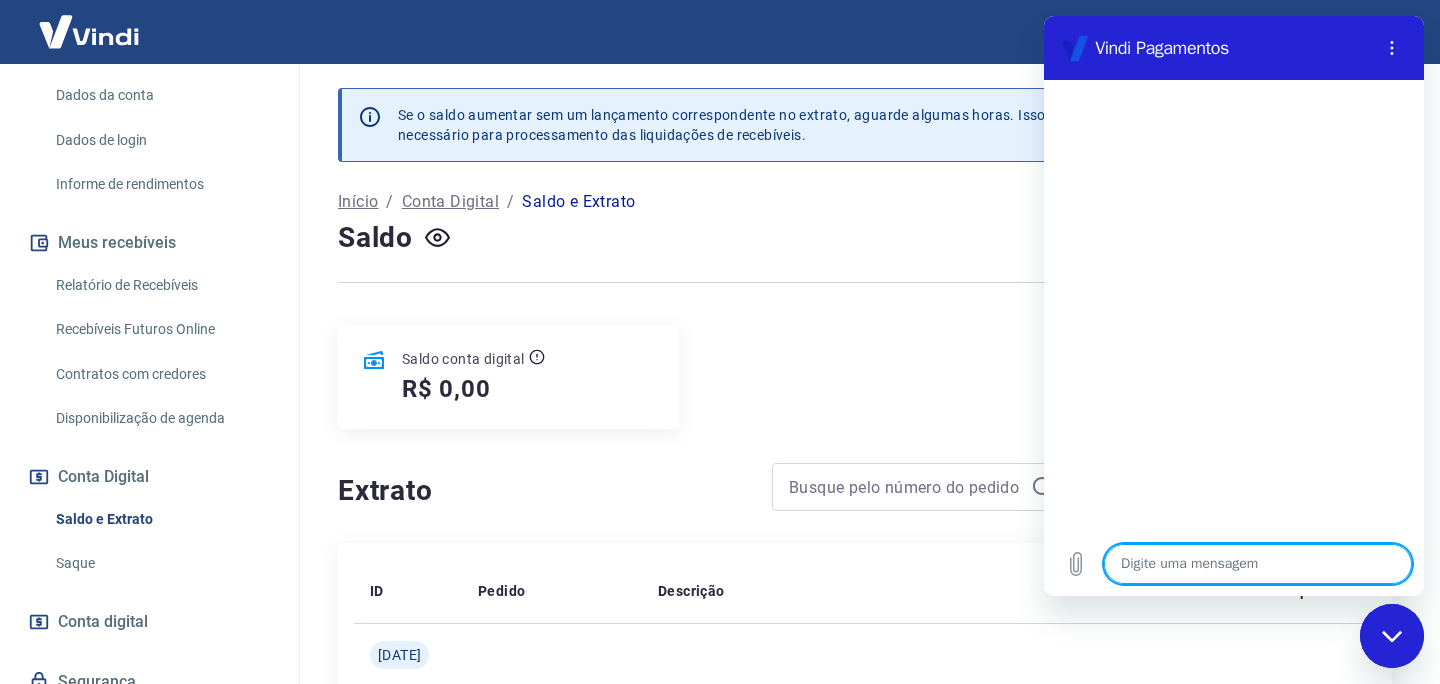 type on "o" 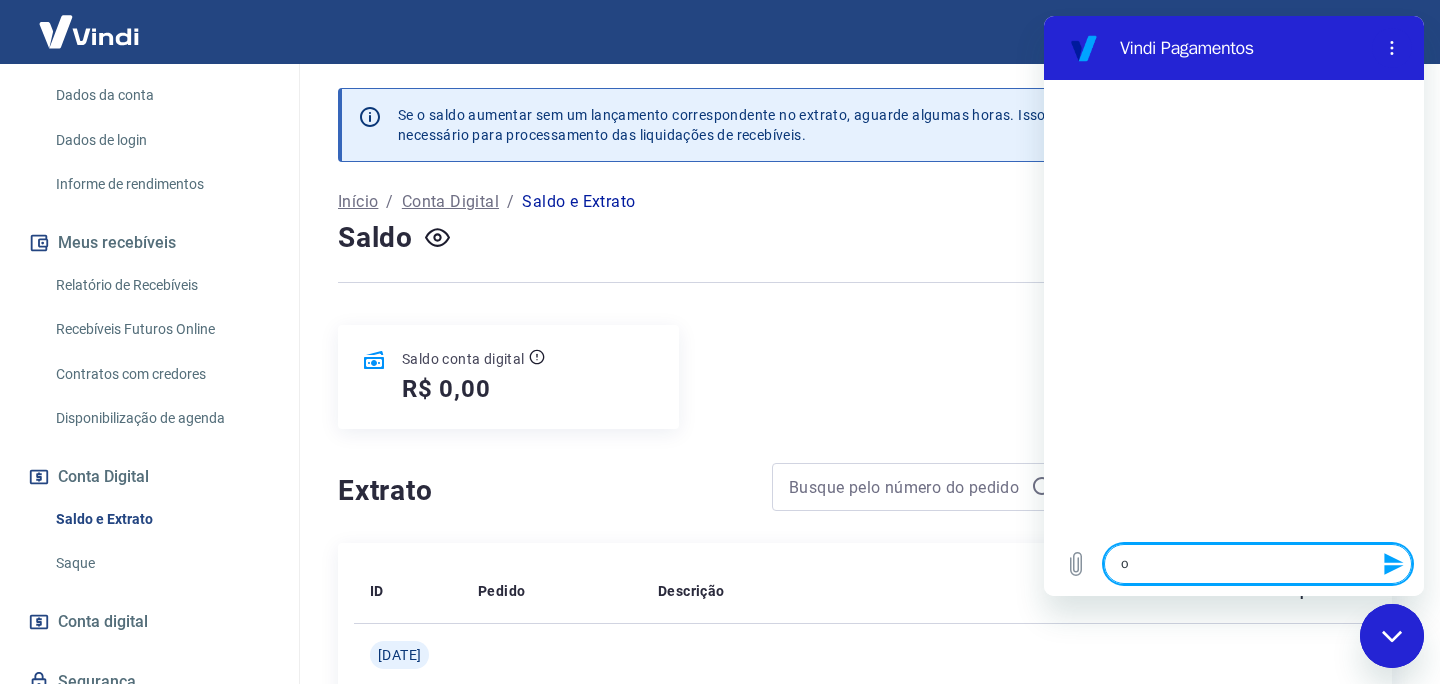 type on "oi" 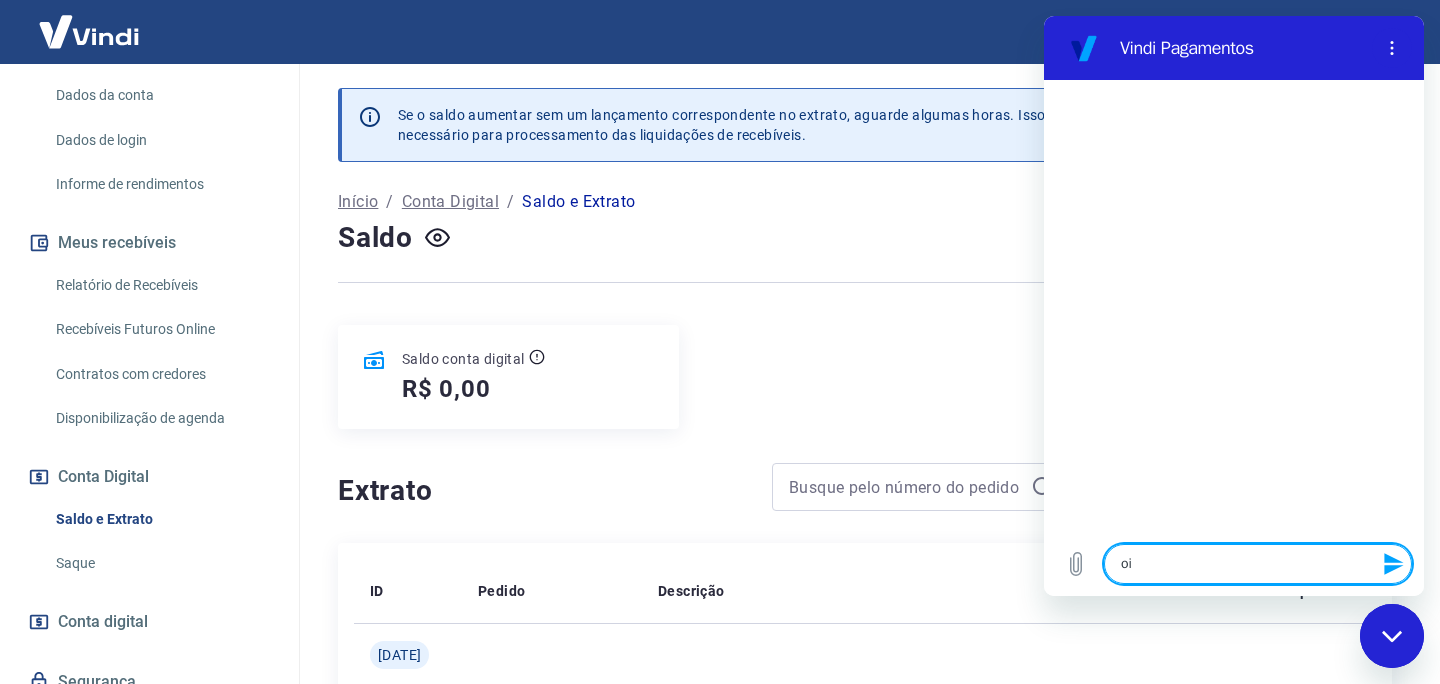 type 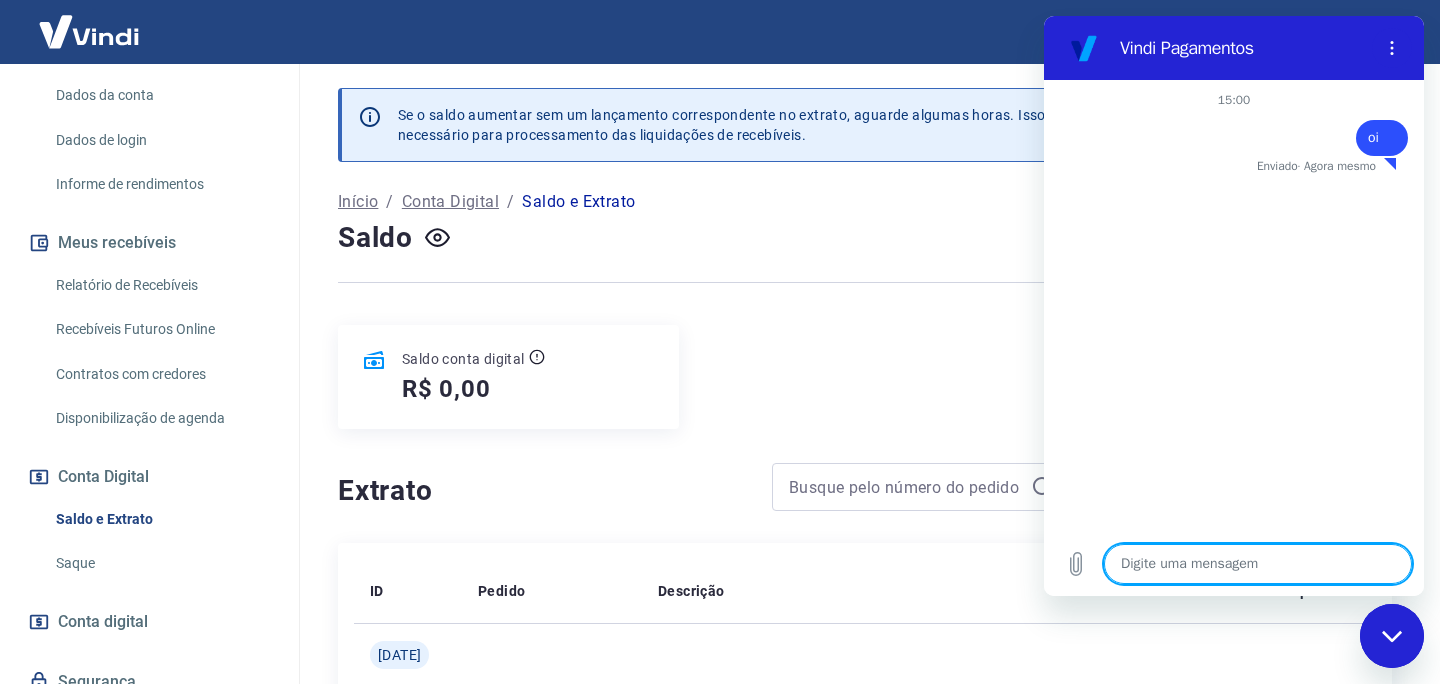 type on "x" 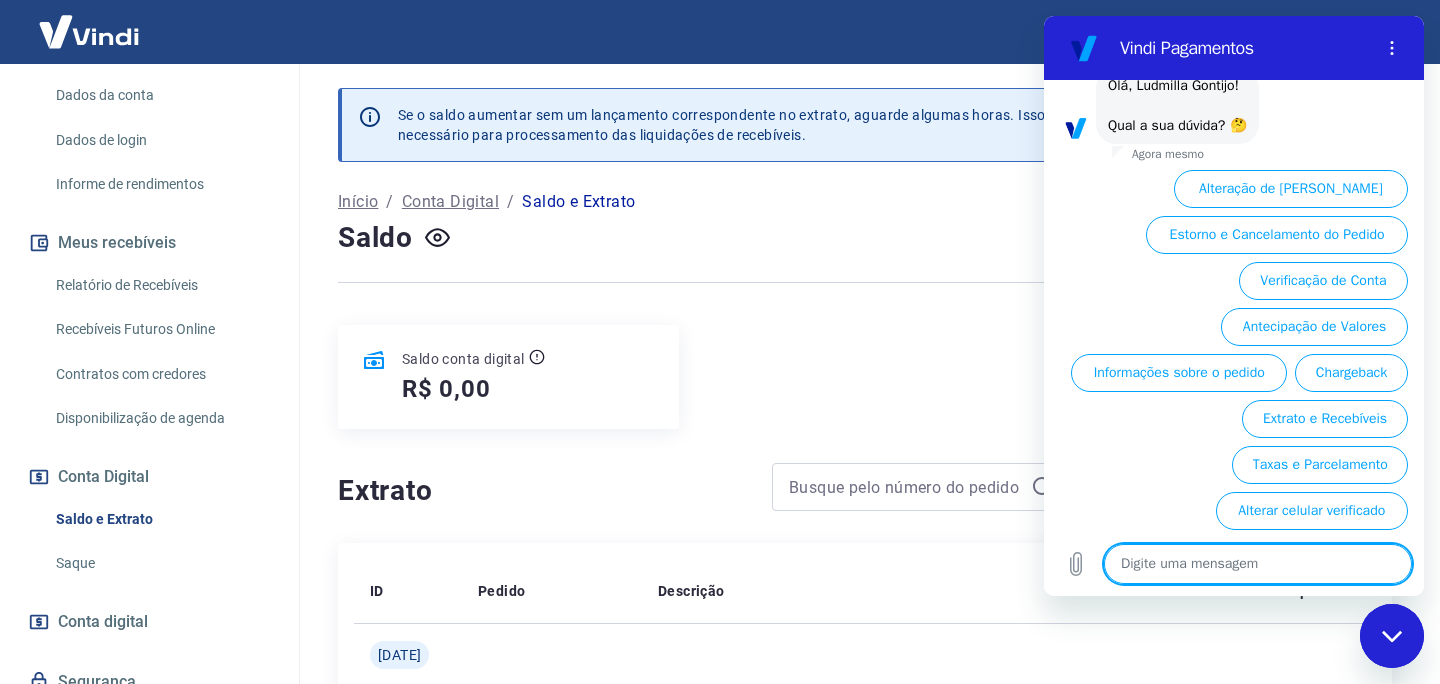 scroll, scrollTop: 121, scrollLeft: 0, axis: vertical 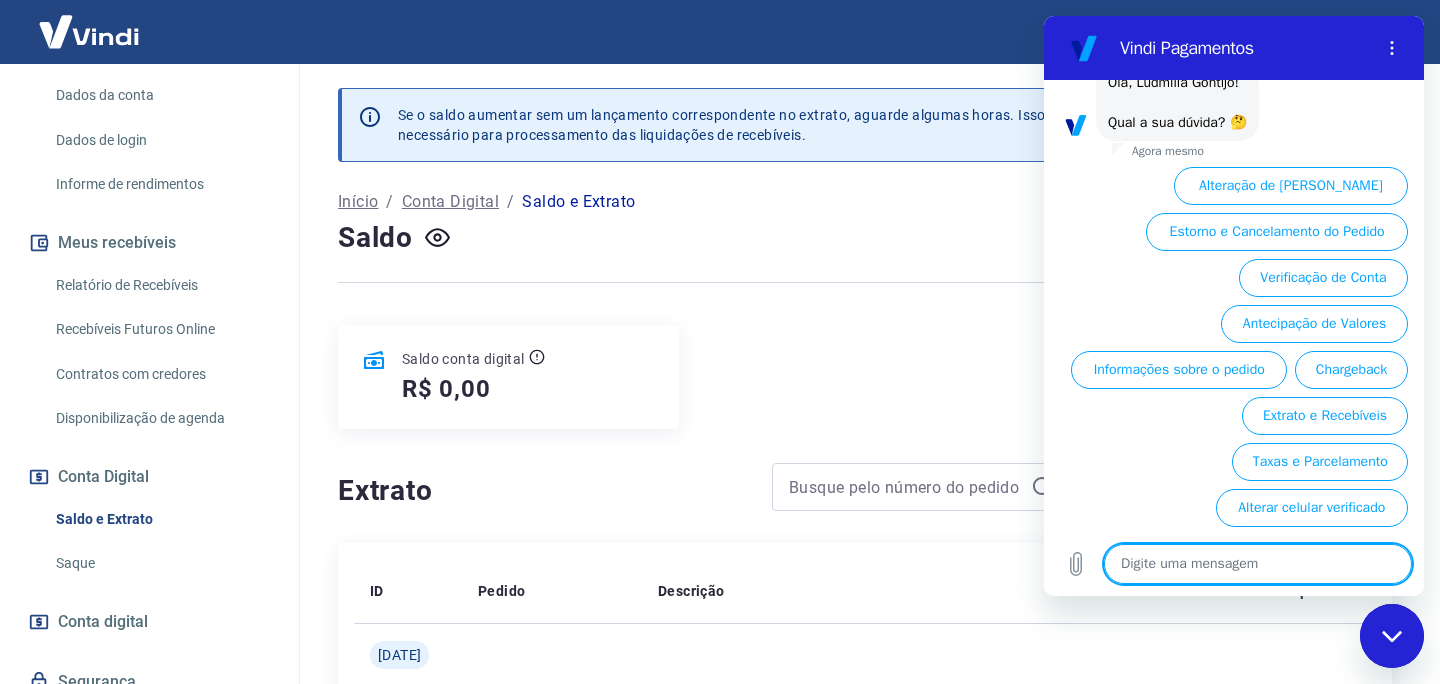 type on "f" 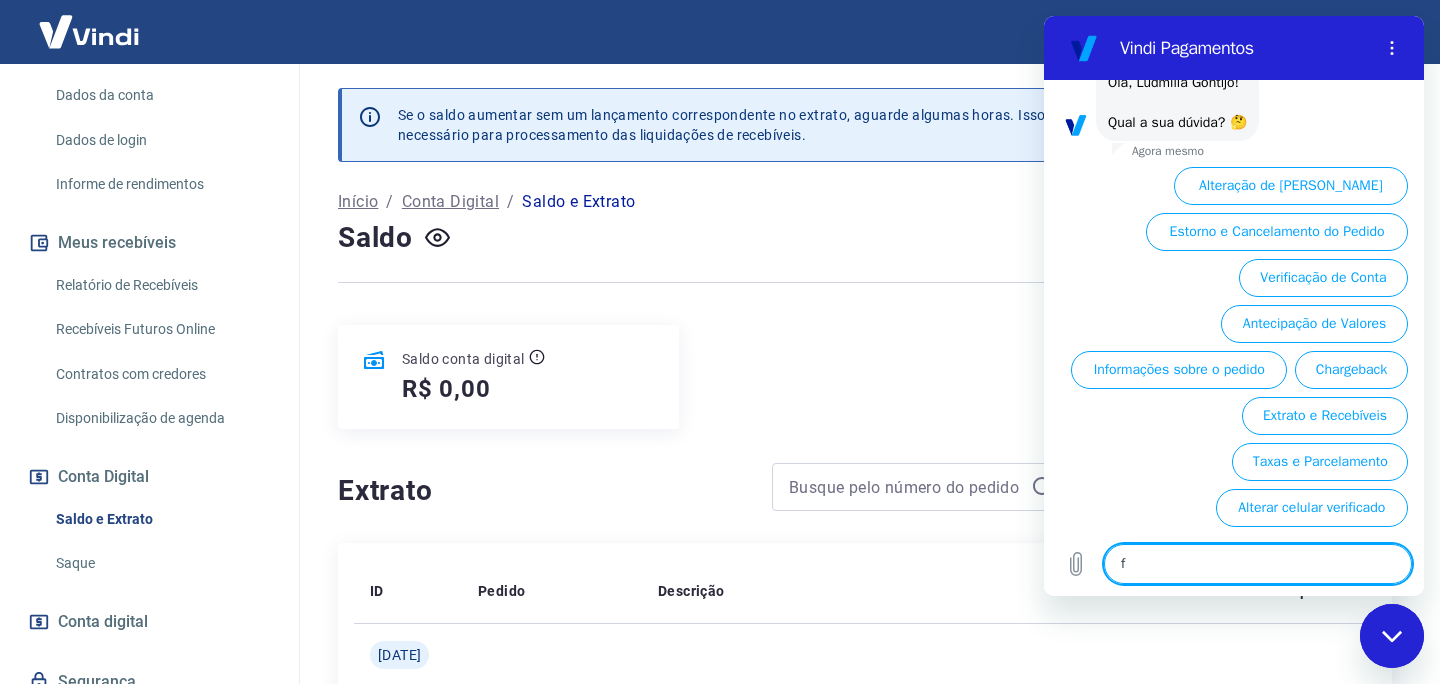 type on "fa" 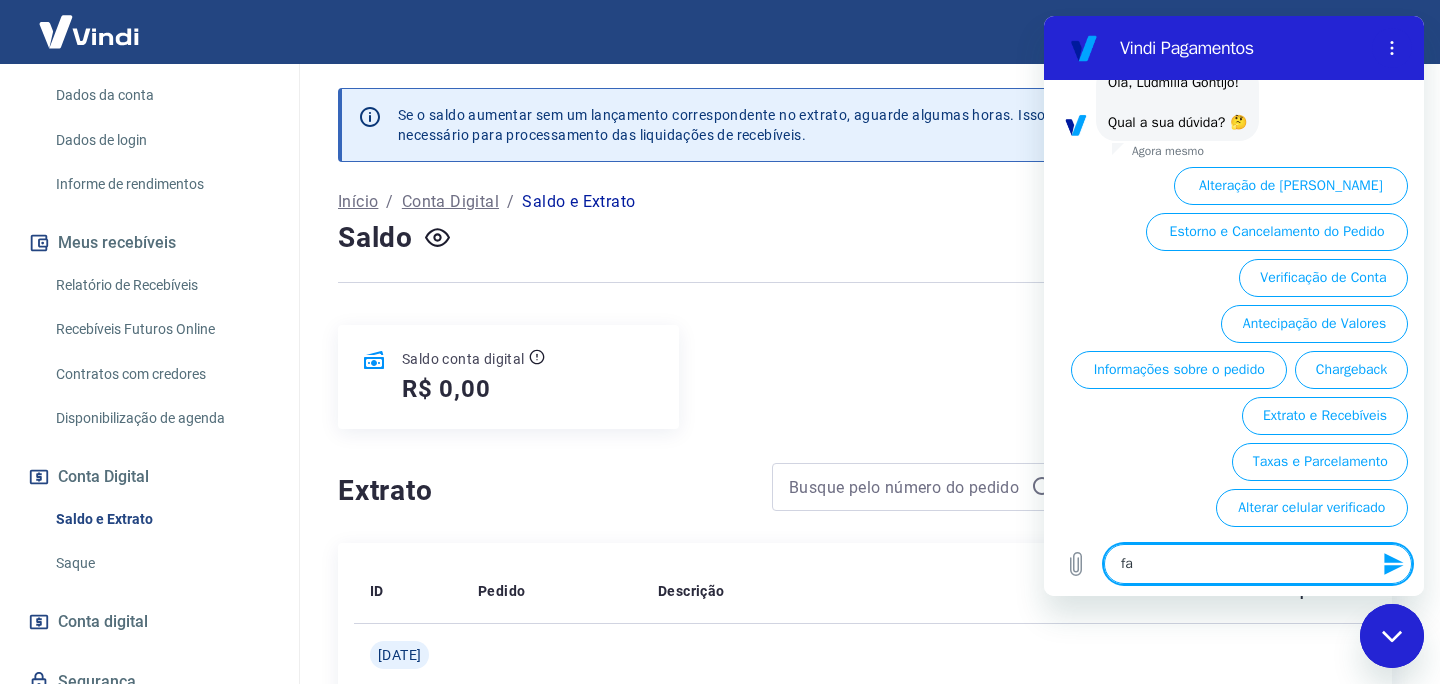 type on "fal" 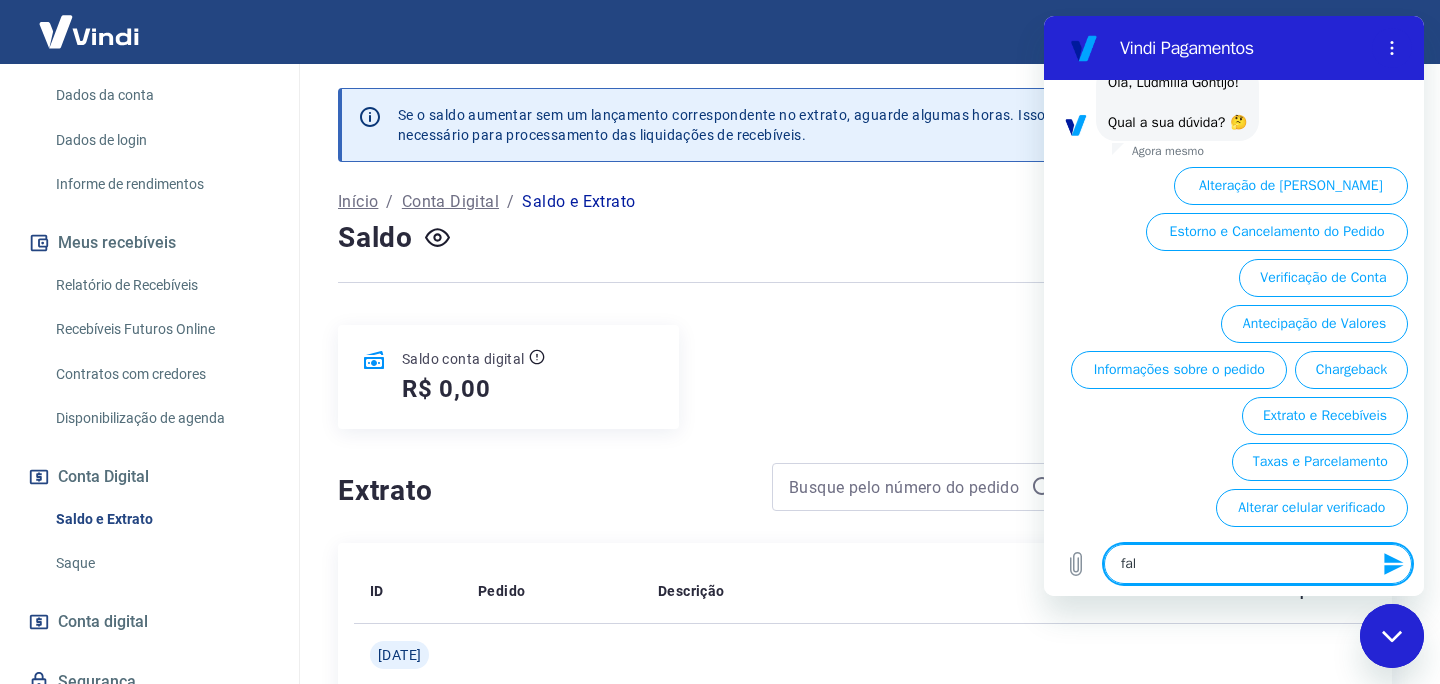 type on "fala" 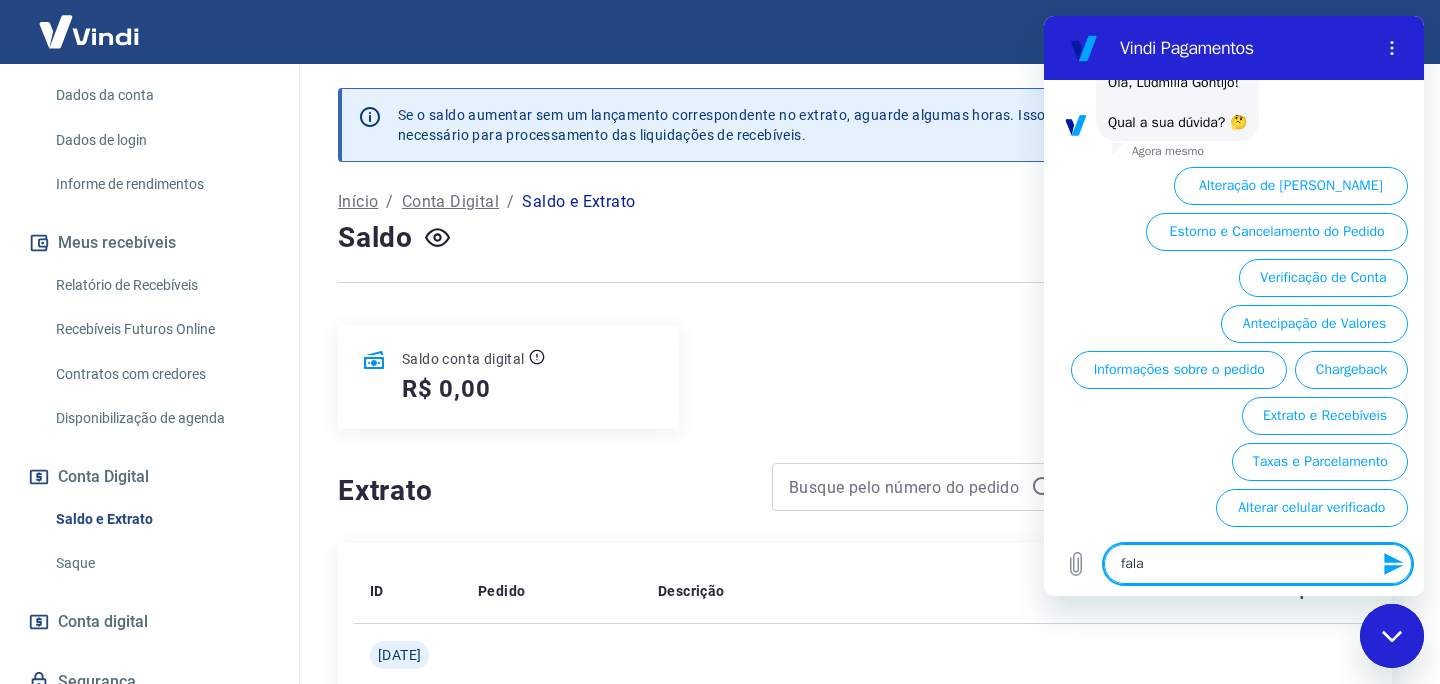 type on "falar" 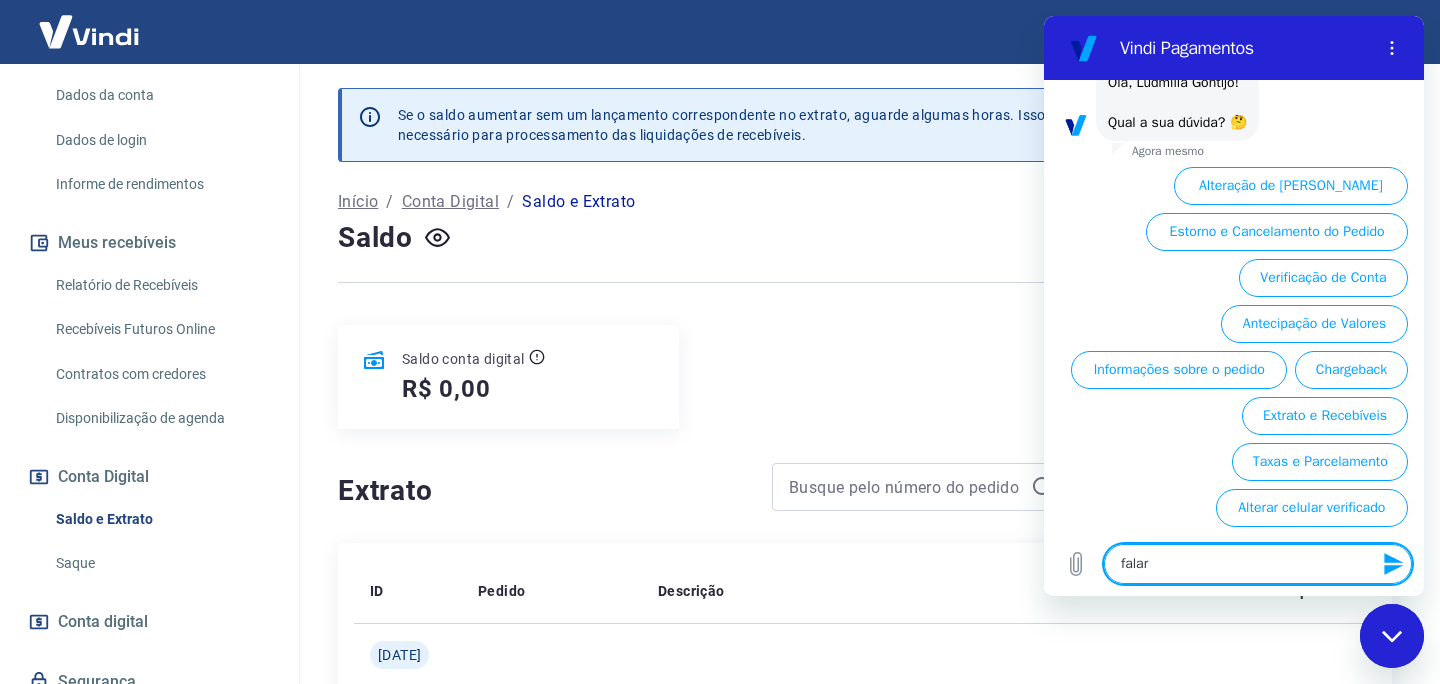 type on "falar" 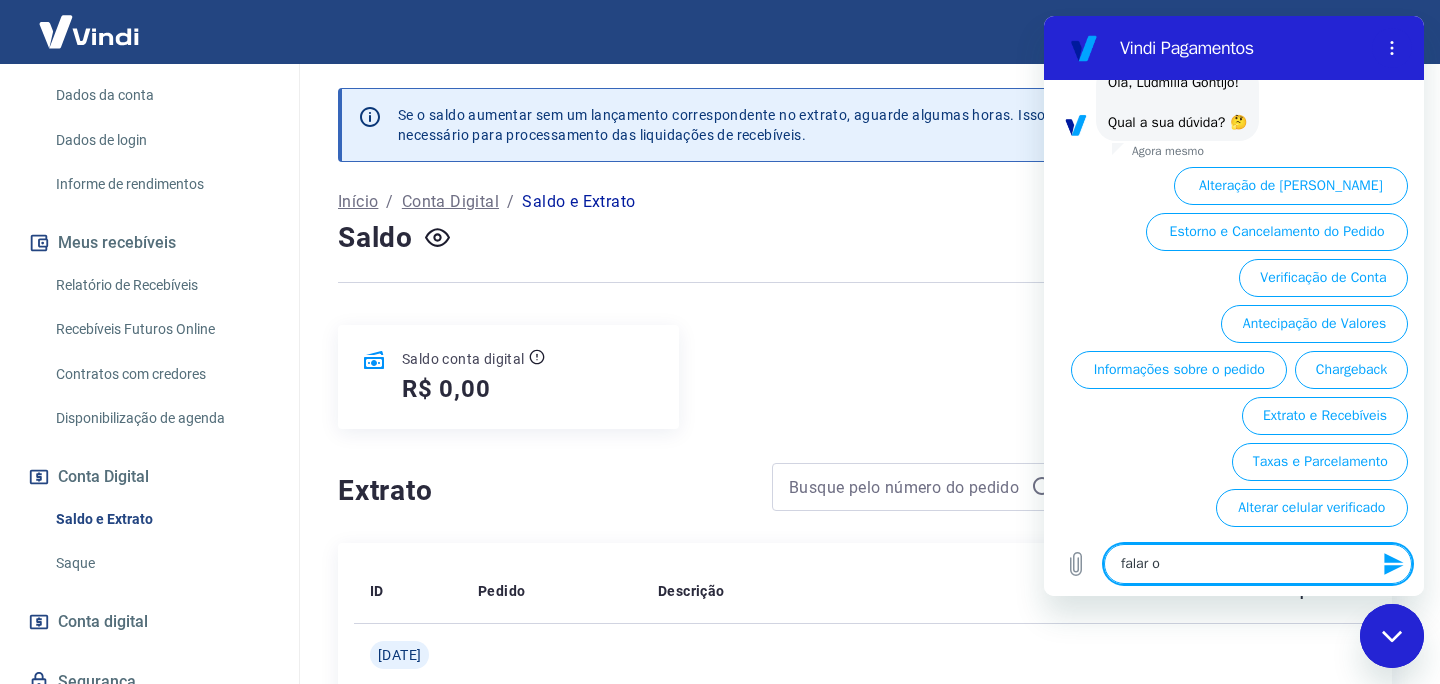 type on "falar om" 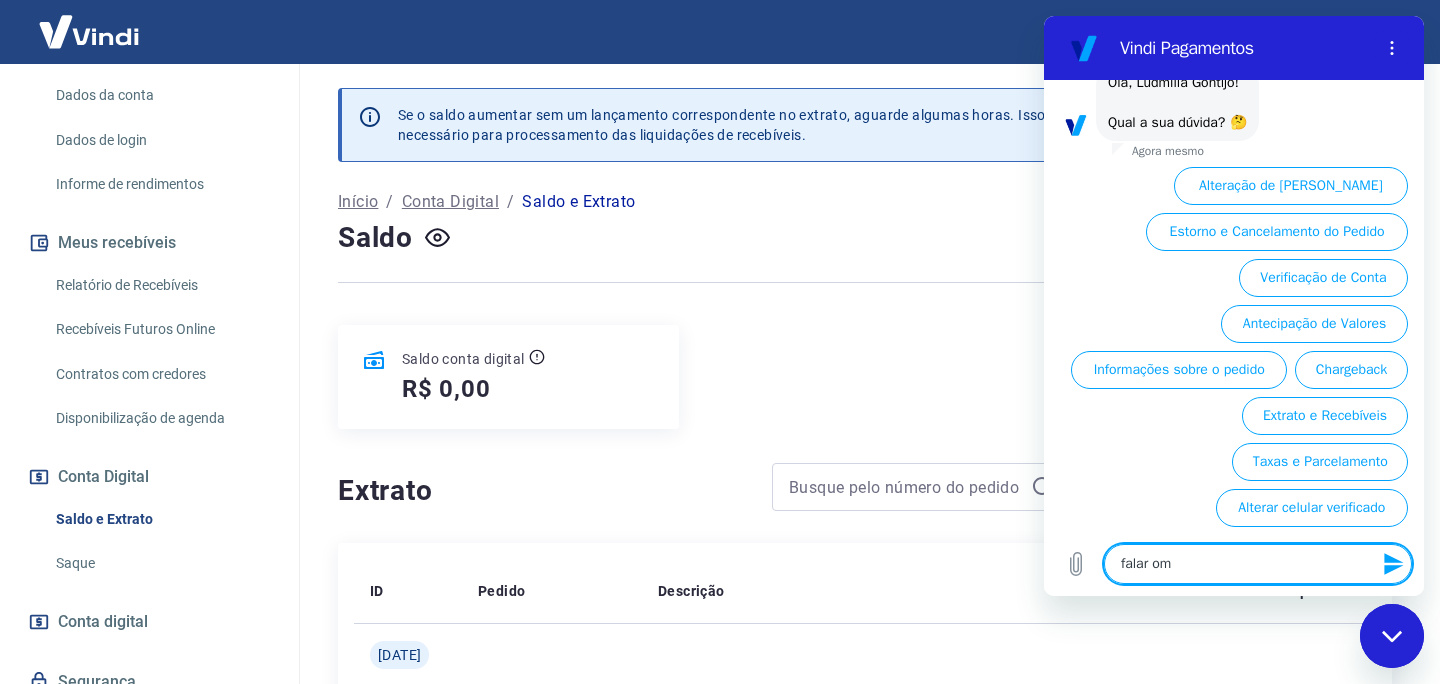 type on "falar om" 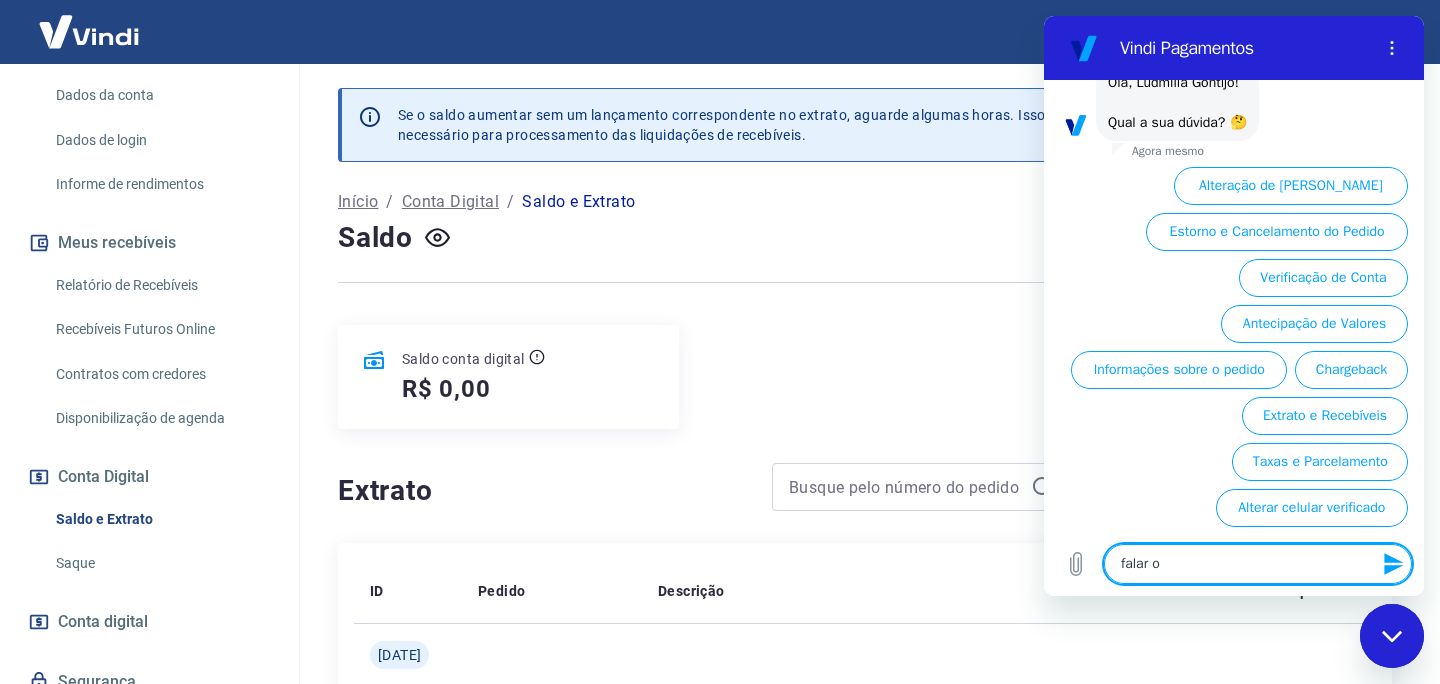 type on "falar" 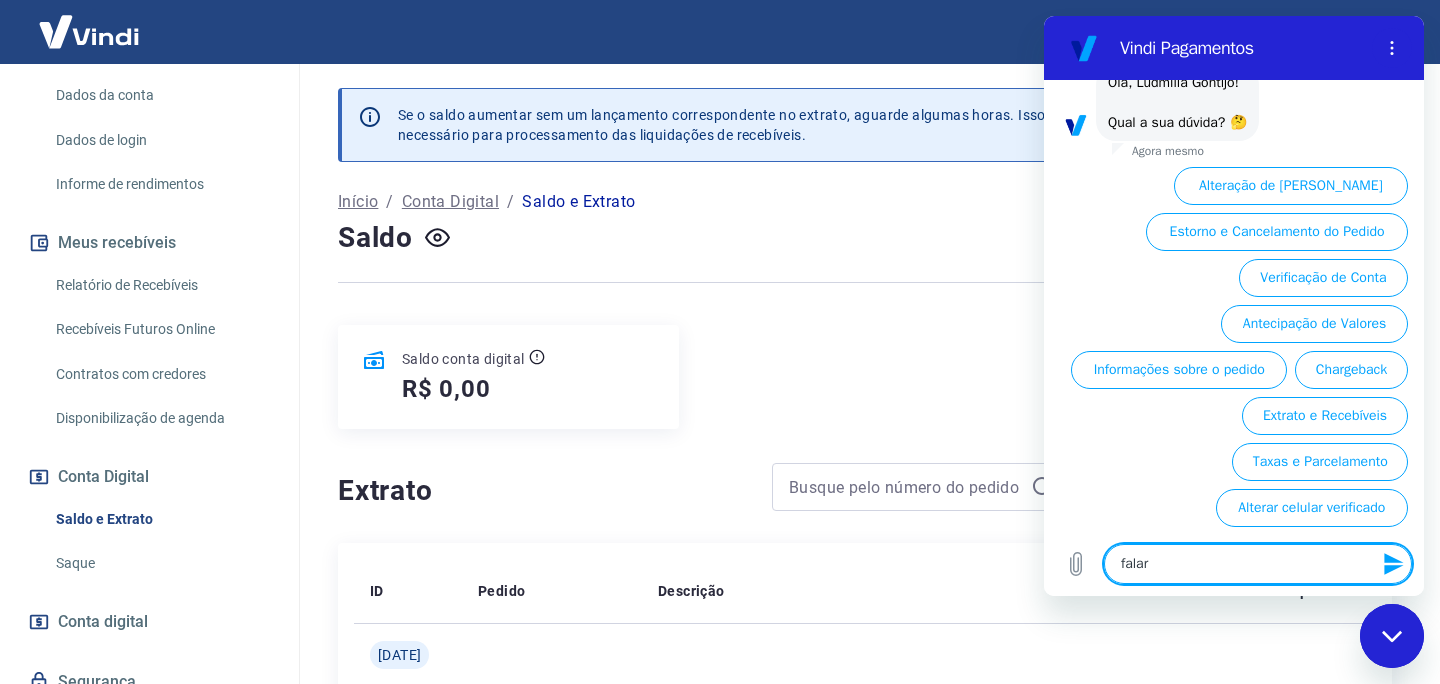type on "falar c" 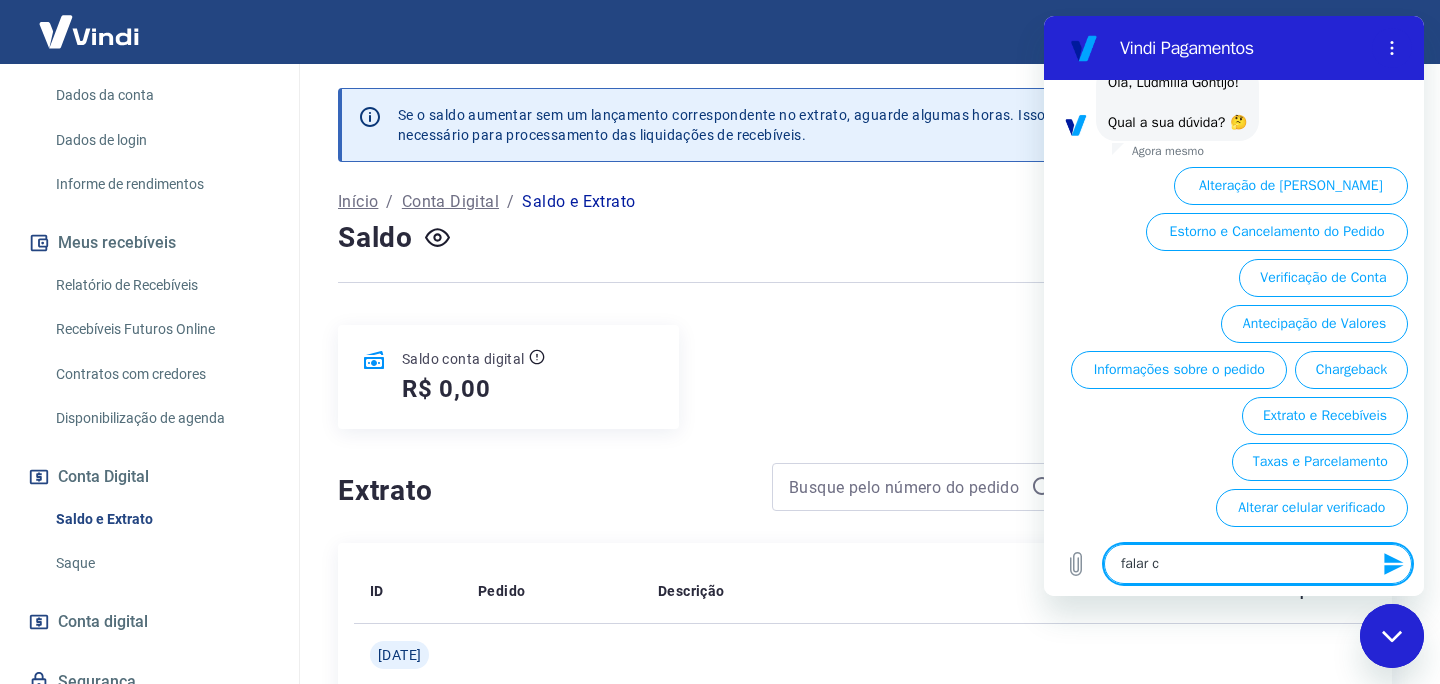 type on "falar co" 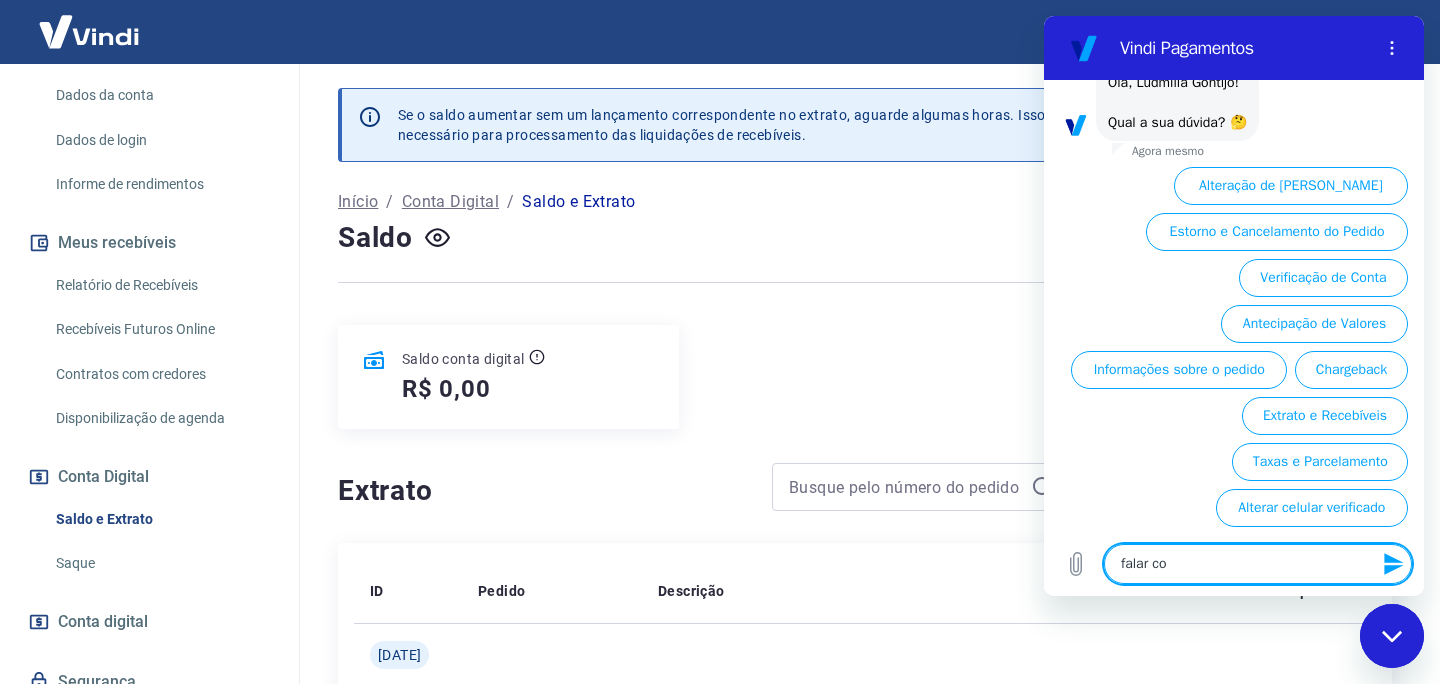 type on "falar com" 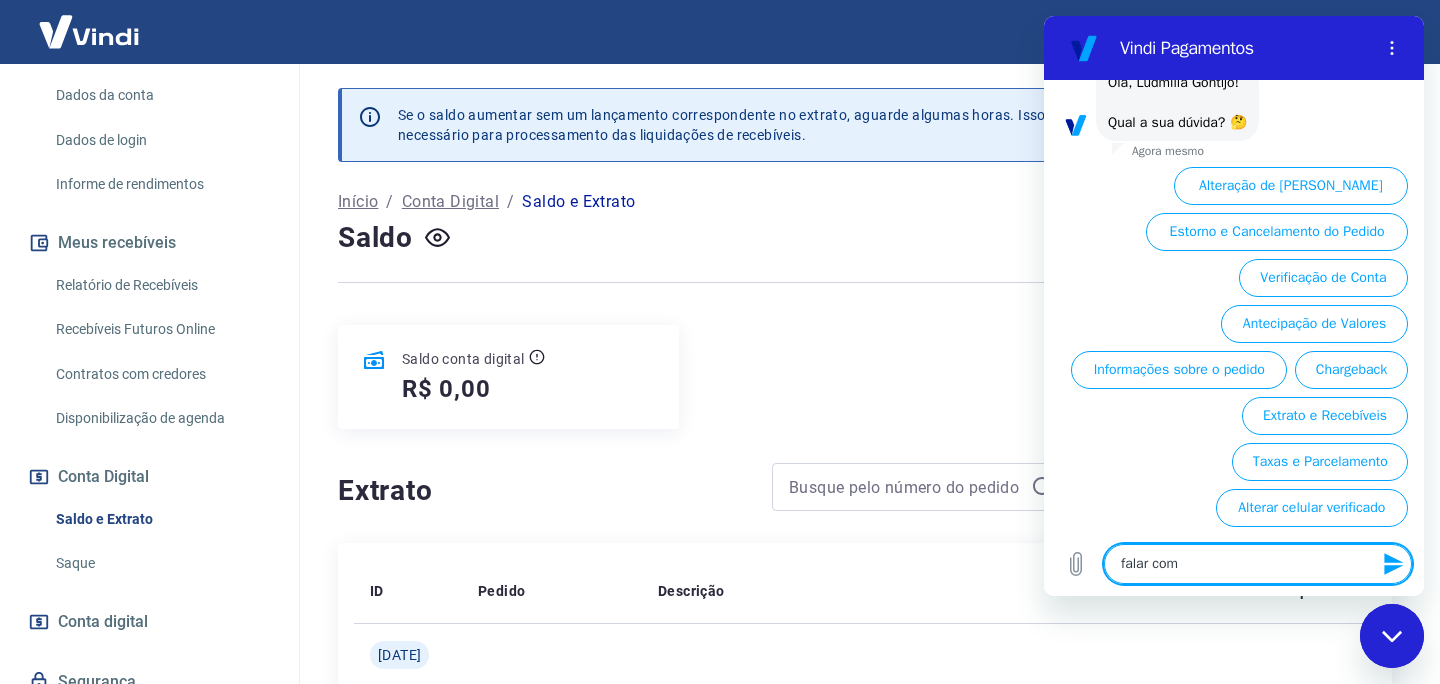 type on "falar com" 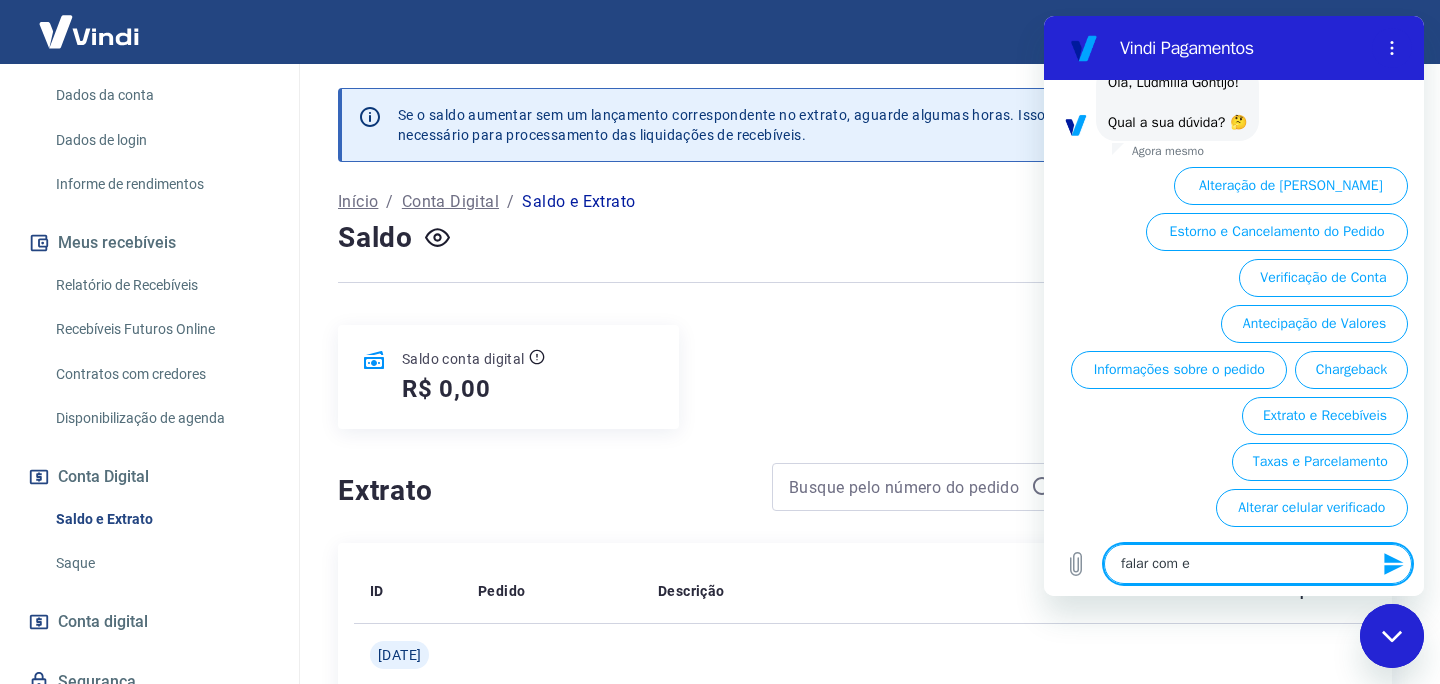 type on "x" 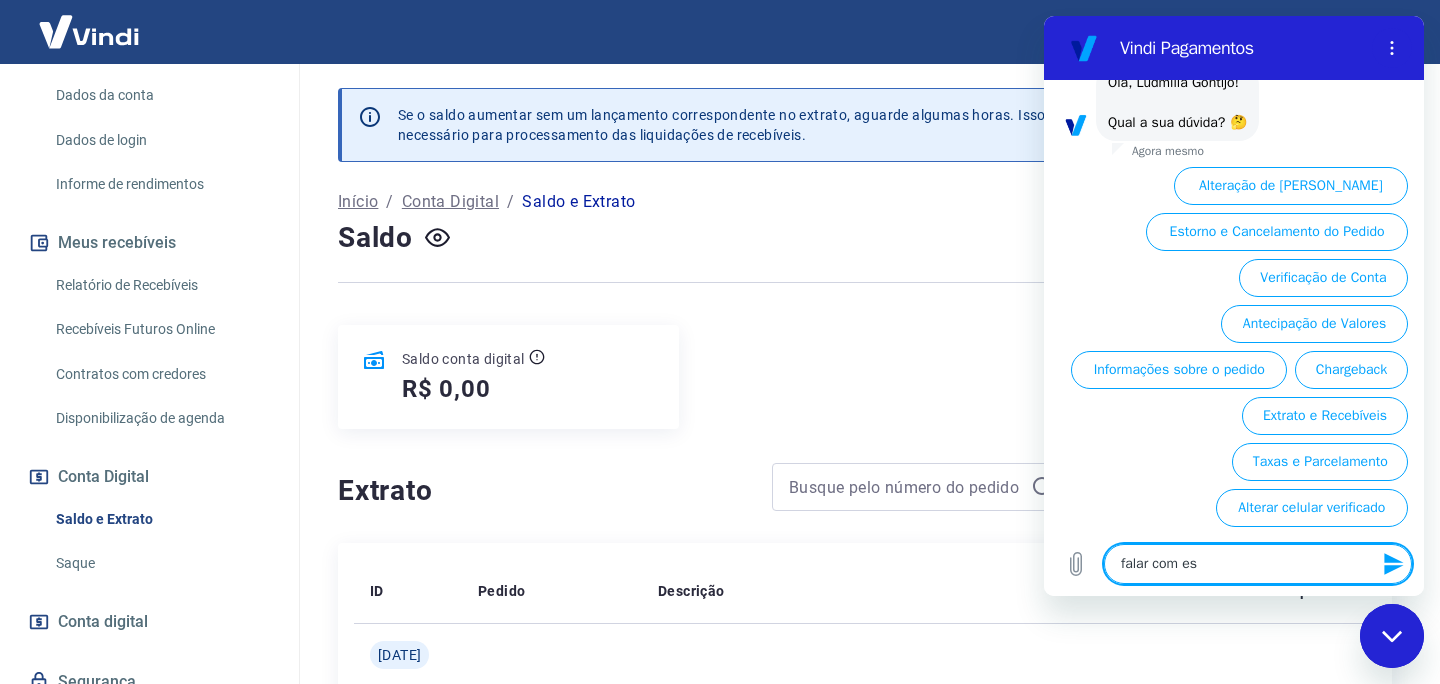 type on "falar com esp" 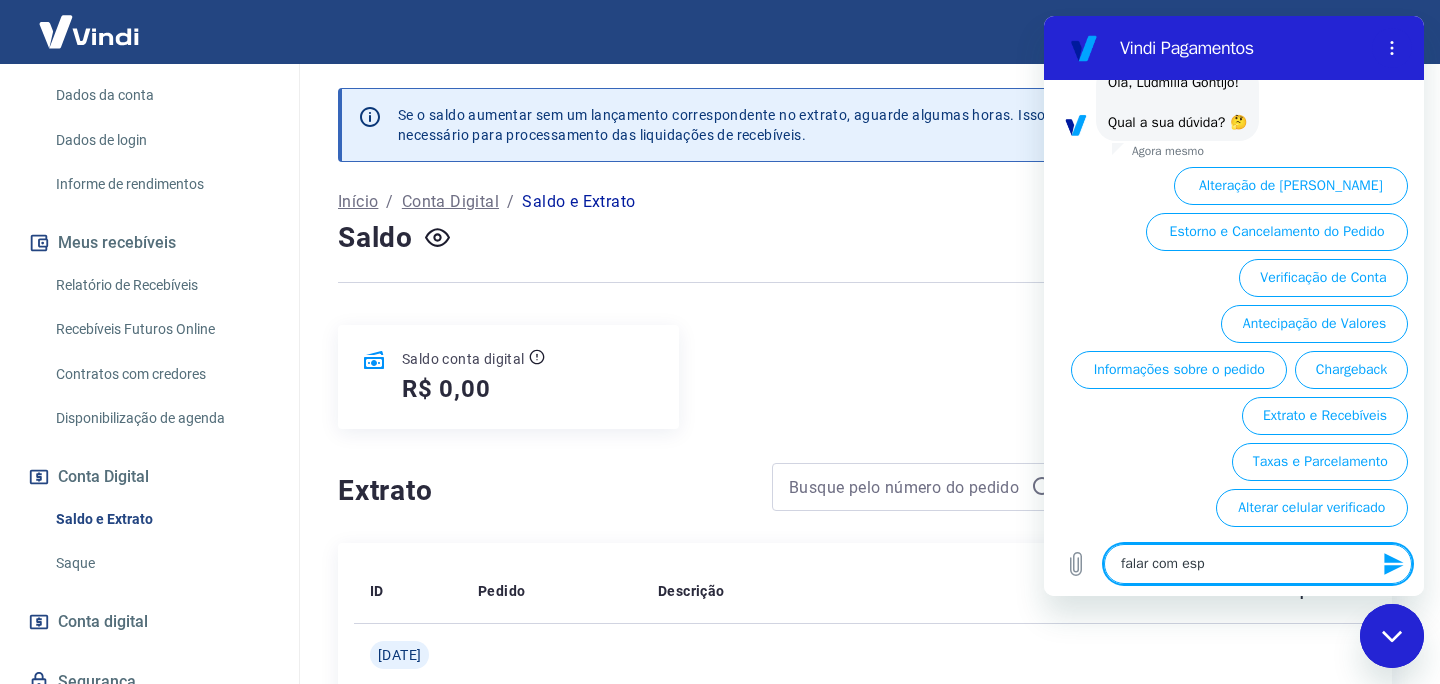 type on "falar com espe" 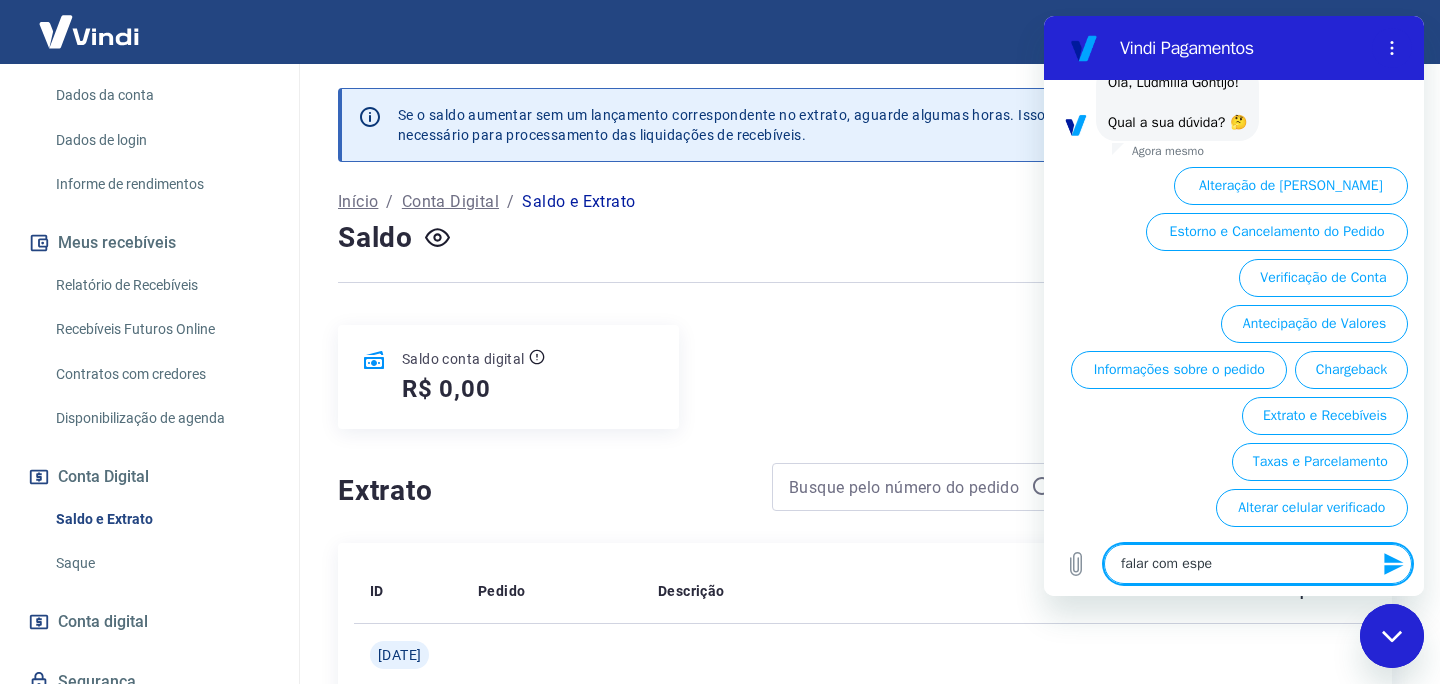 type on "falar com espec" 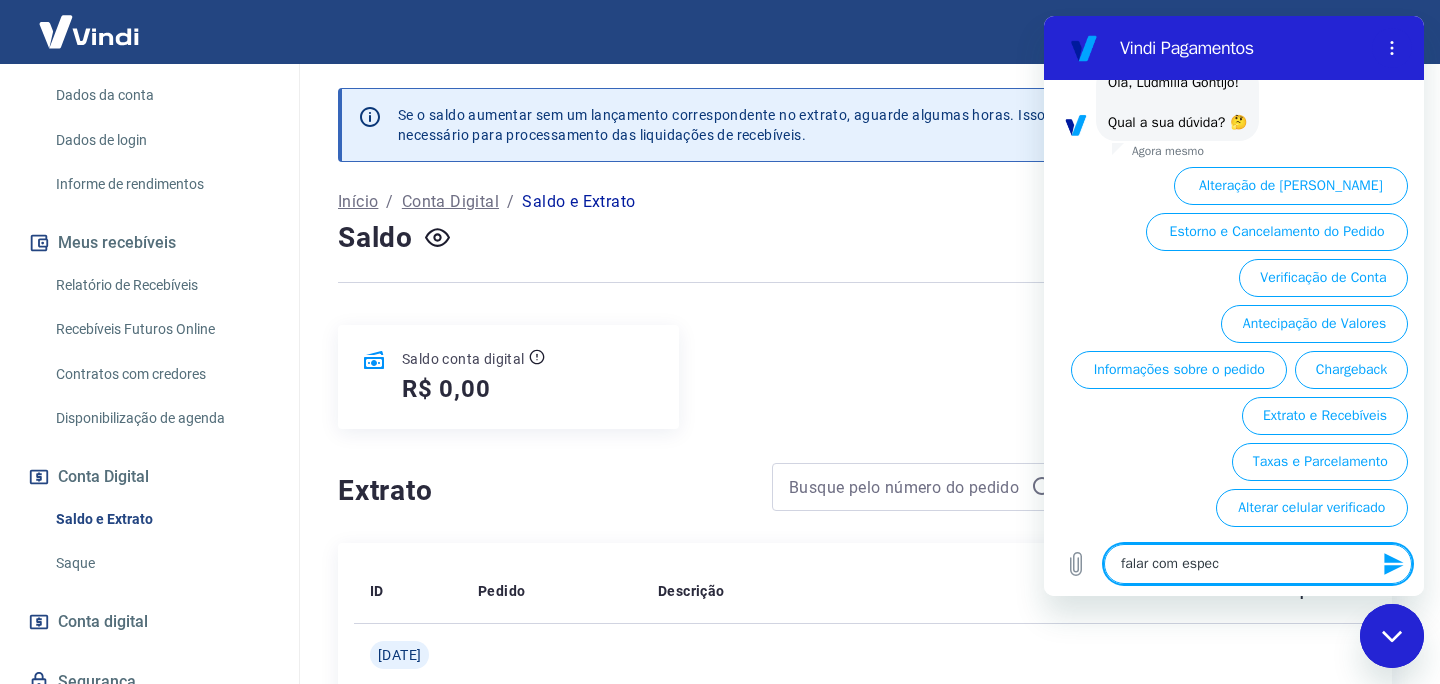 type on "falar com especi" 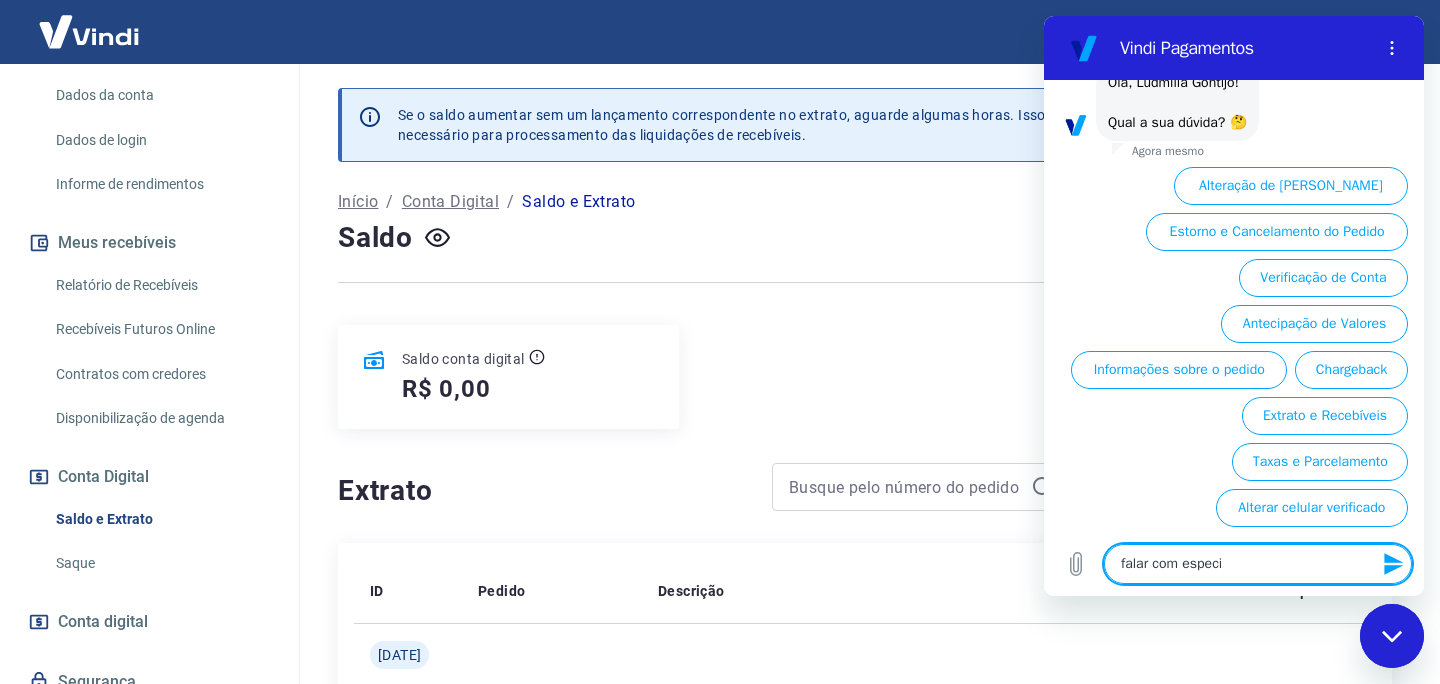 type on "falar com especia" 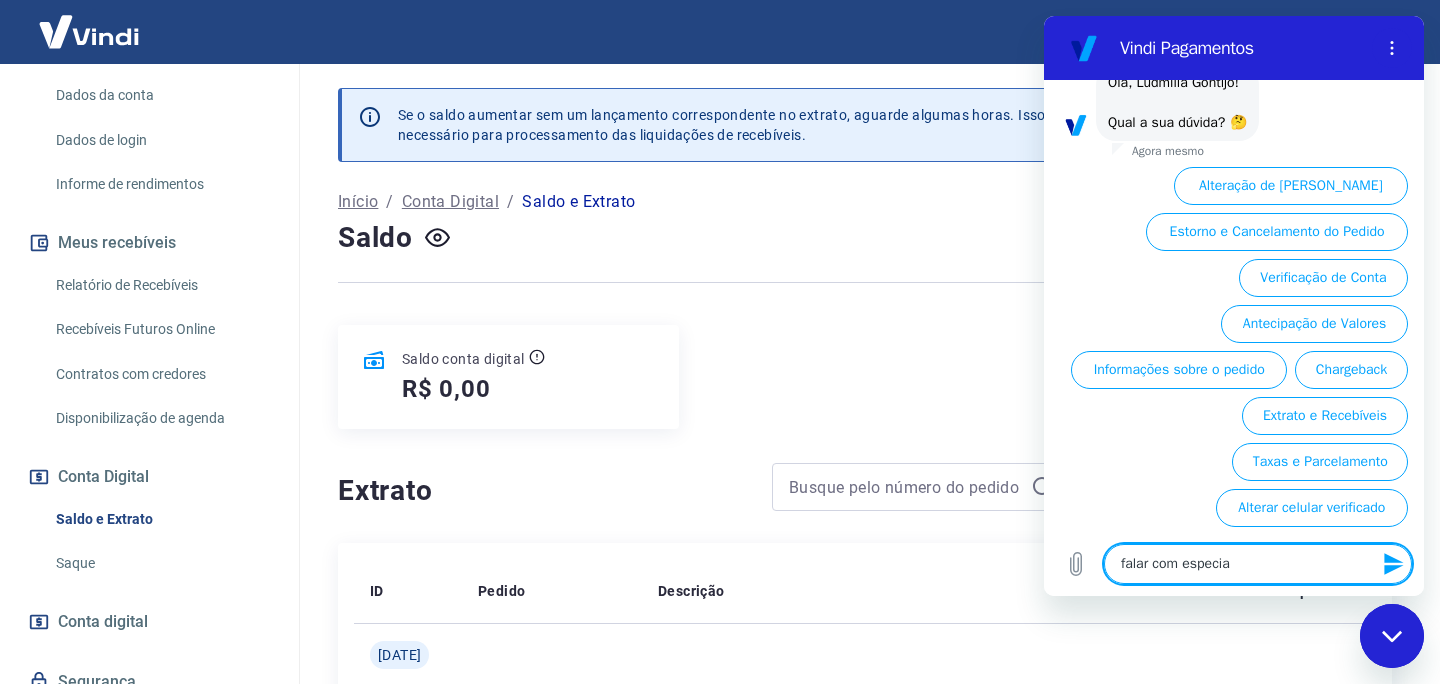 type on "falar com especial" 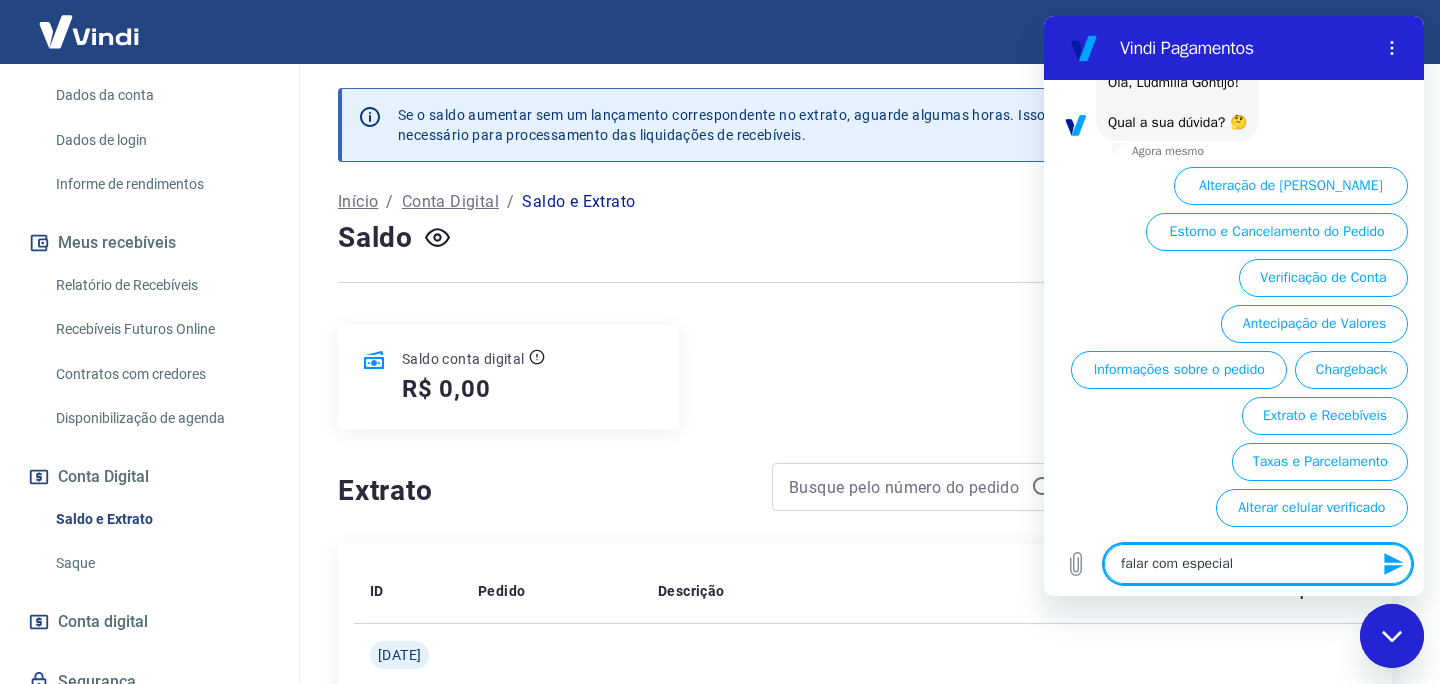 type on "x" 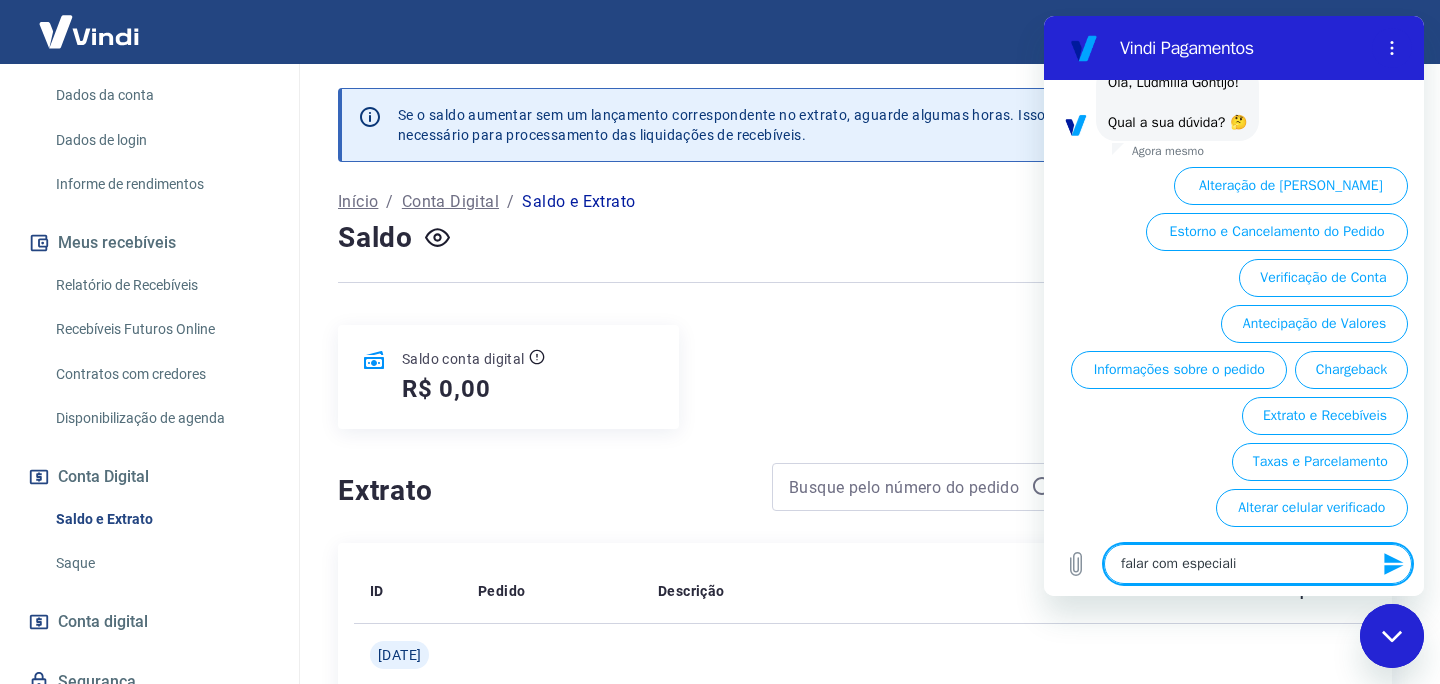 type on "falar com especialis" 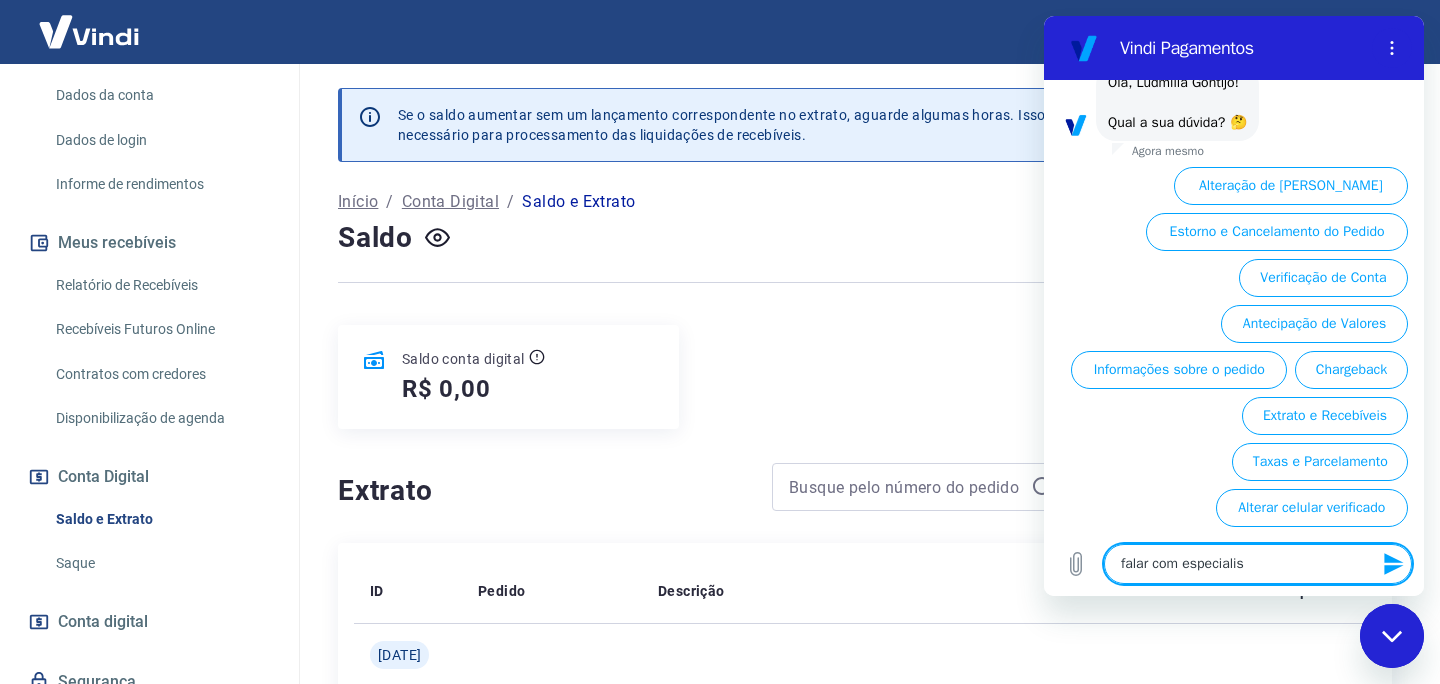 type on "falar com especialist" 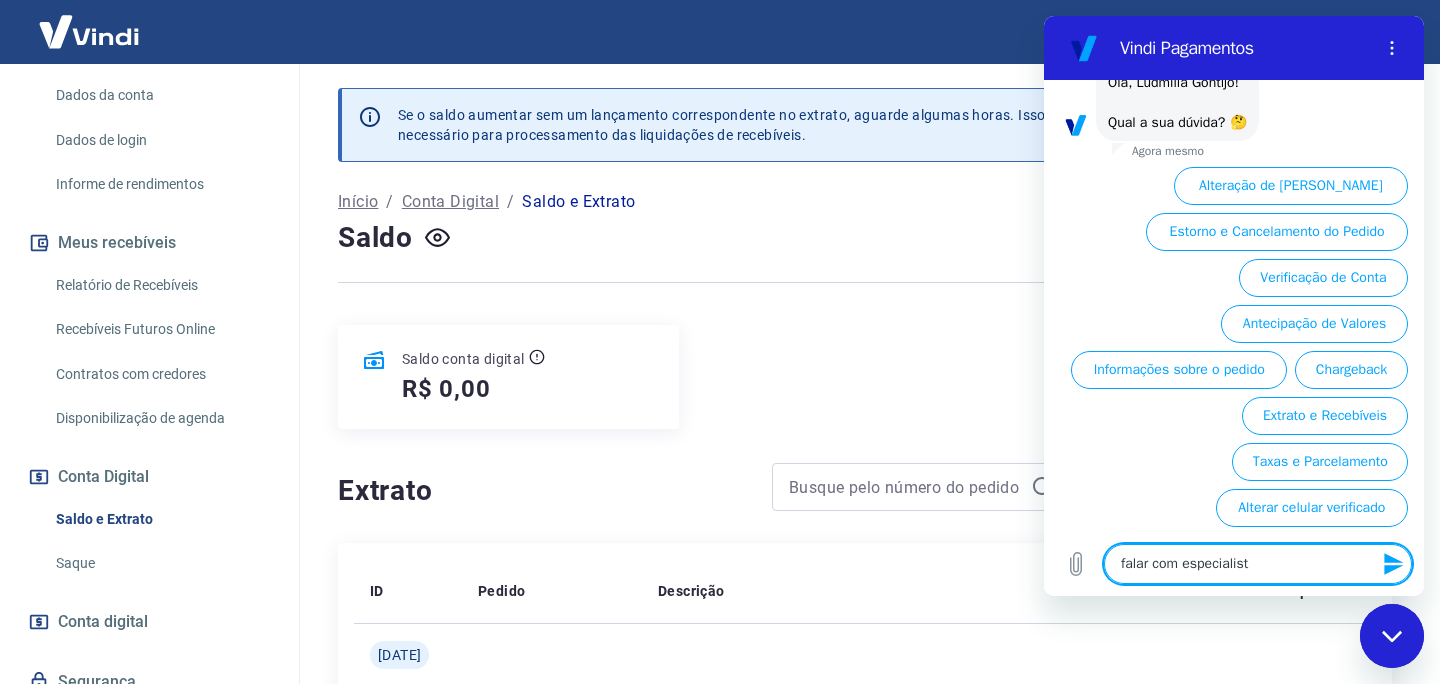 type on "falar com especialista" 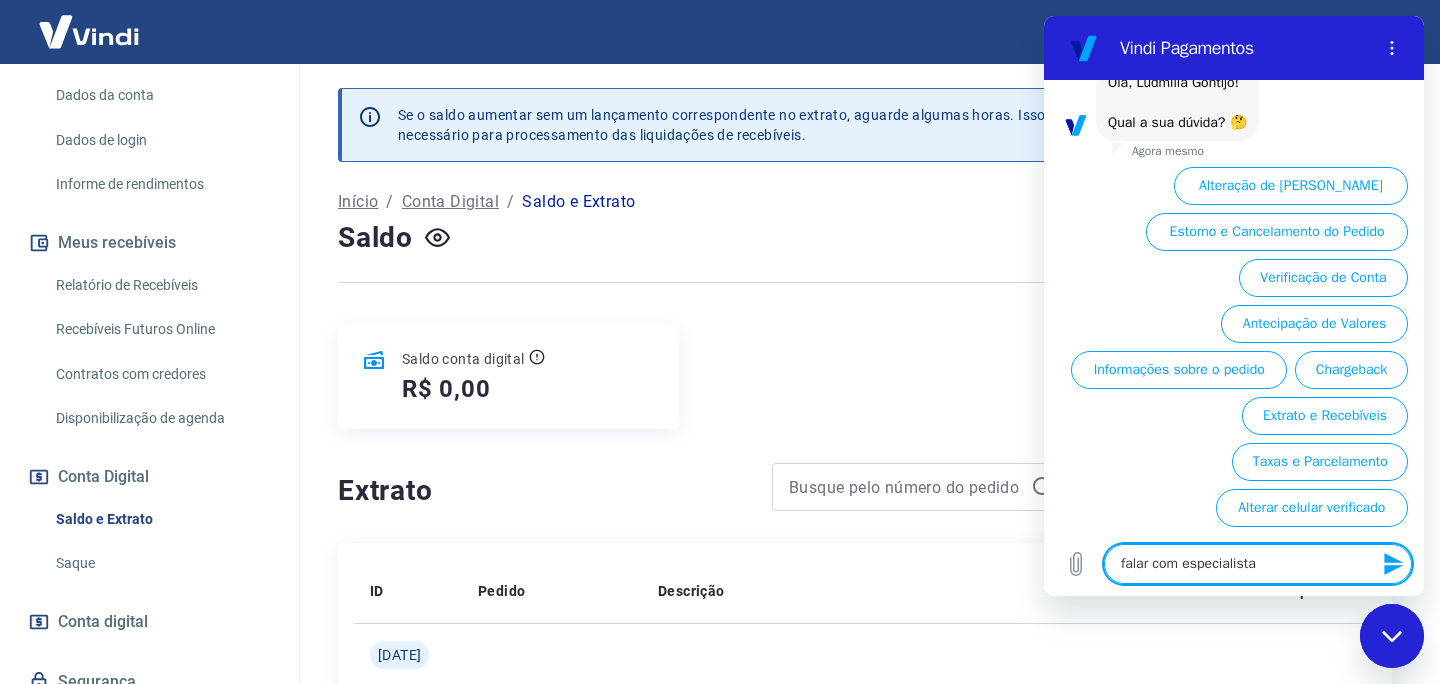 type on "x" 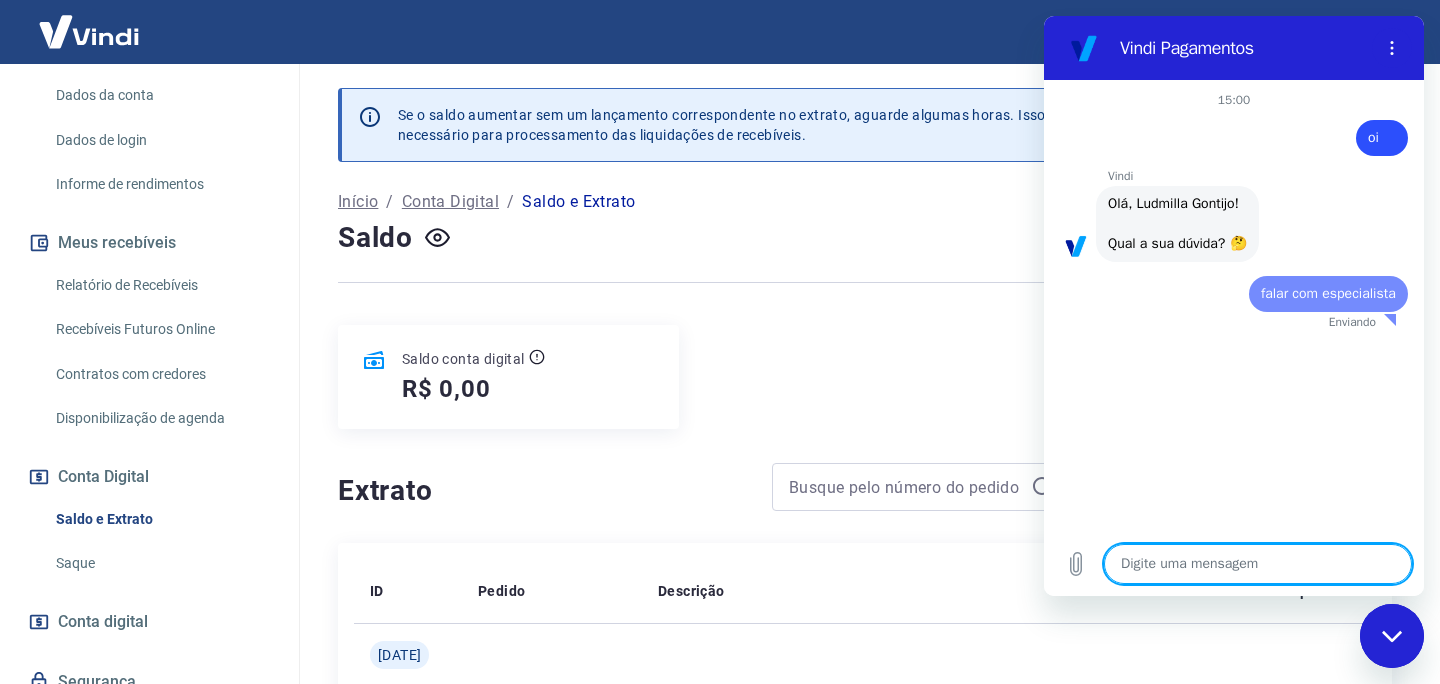 scroll, scrollTop: 0, scrollLeft: 0, axis: both 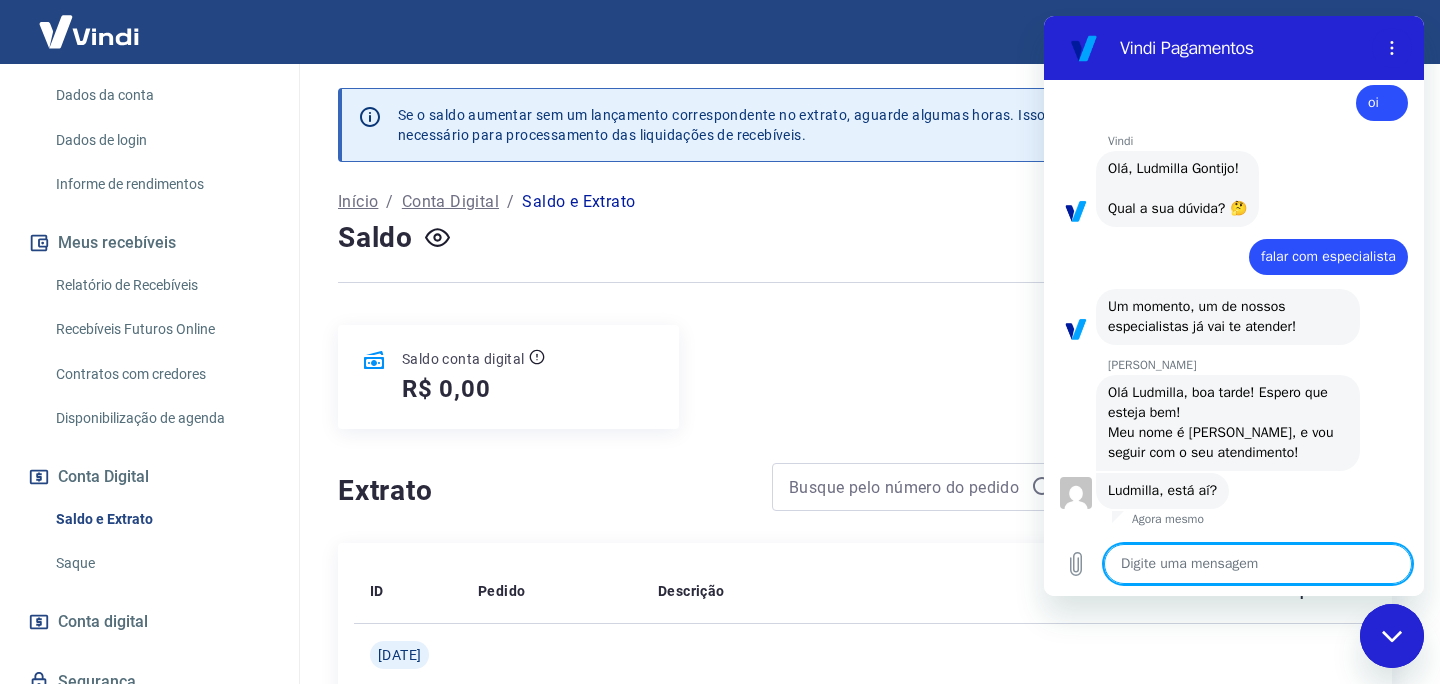 type on "x" 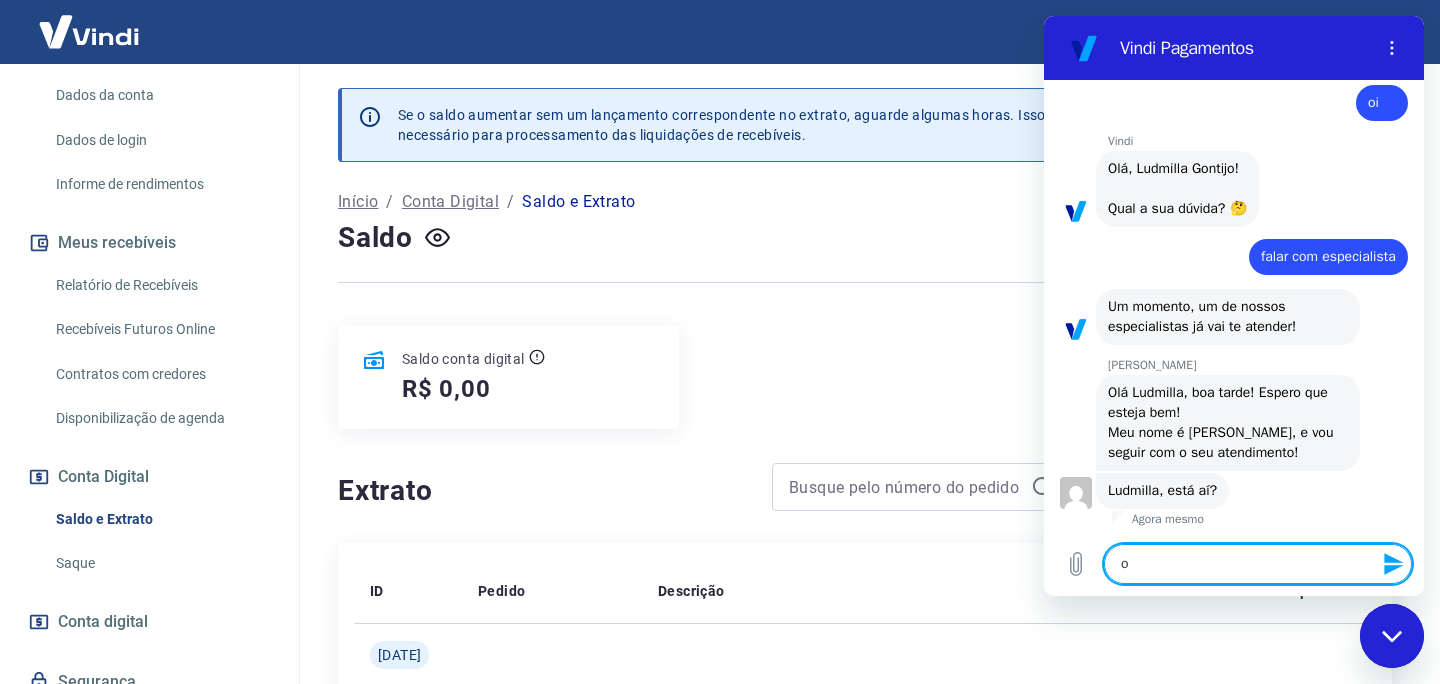 type on "oi" 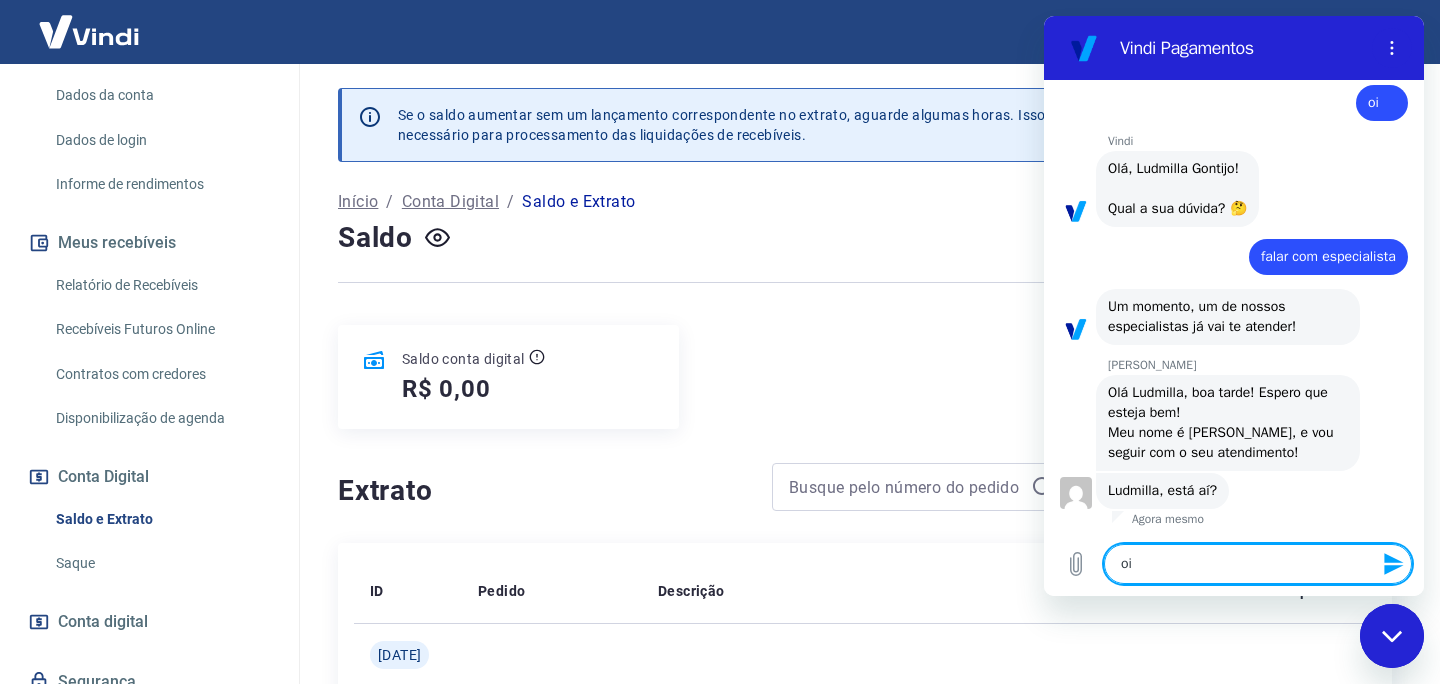 type on "oii" 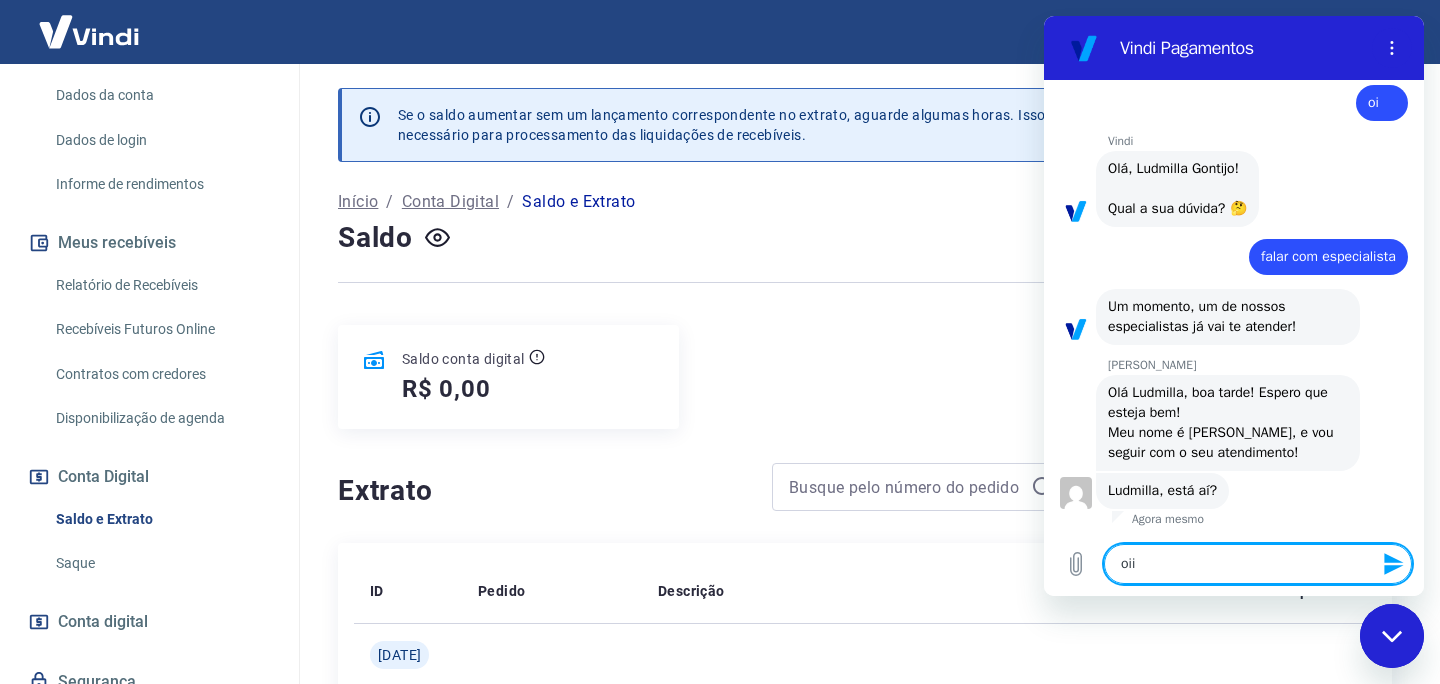 type 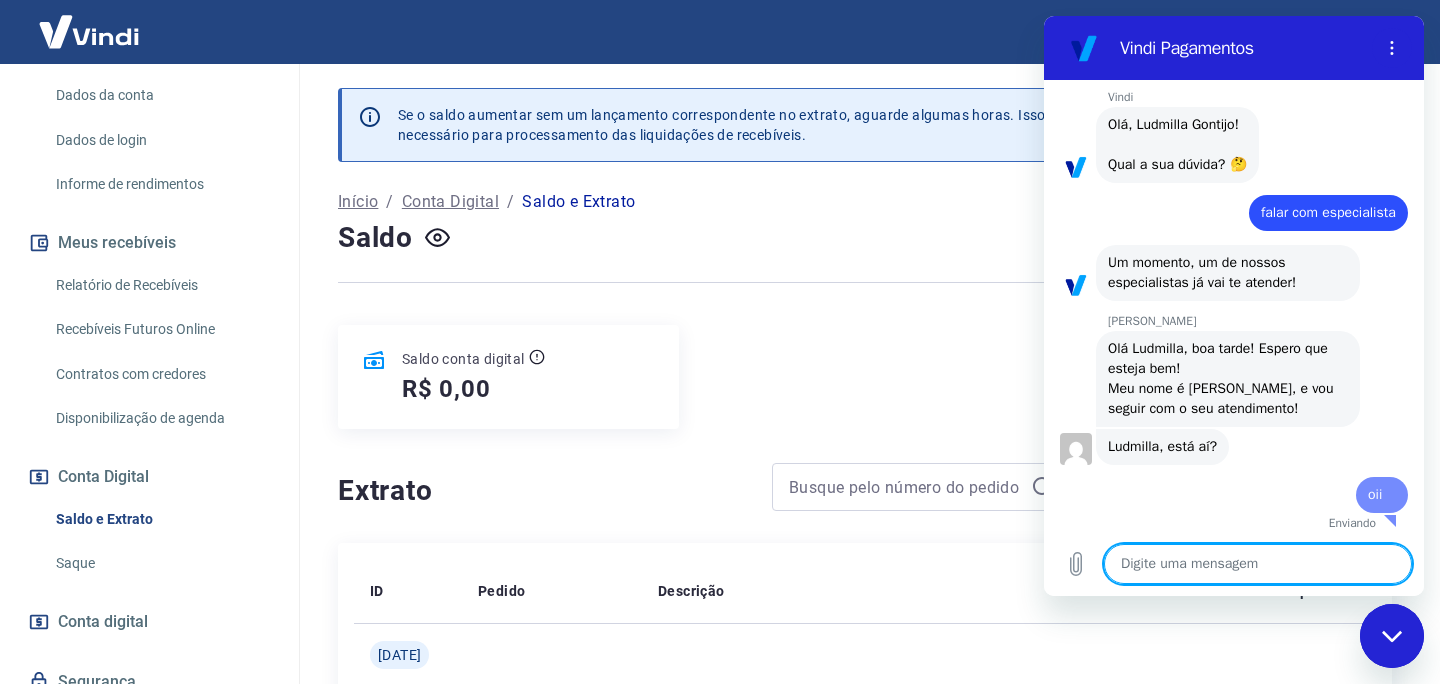 type on "x" 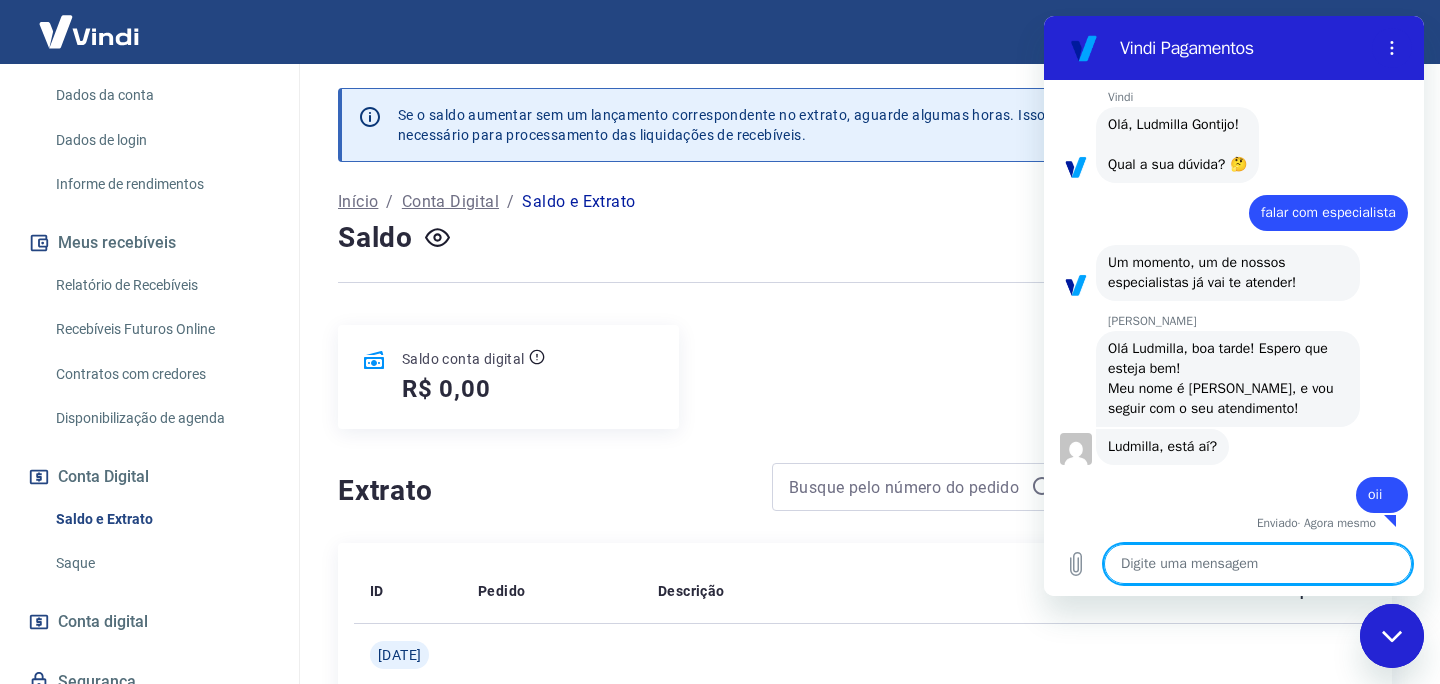 scroll, scrollTop: 83, scrollLeft: 0, axis: vertical 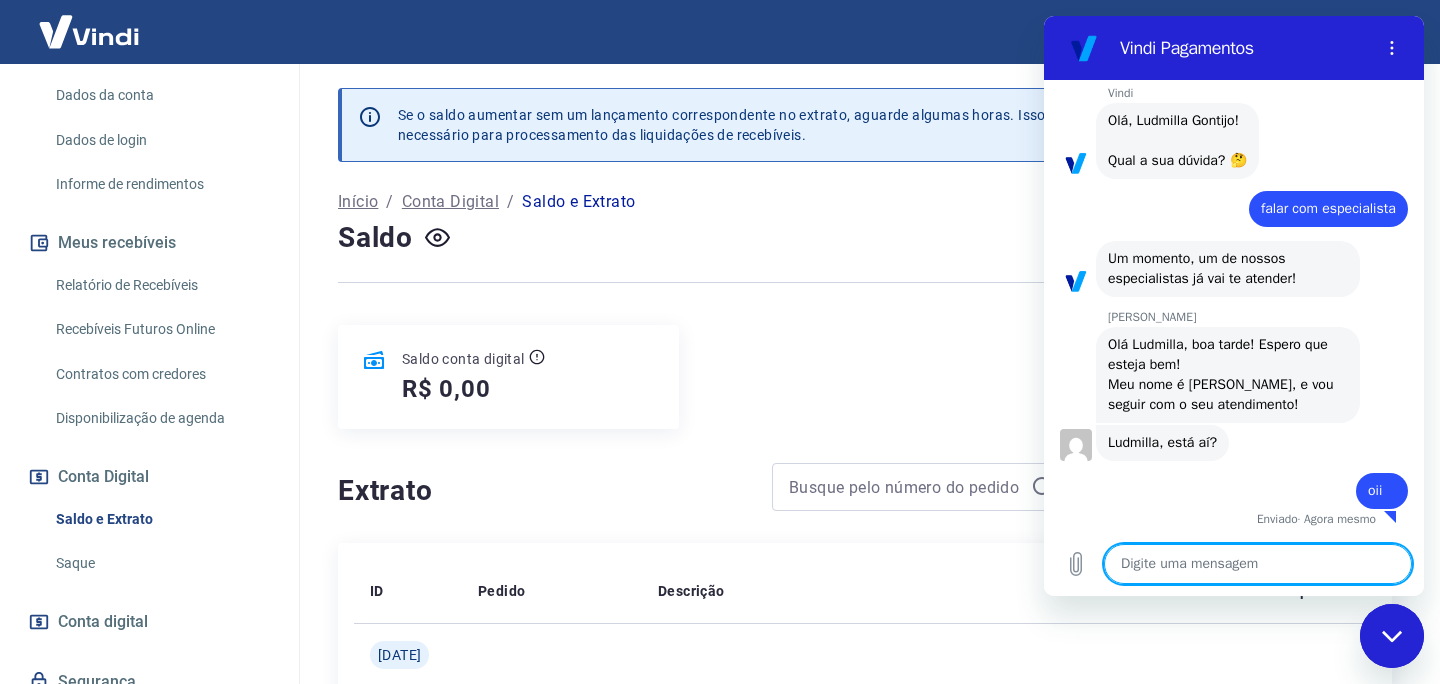 type on "n" 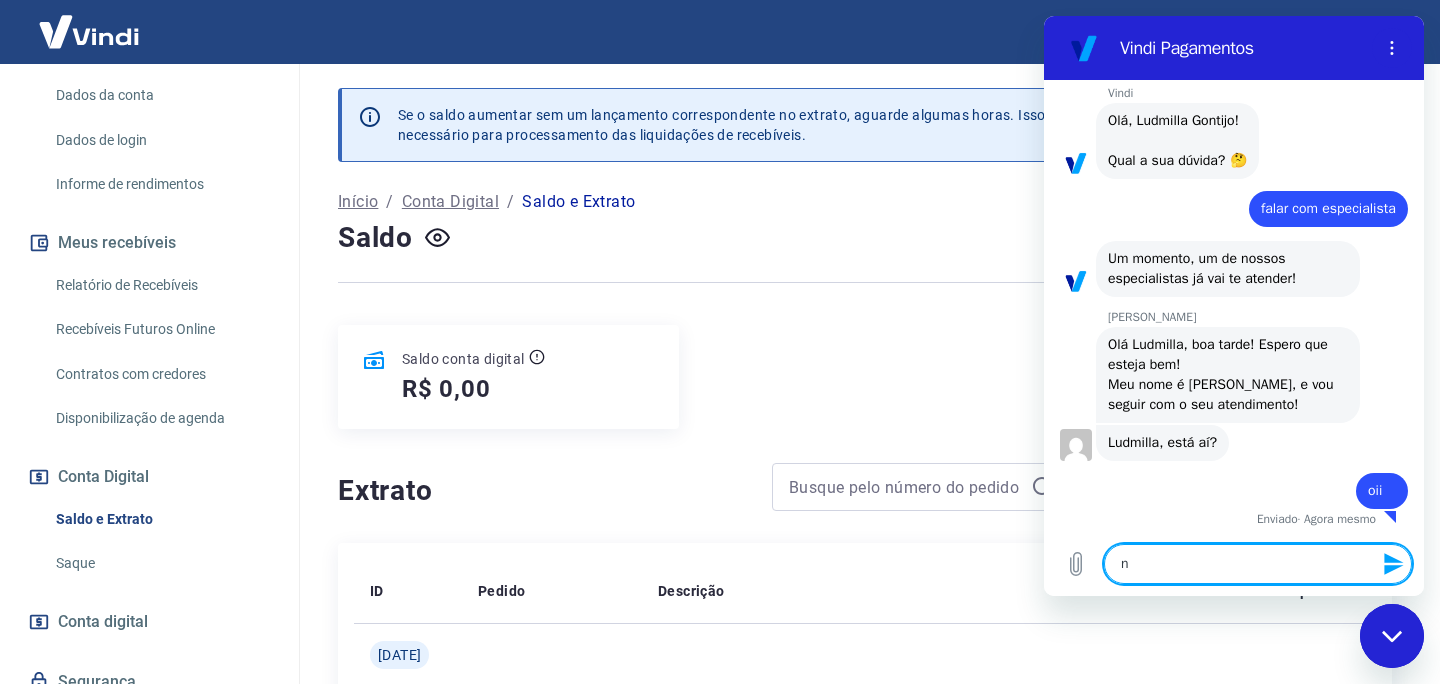 type on "na" 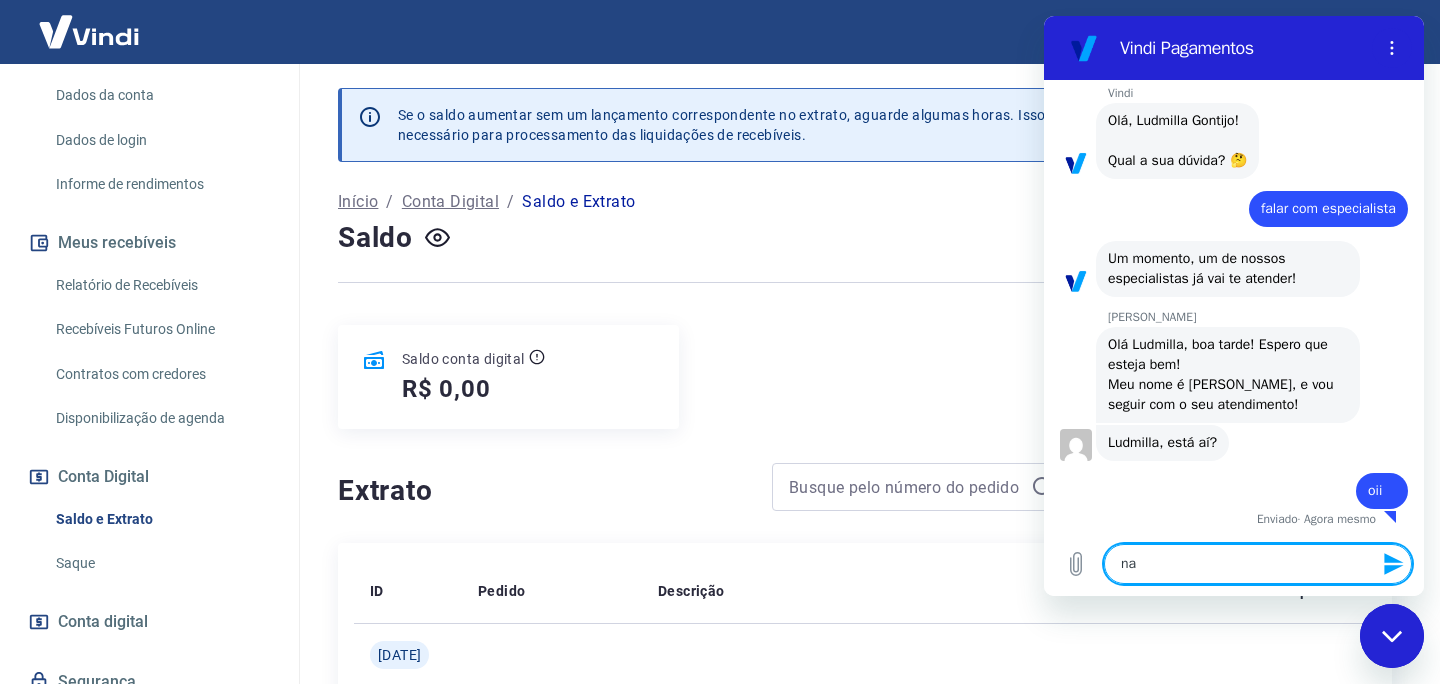 type on "nan" 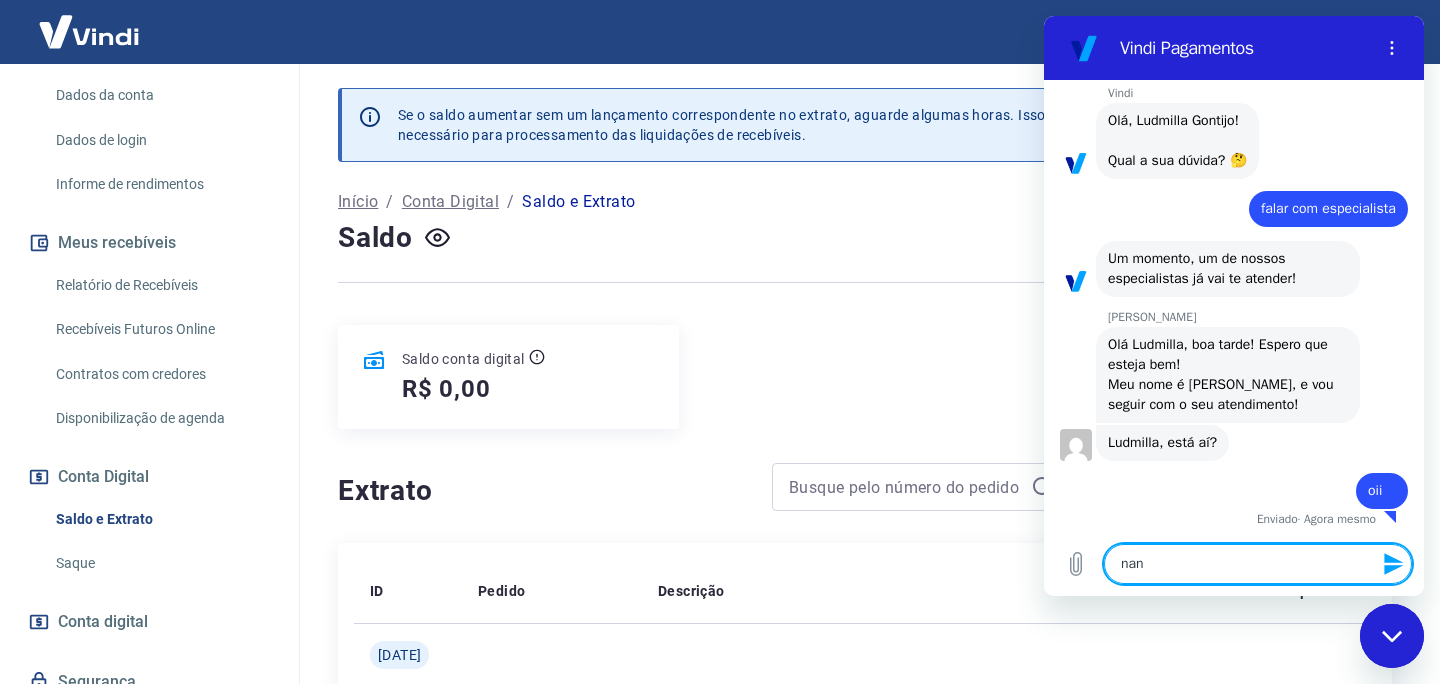 type on "x" 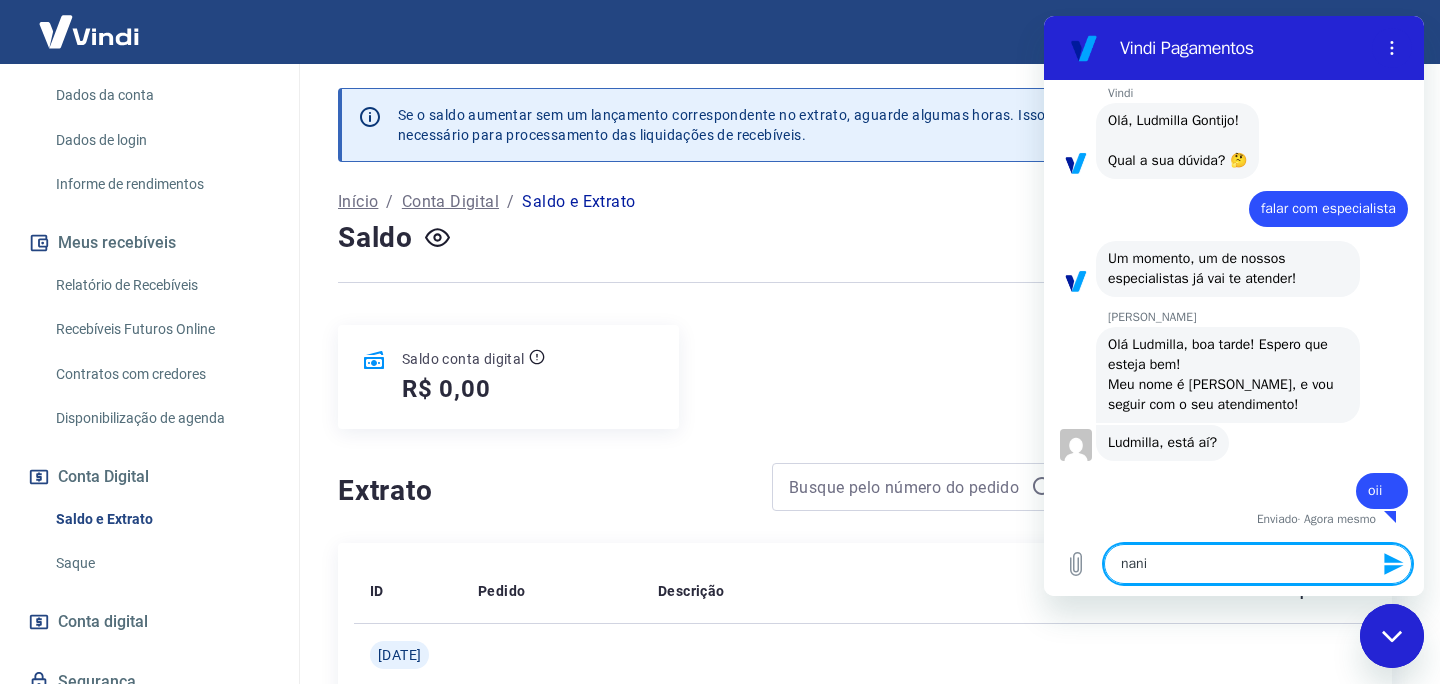 type on "[PERSON_NAME]," 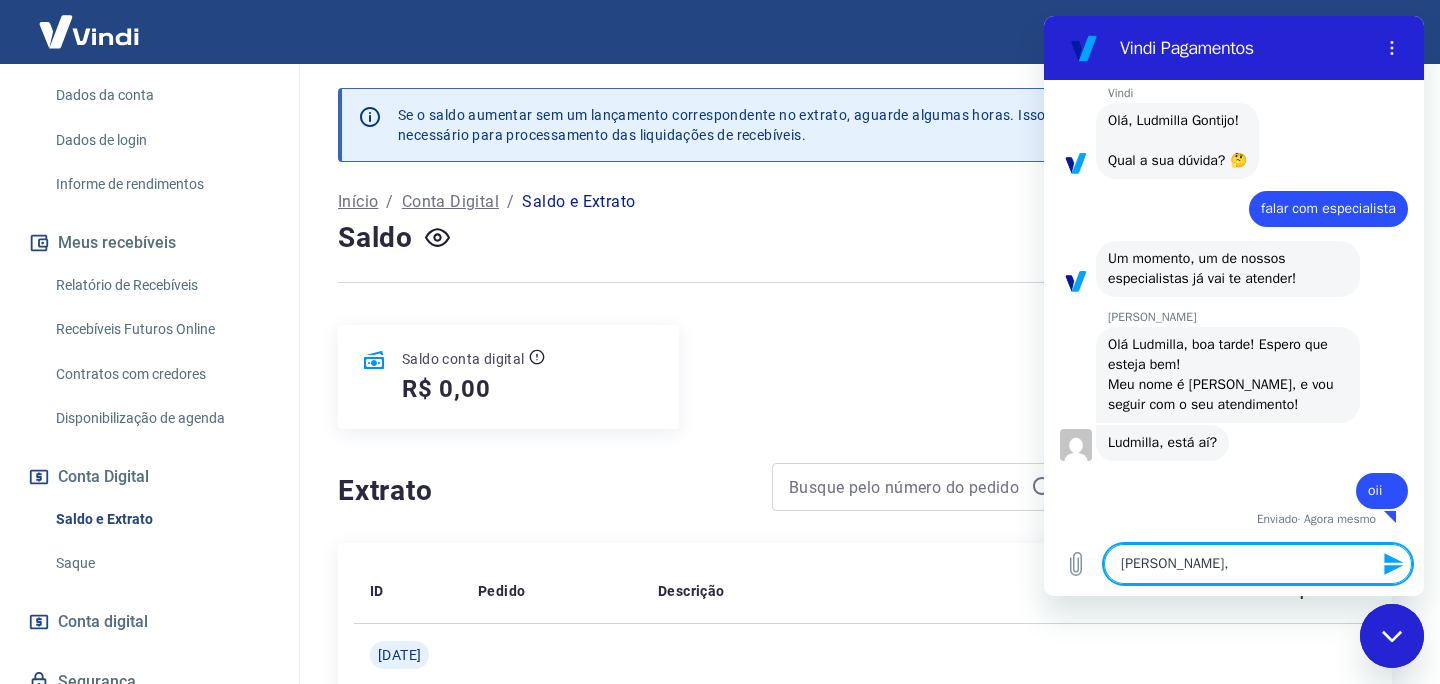 type on "[PERSON_NAME]," 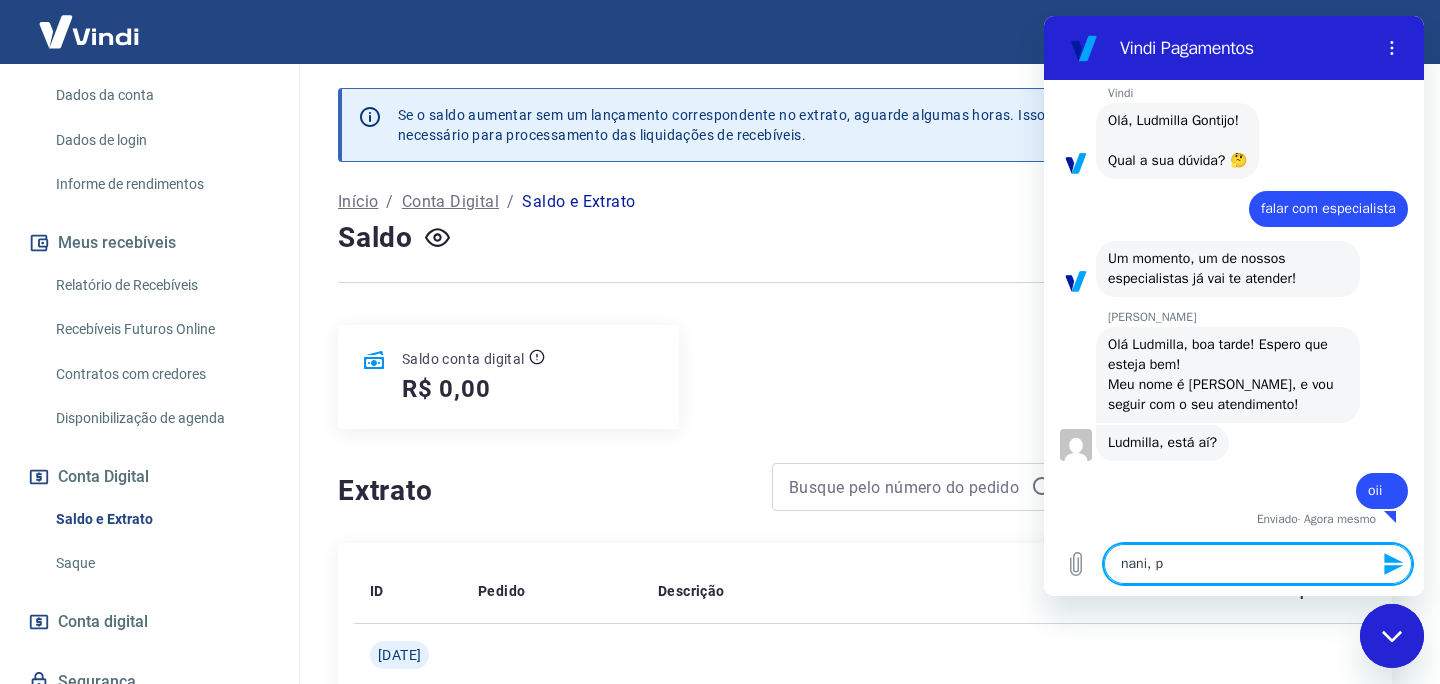 type on "nani, pr" 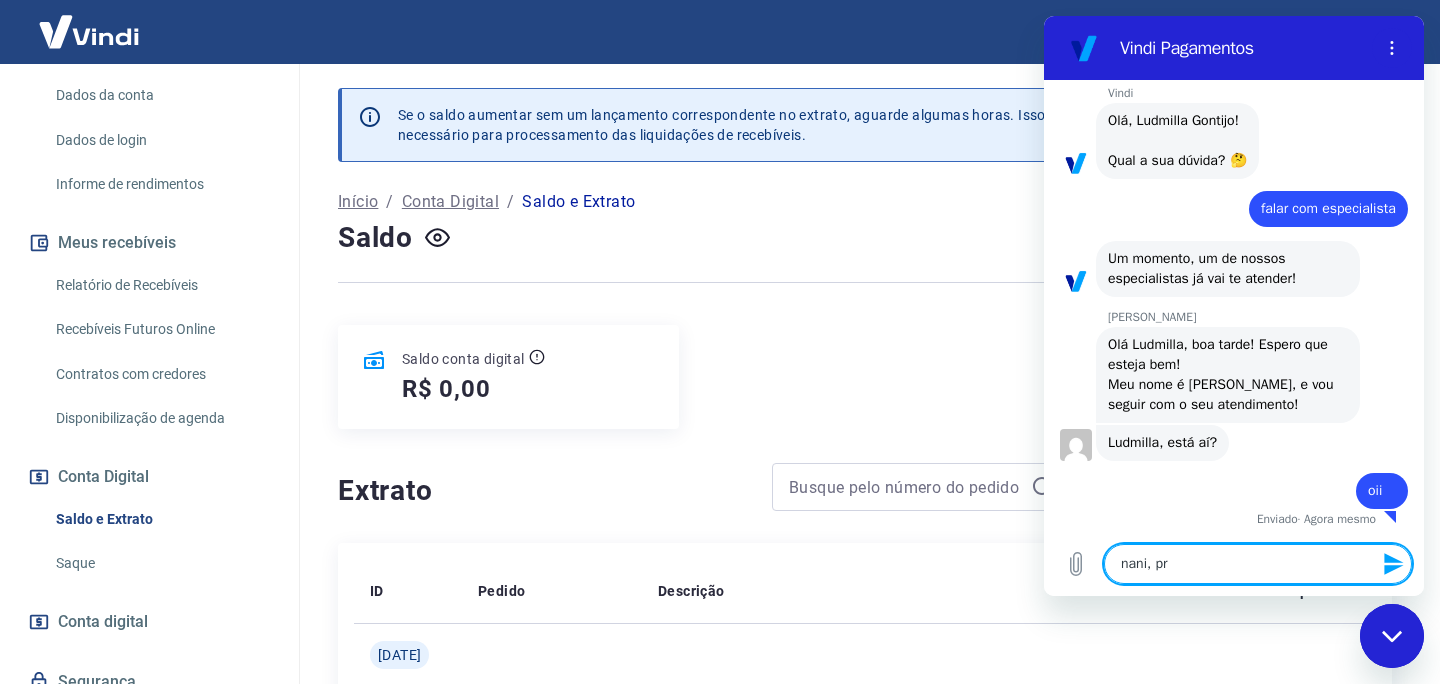 type on "nani, pre" 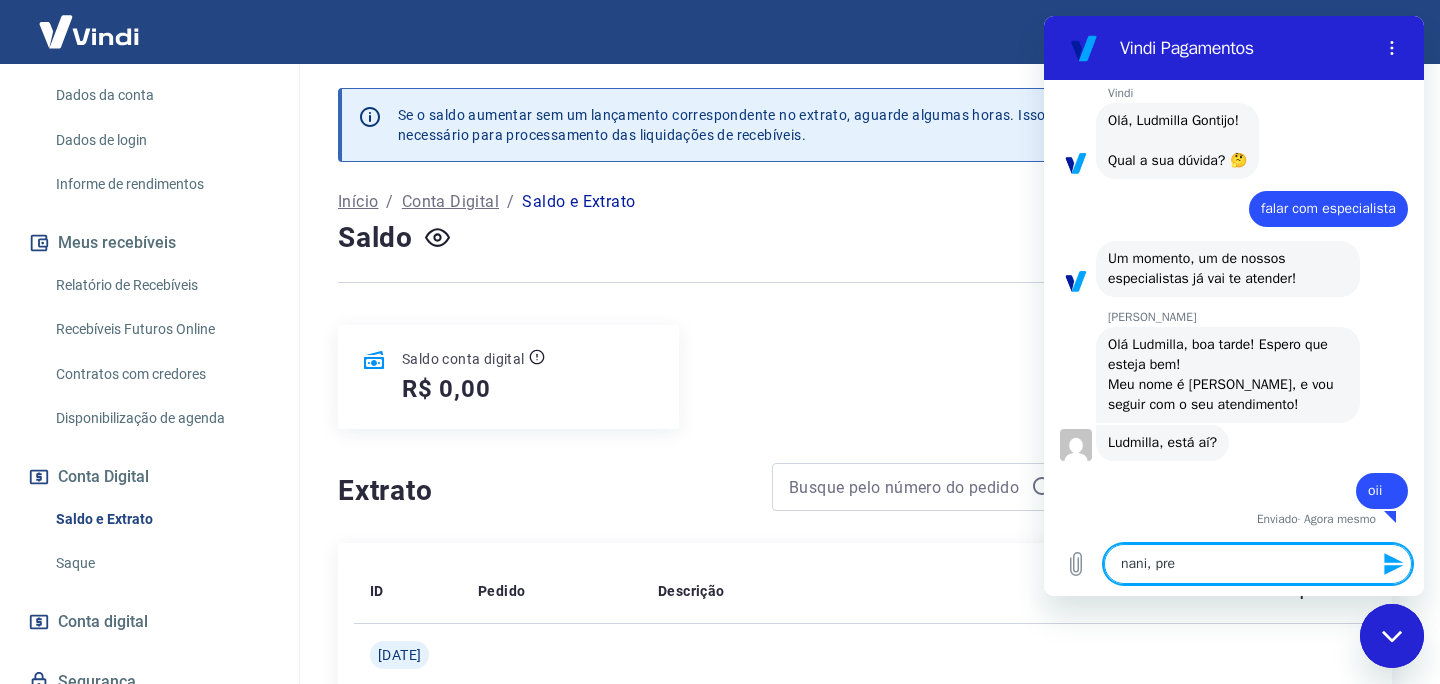 type on "nani, prec" 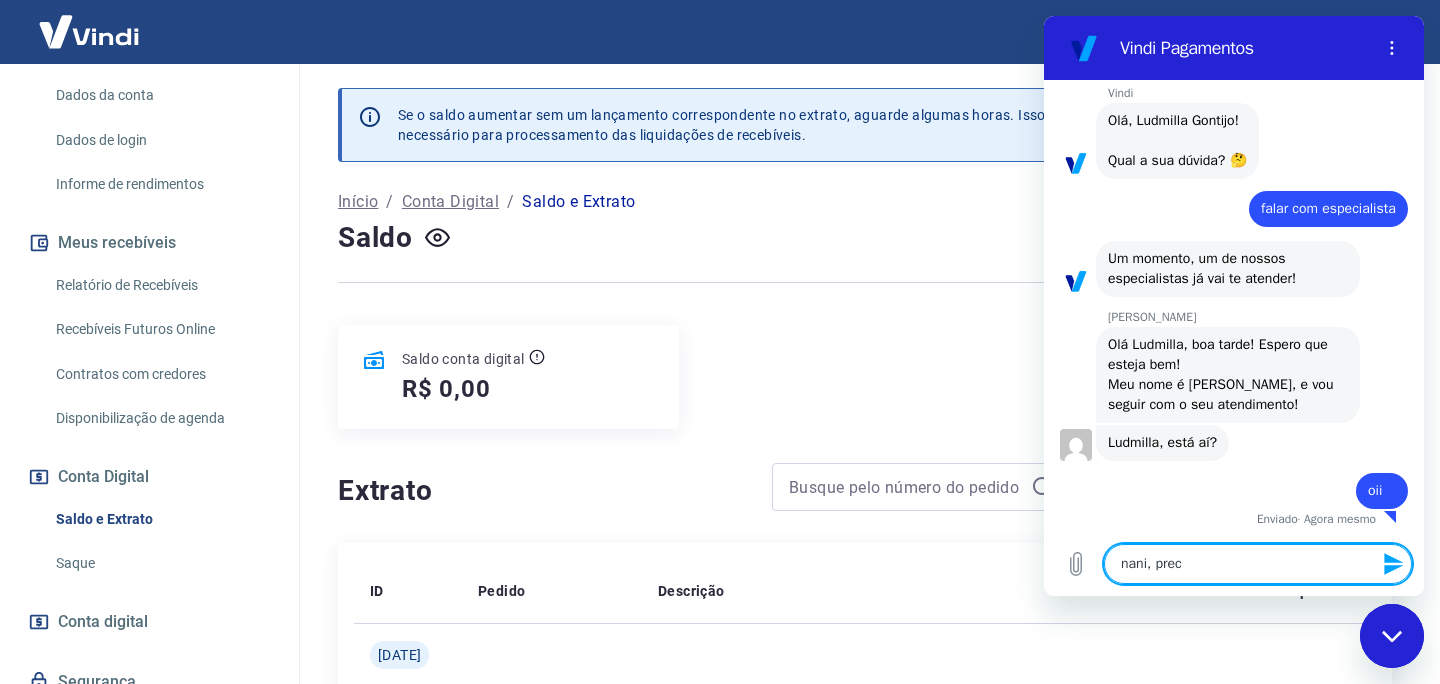 type on "nani, preci" 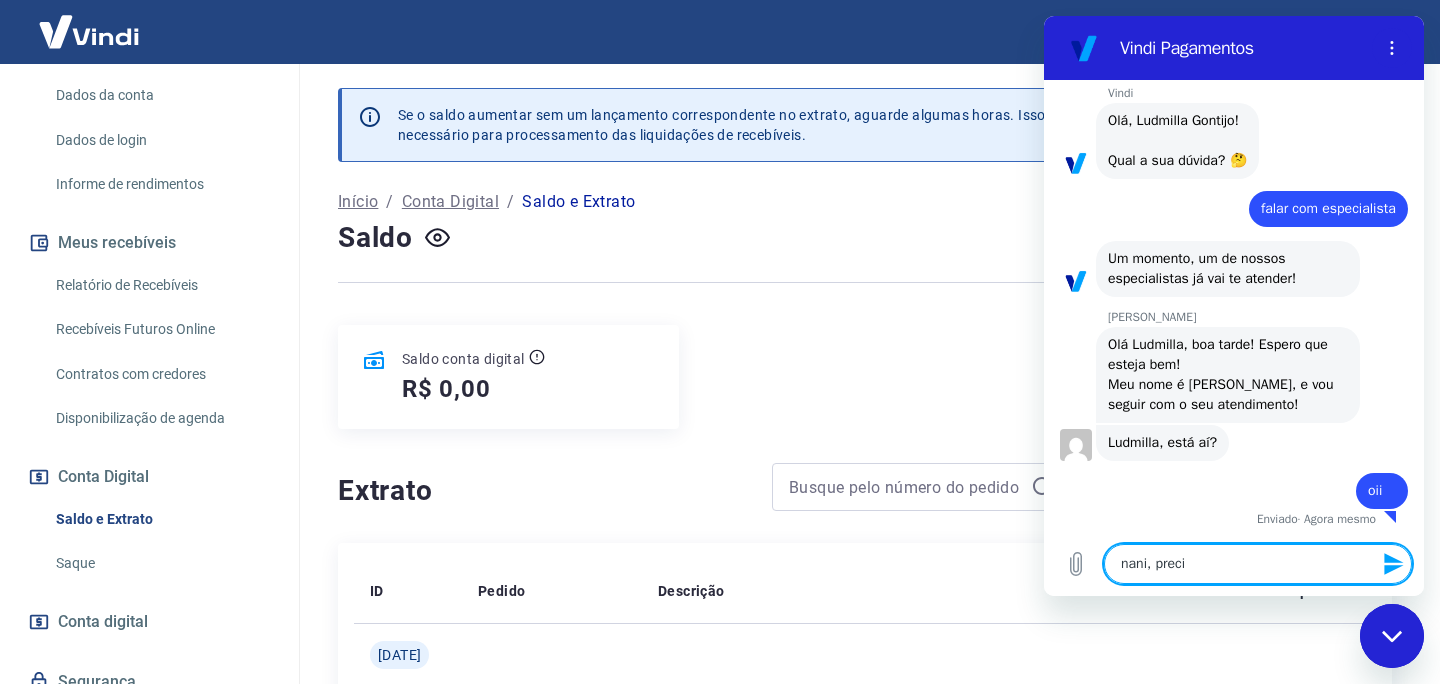 type on "nani, precis" 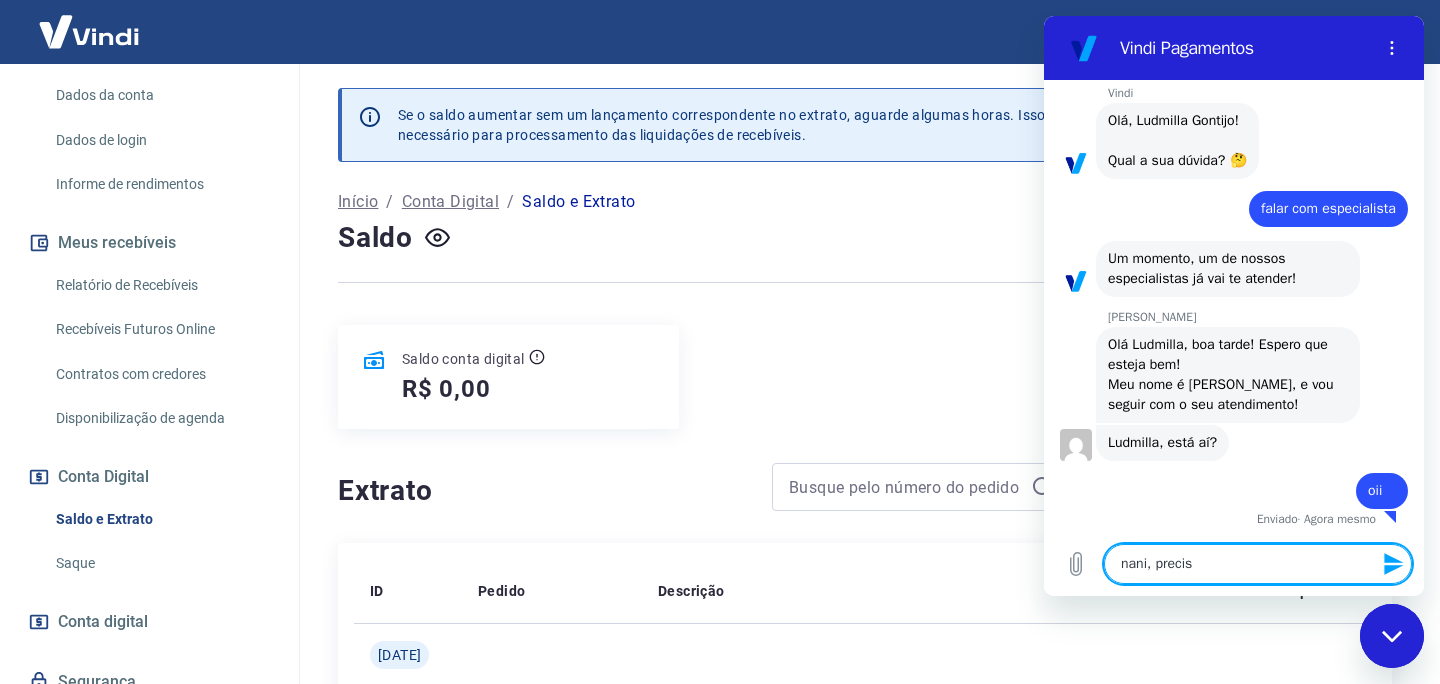 type on "nani, preciso" 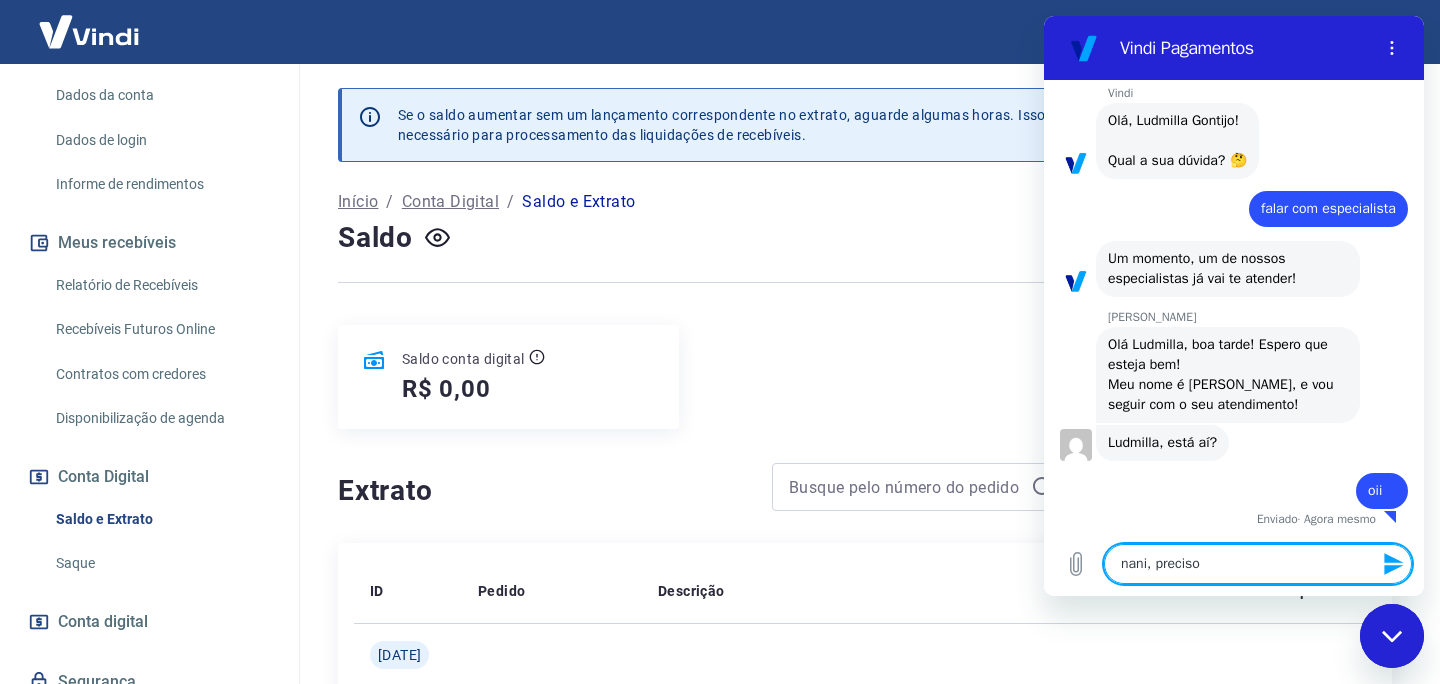 type on "nani, preciso" 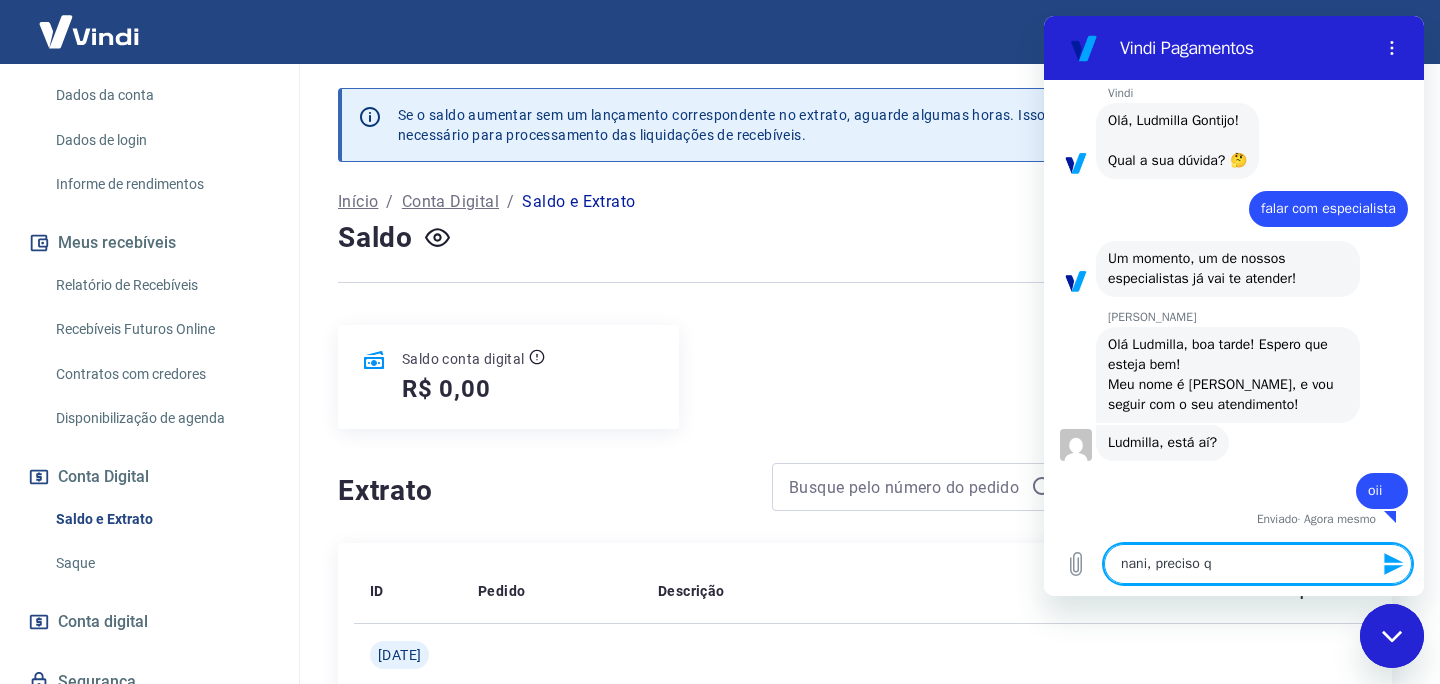type on "nani, preciso qu" 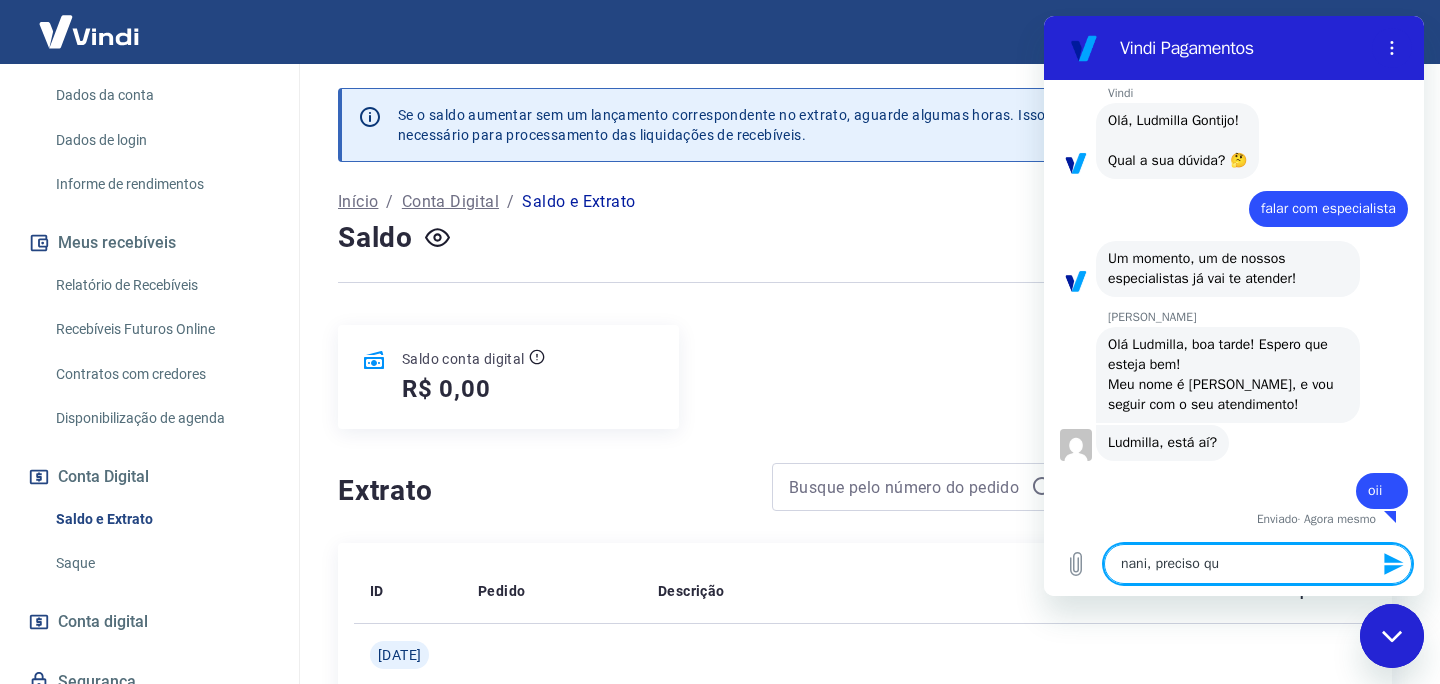 type on "x" 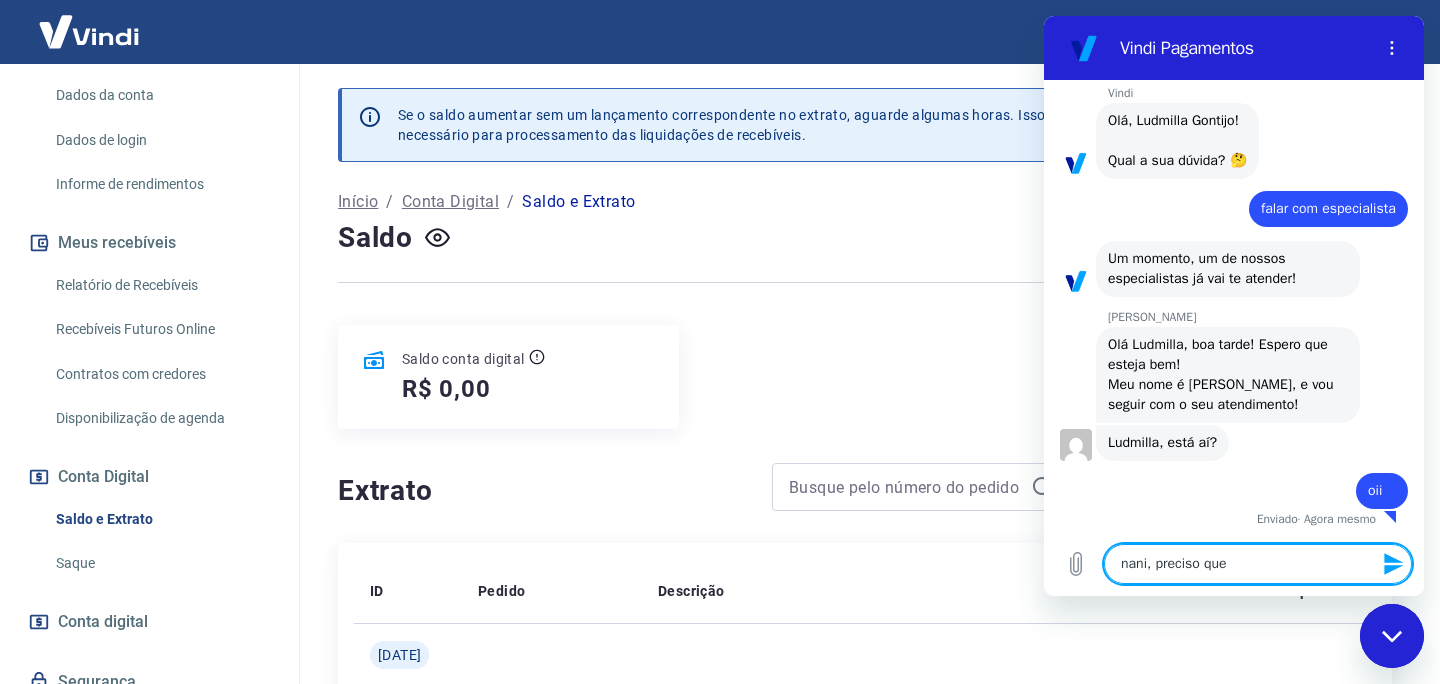type on "nani, preciso que" 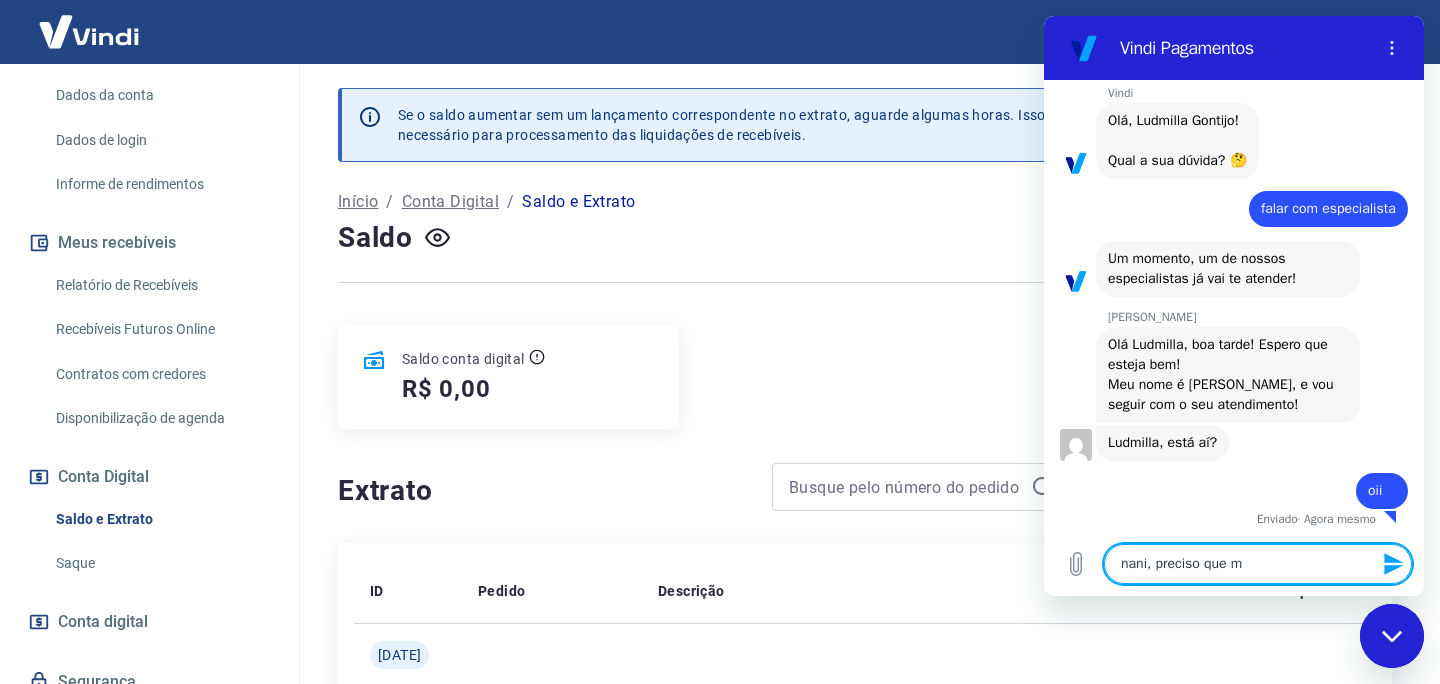 type on "nani, preciso que me" 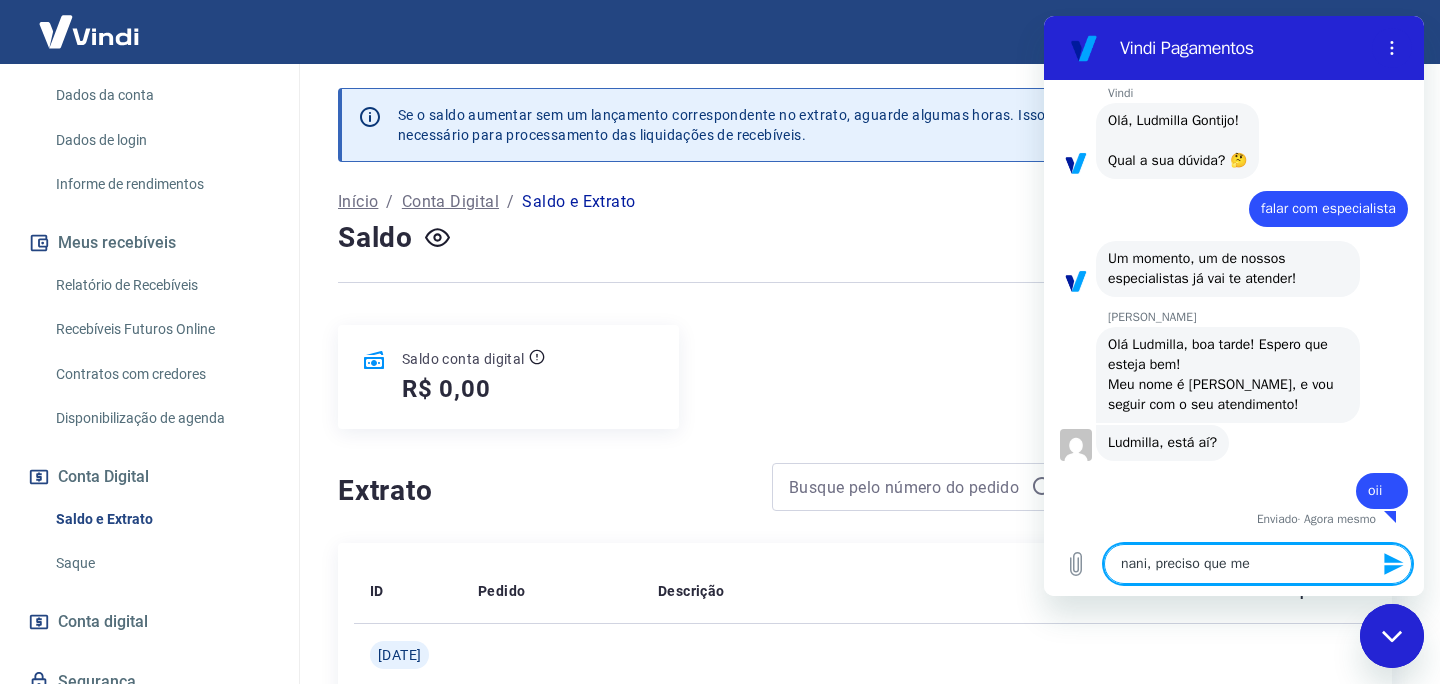 type on "nani, preciso que me" 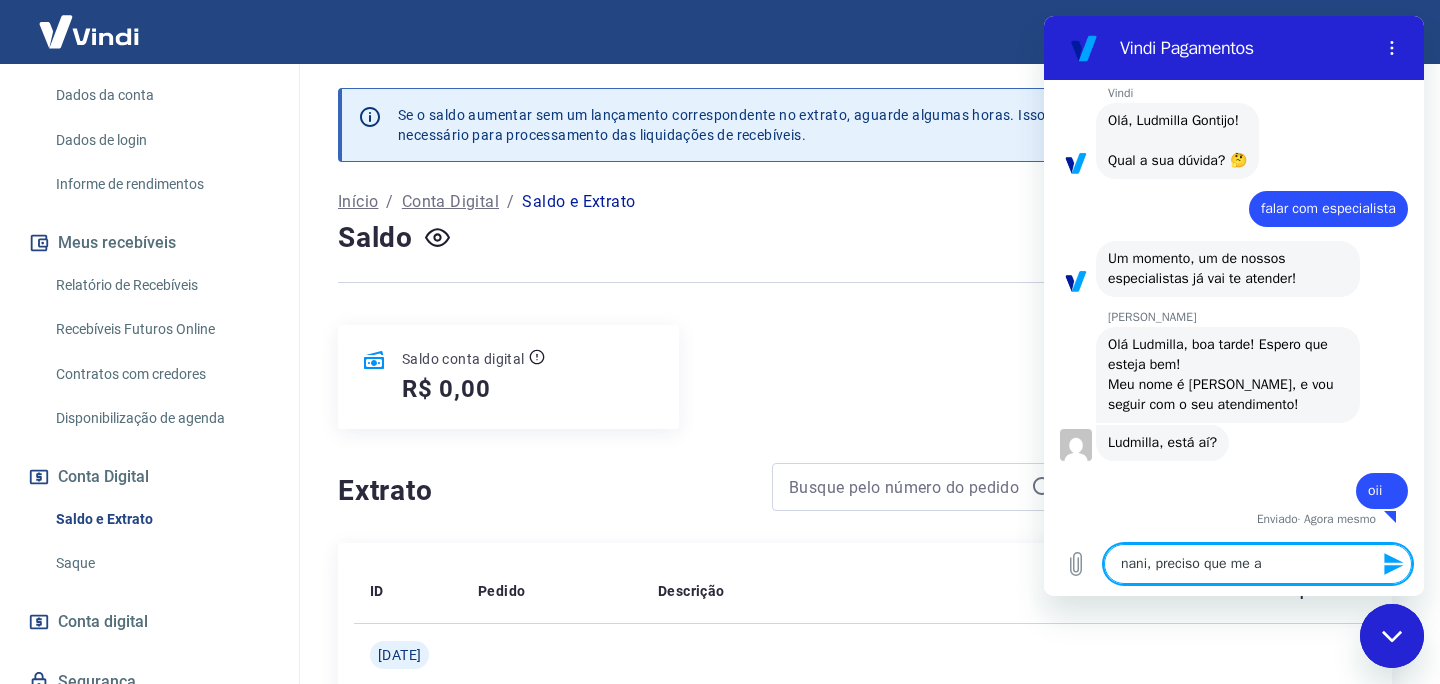 type on "nani, preciso que me" 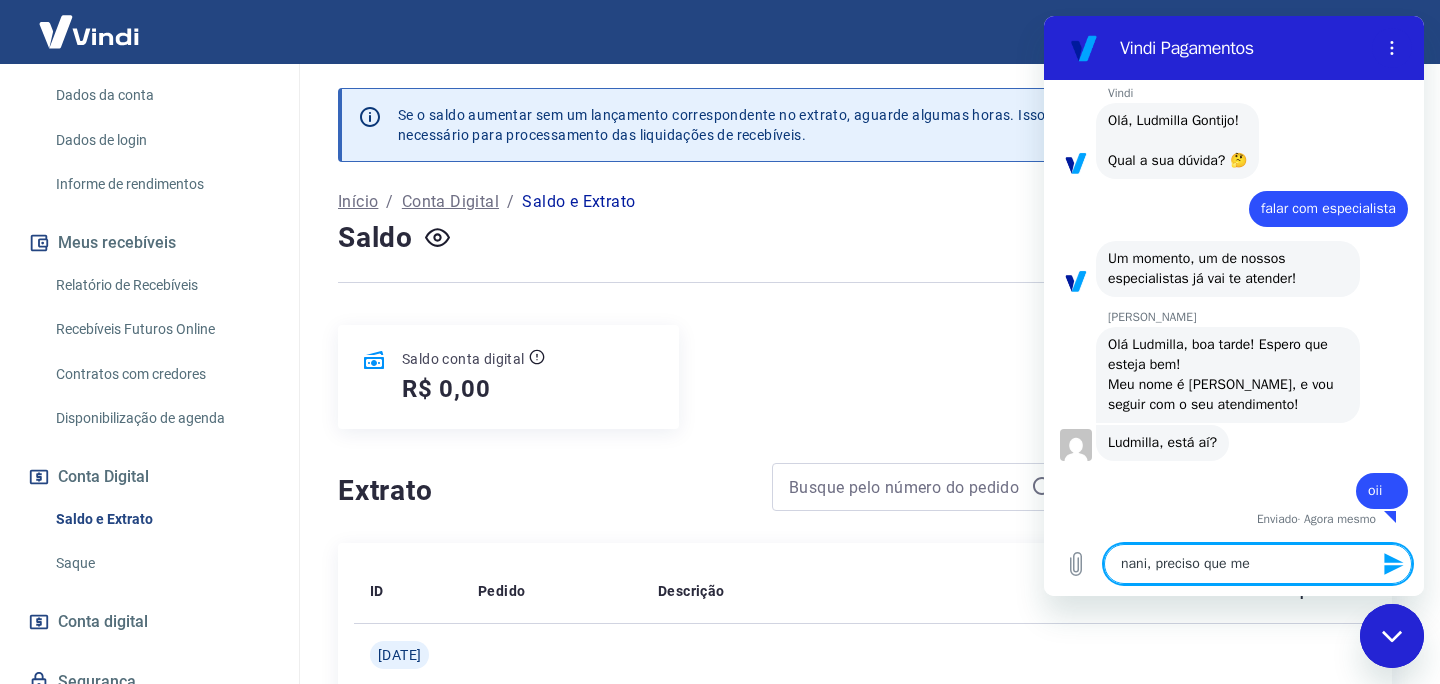 type on "nani, preciso que me" 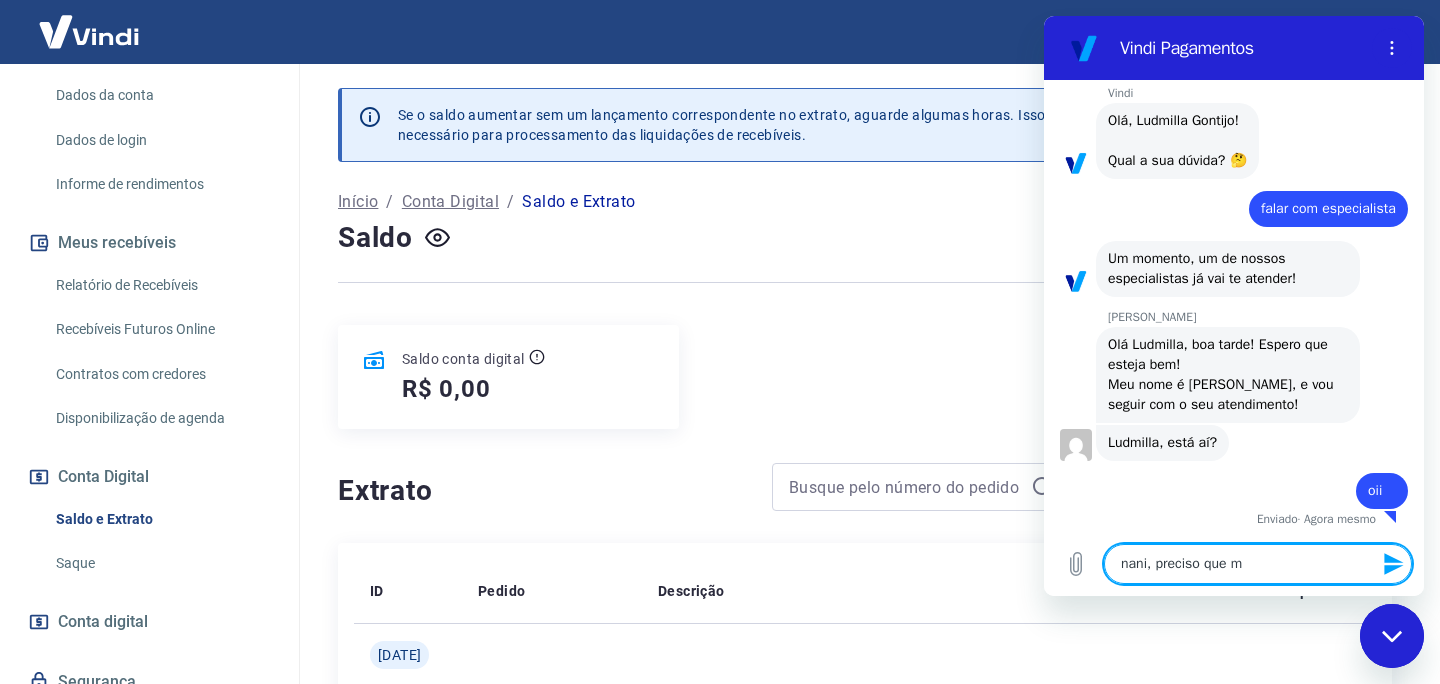 type on "nani, preciso que" 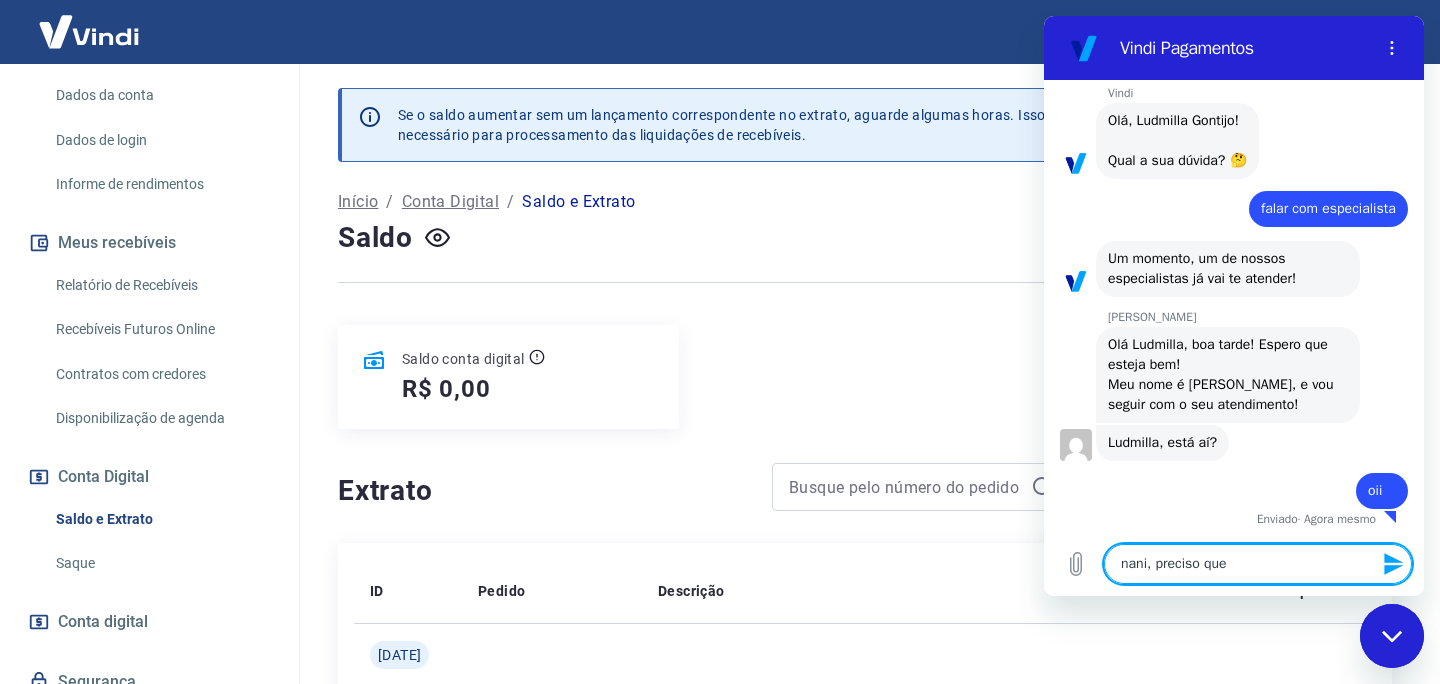 type on "nani, preciso que" 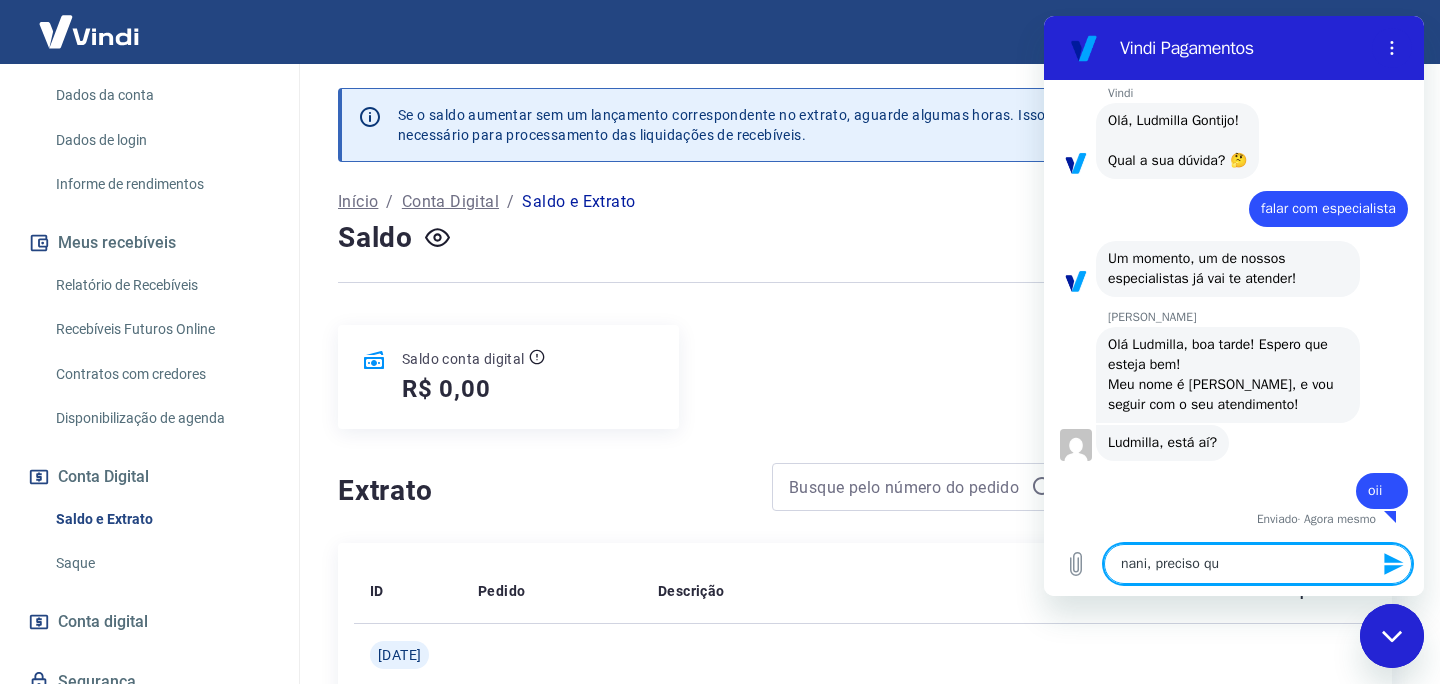 type on "nani, preciso q" 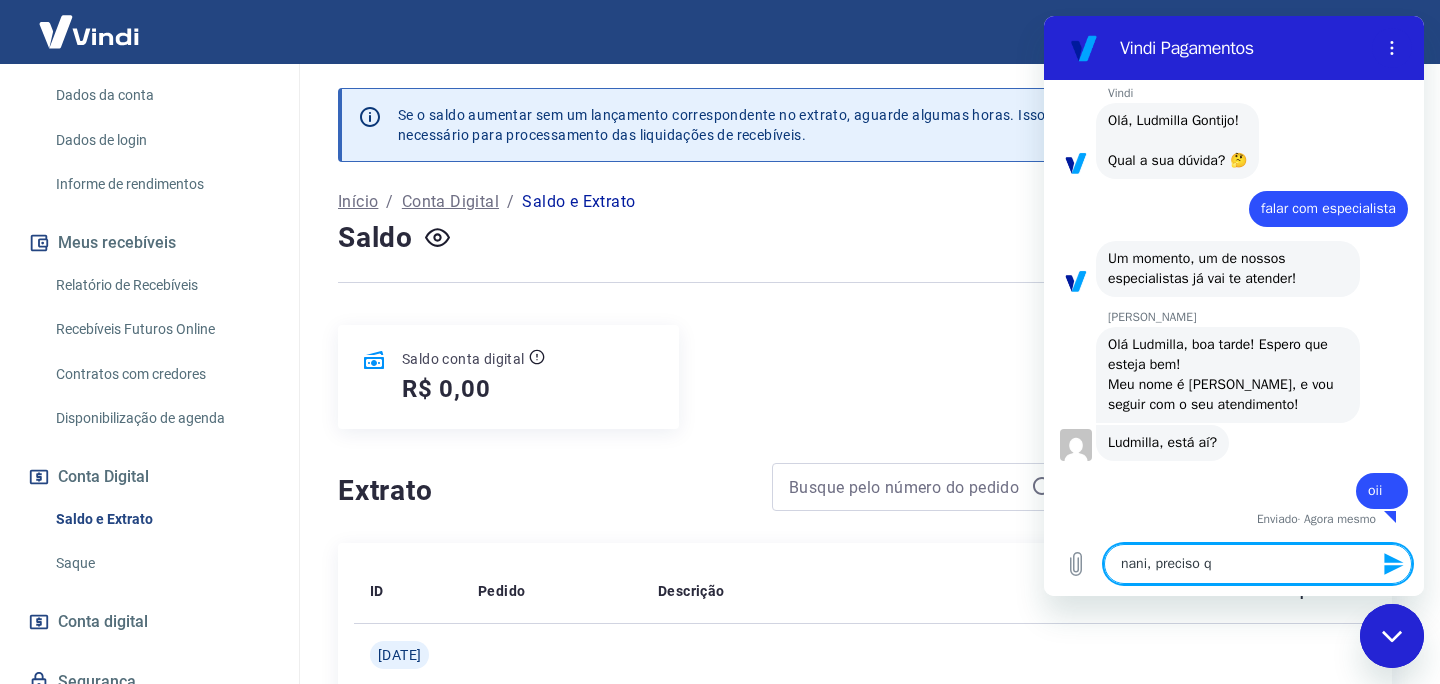 type on "nani, preciso" 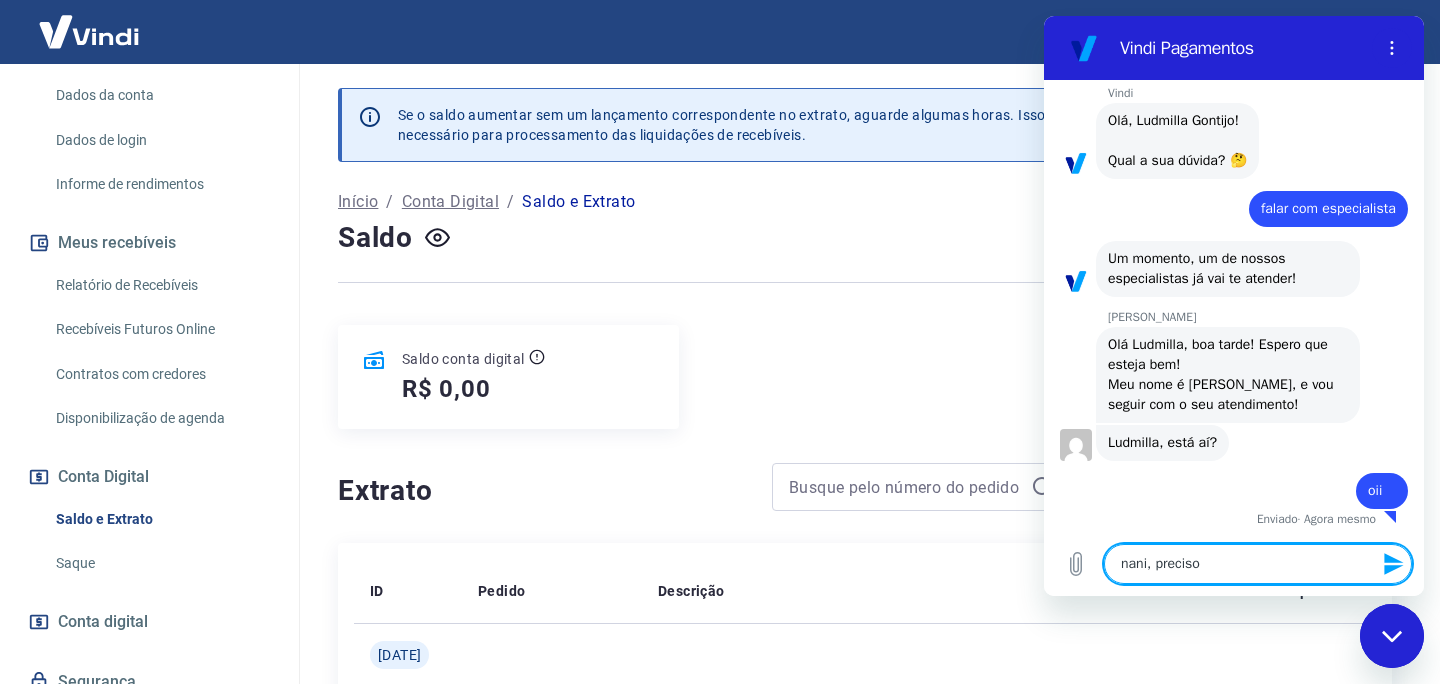 type on "nani, preciso" 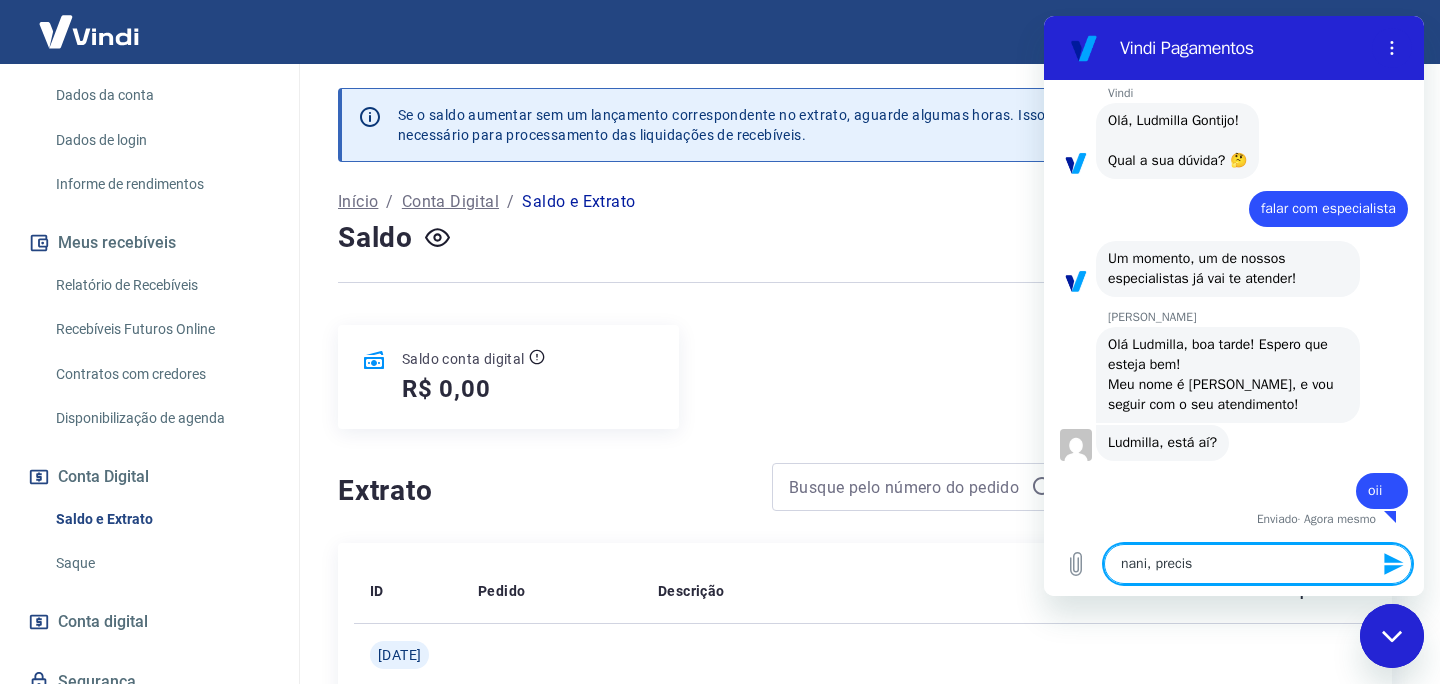 type on "nani, preci" 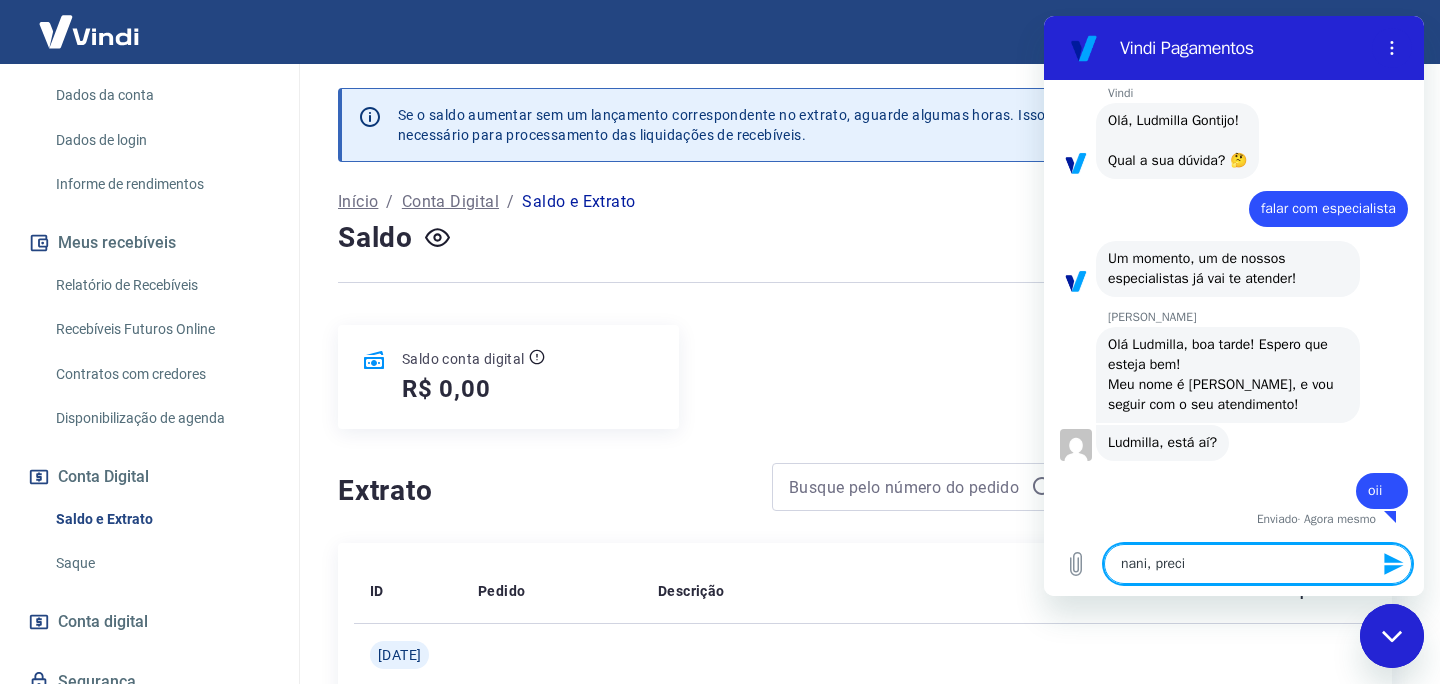 type on "nani, prec" 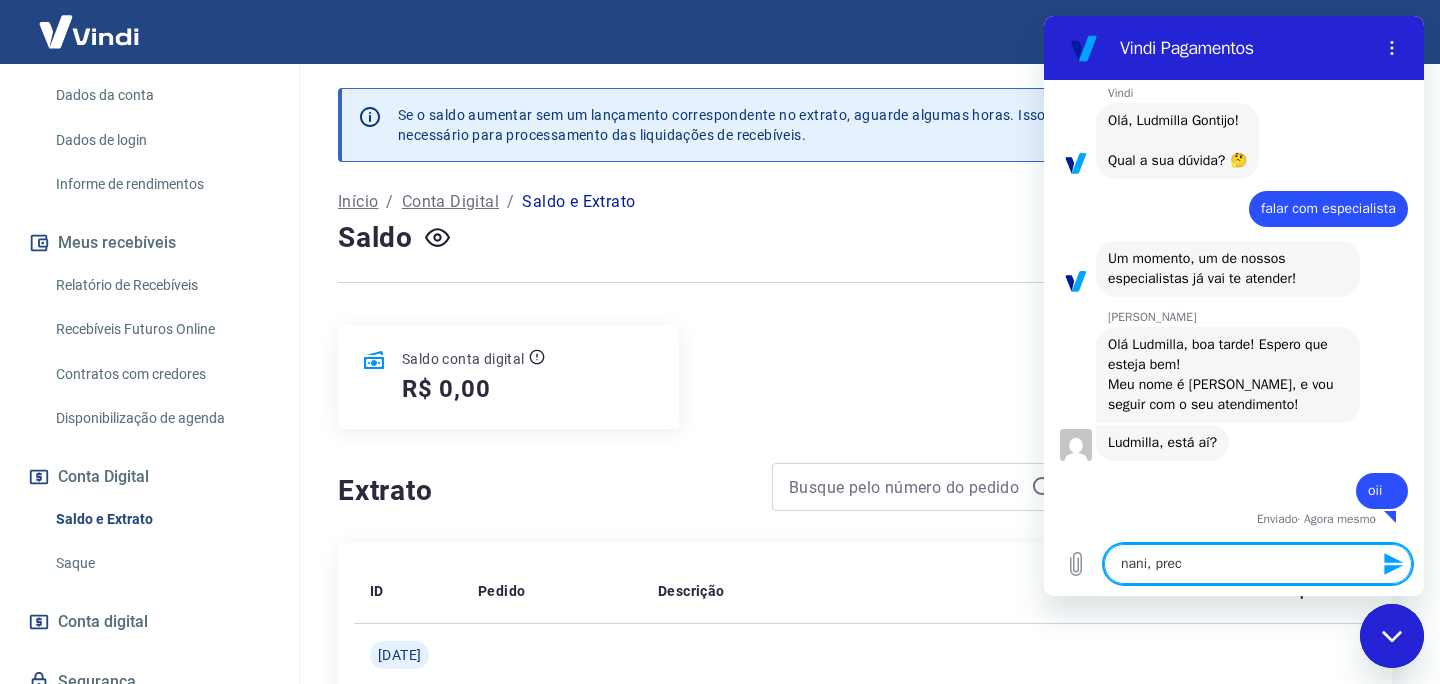 type on "nani, pre" 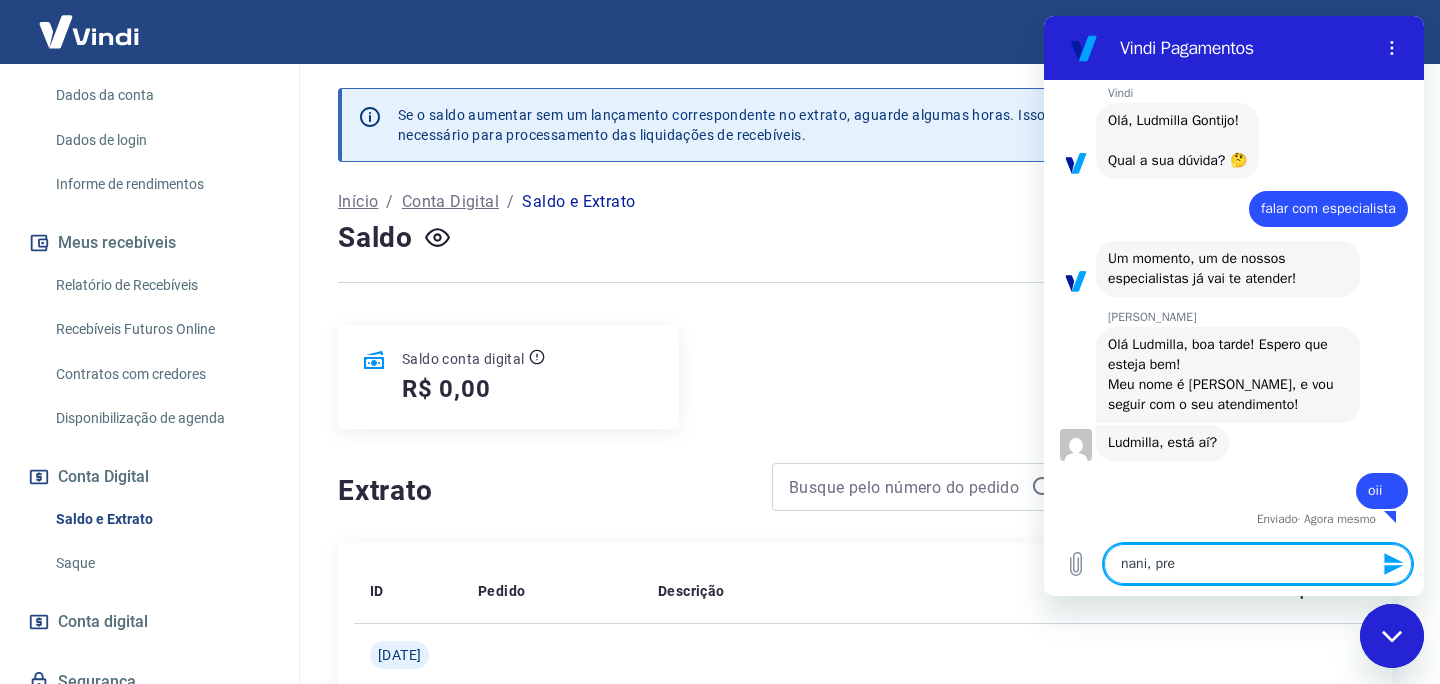 type on "nani, pr" 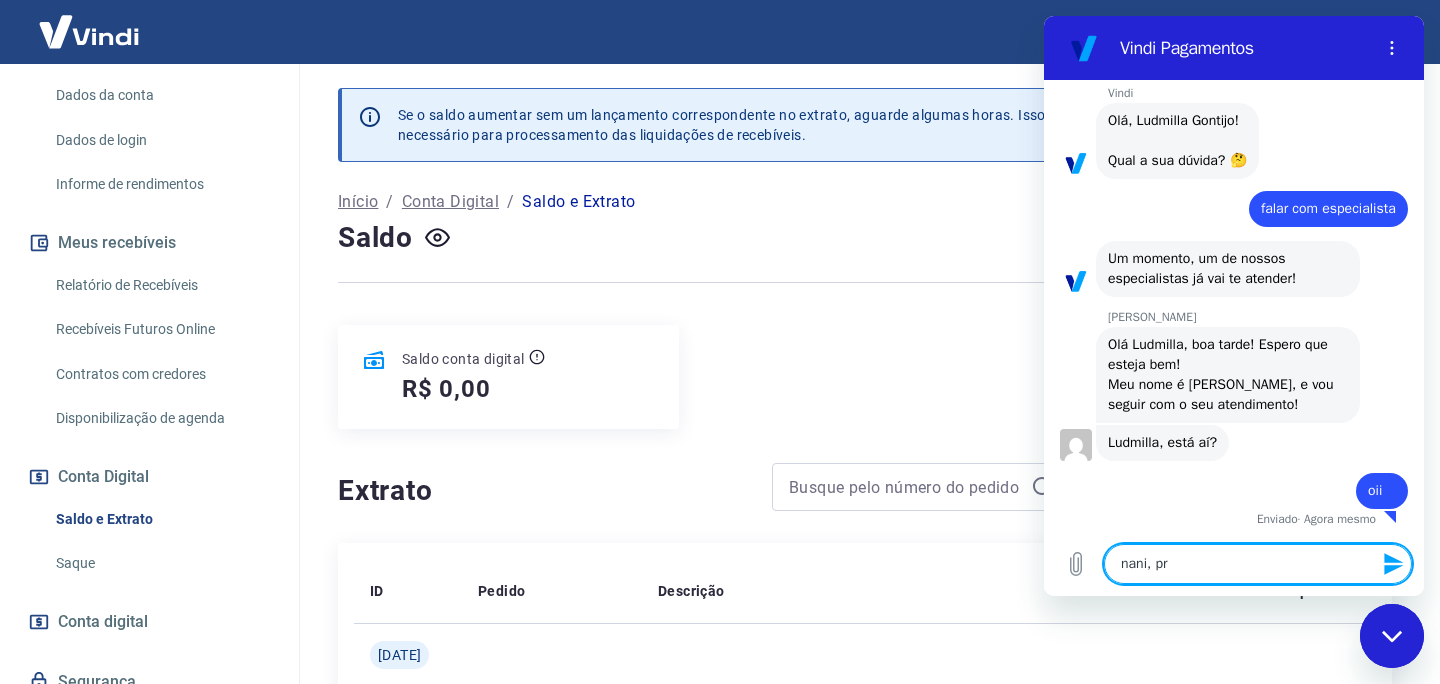 type on "nani, p" 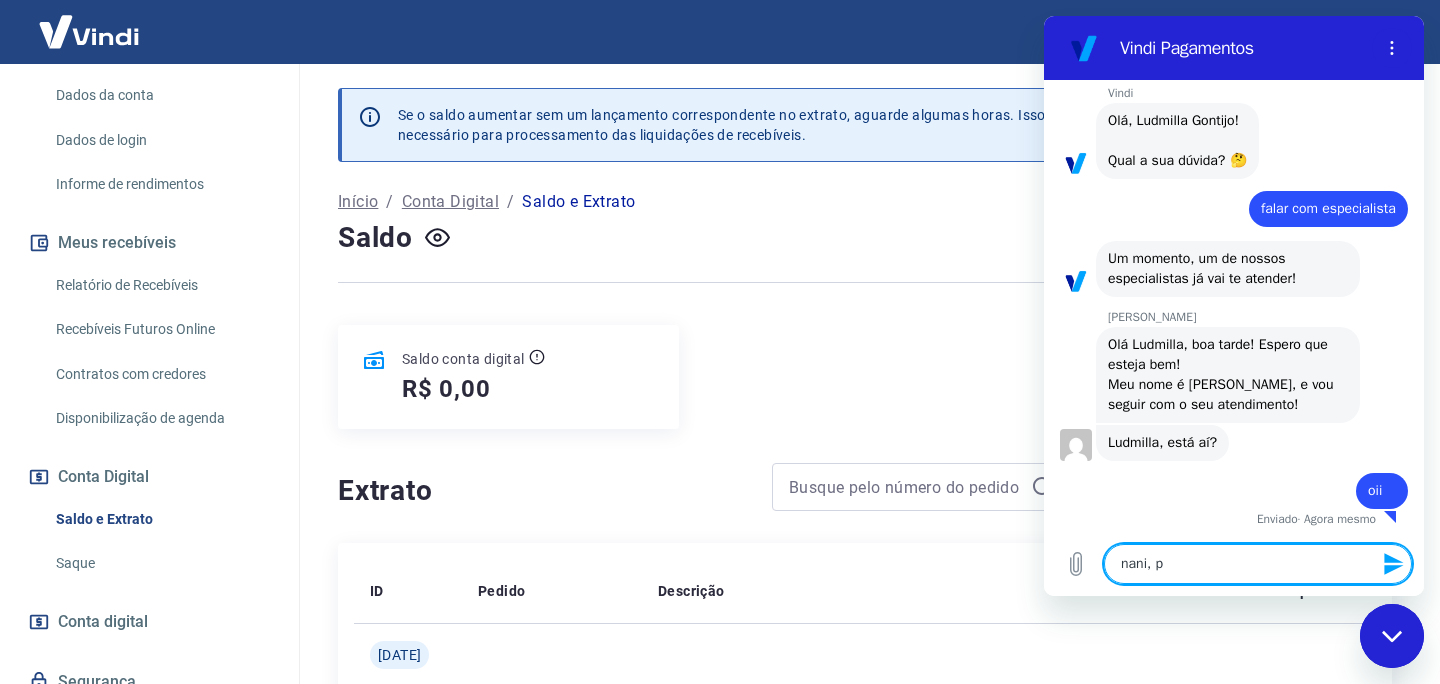 type on "[PERSON_NAME]," 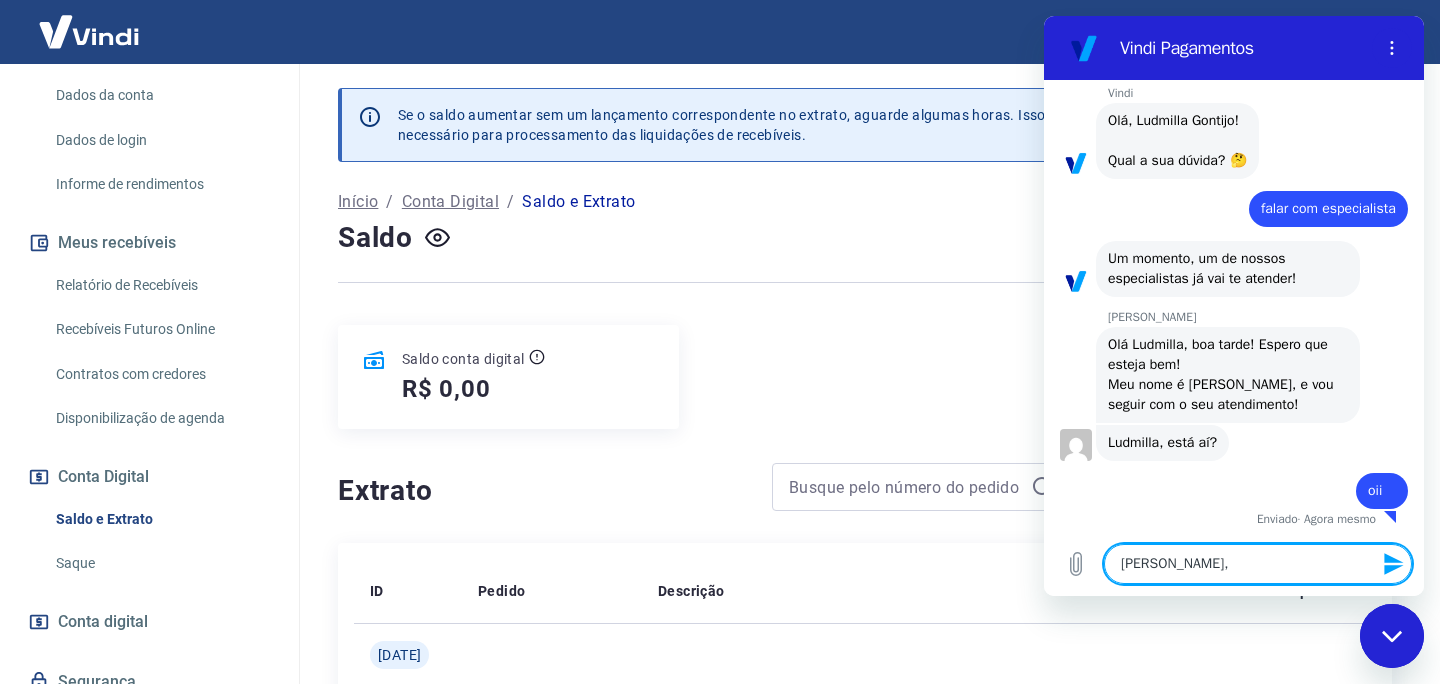 type on "[PERSON_NAME]" 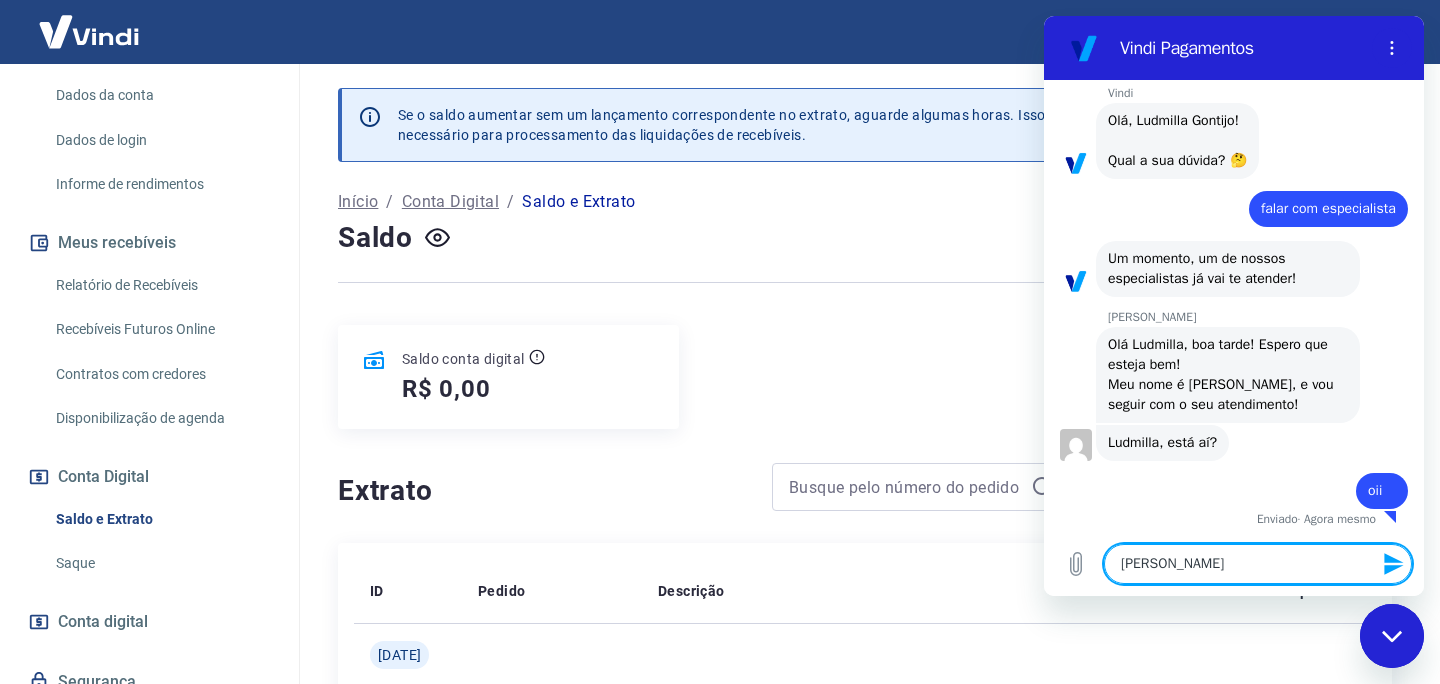 type on "nani, go" 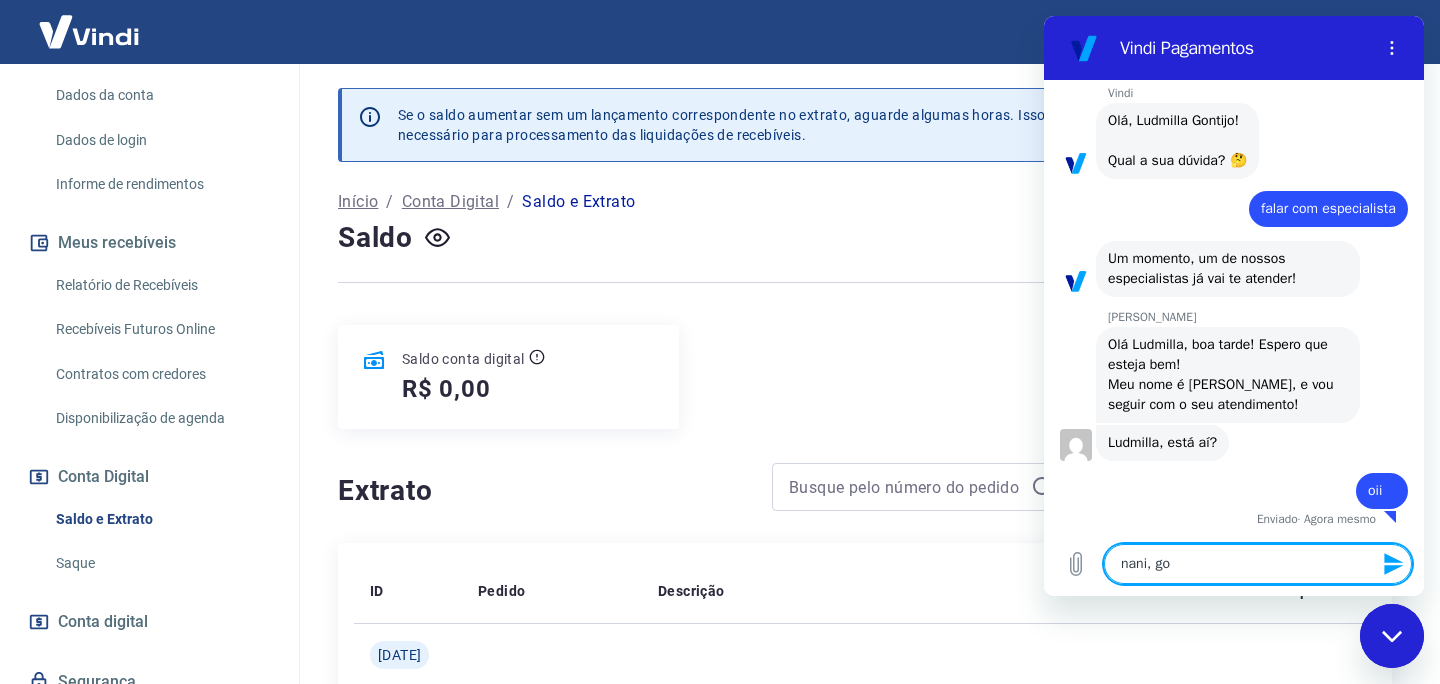 type on "nani, gos" 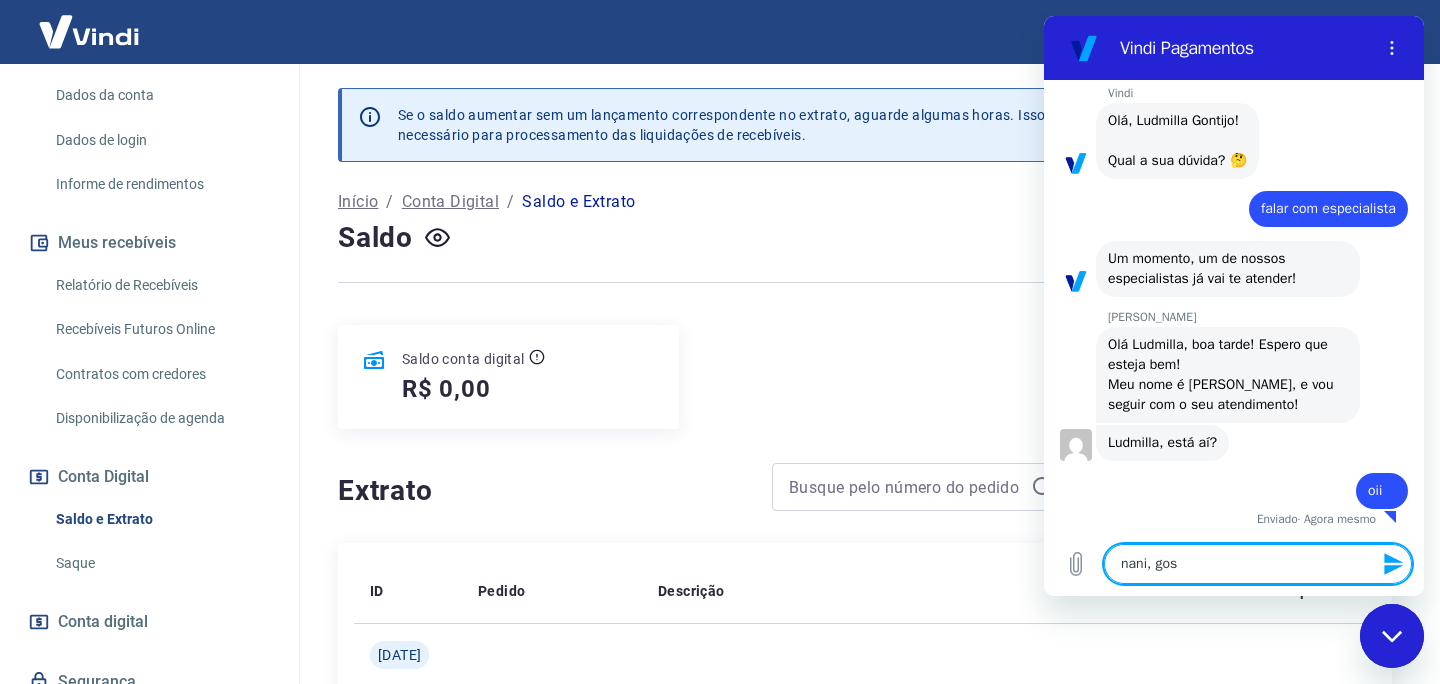 type on "nani, gost" 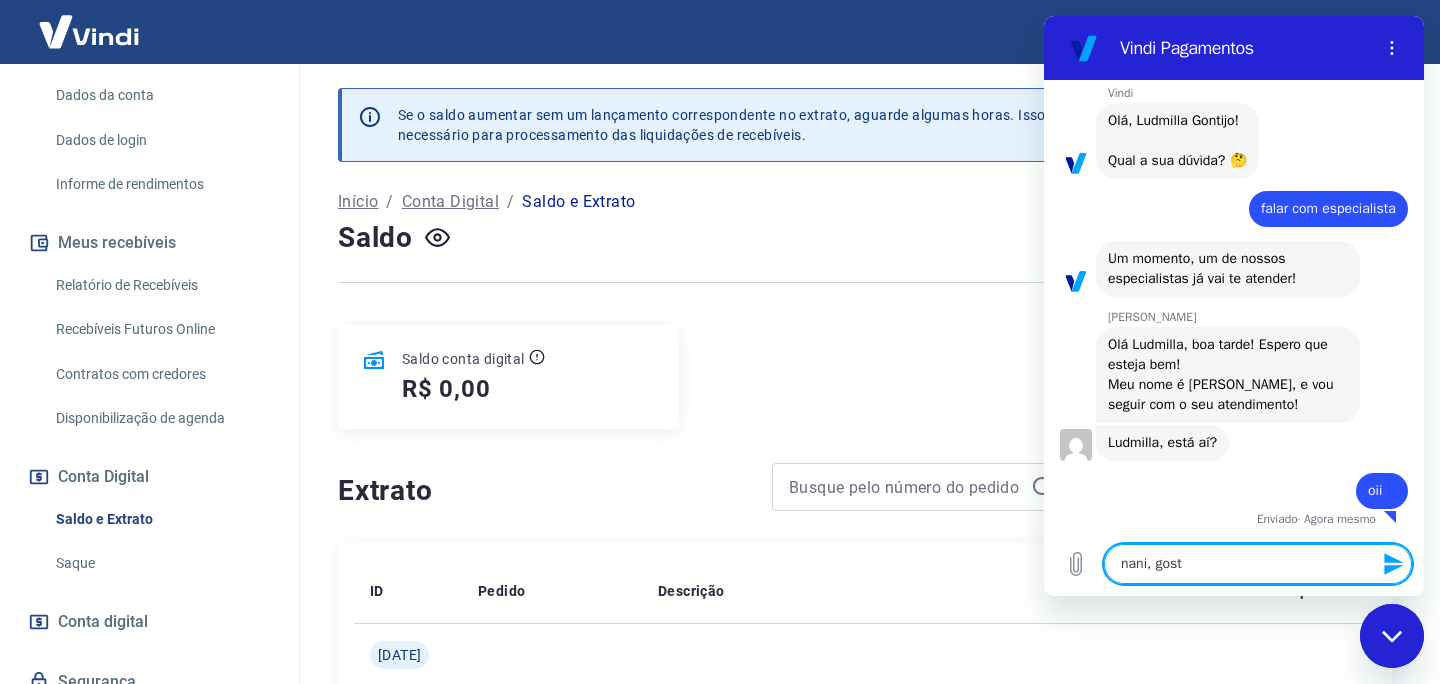 type on "nani, gosta" 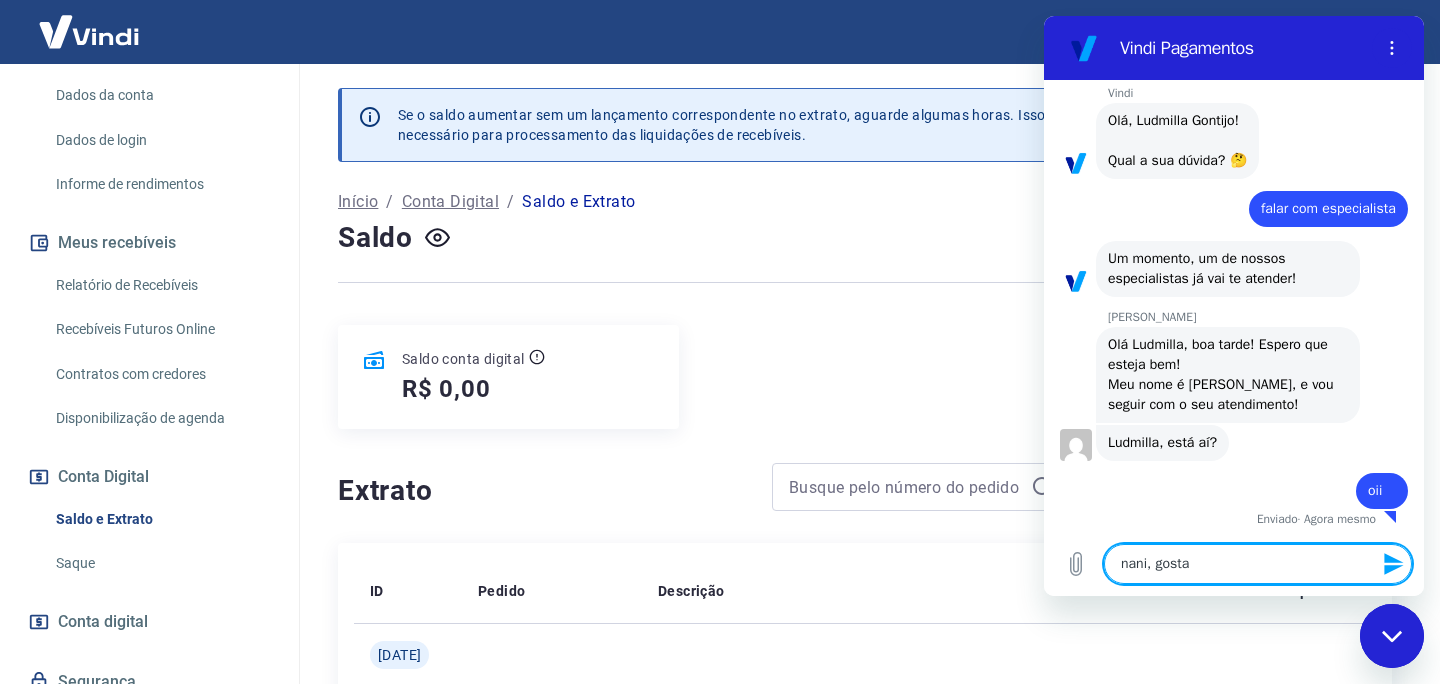 type on "nani, gostar" 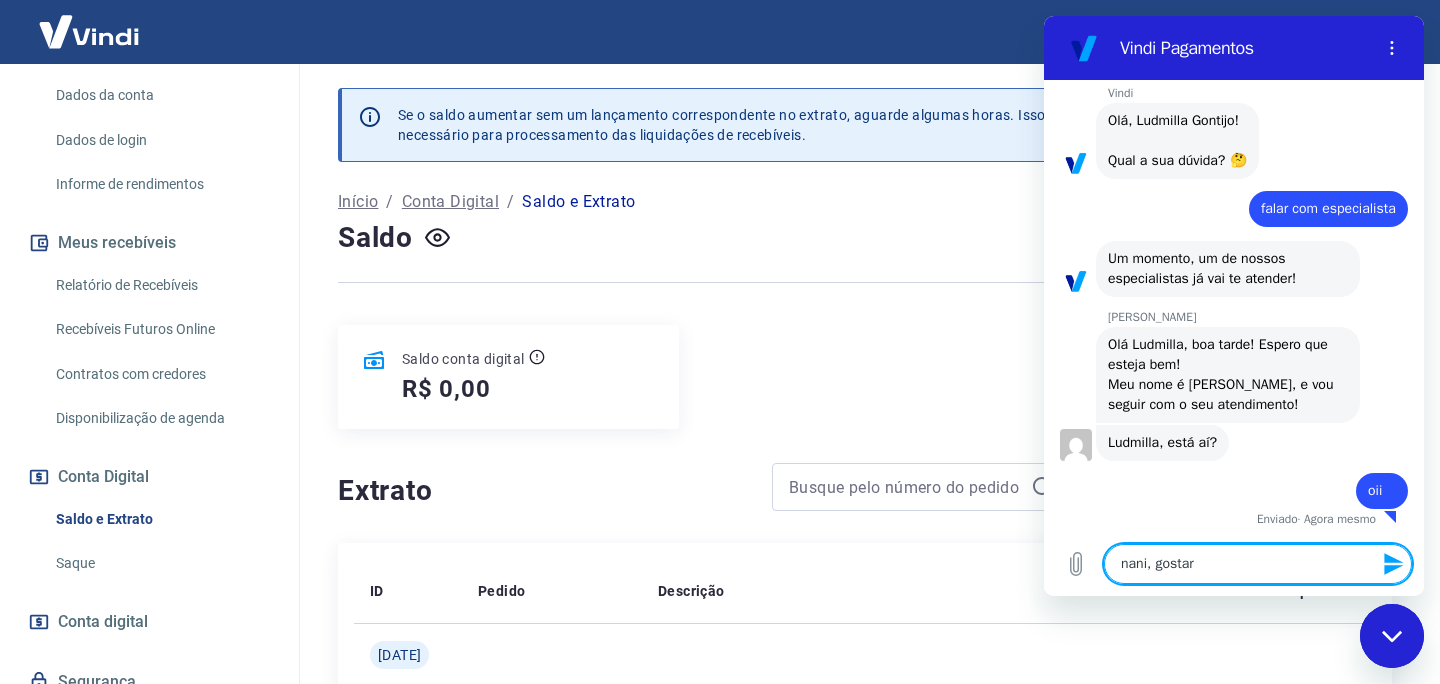 type on "nani, gostari" 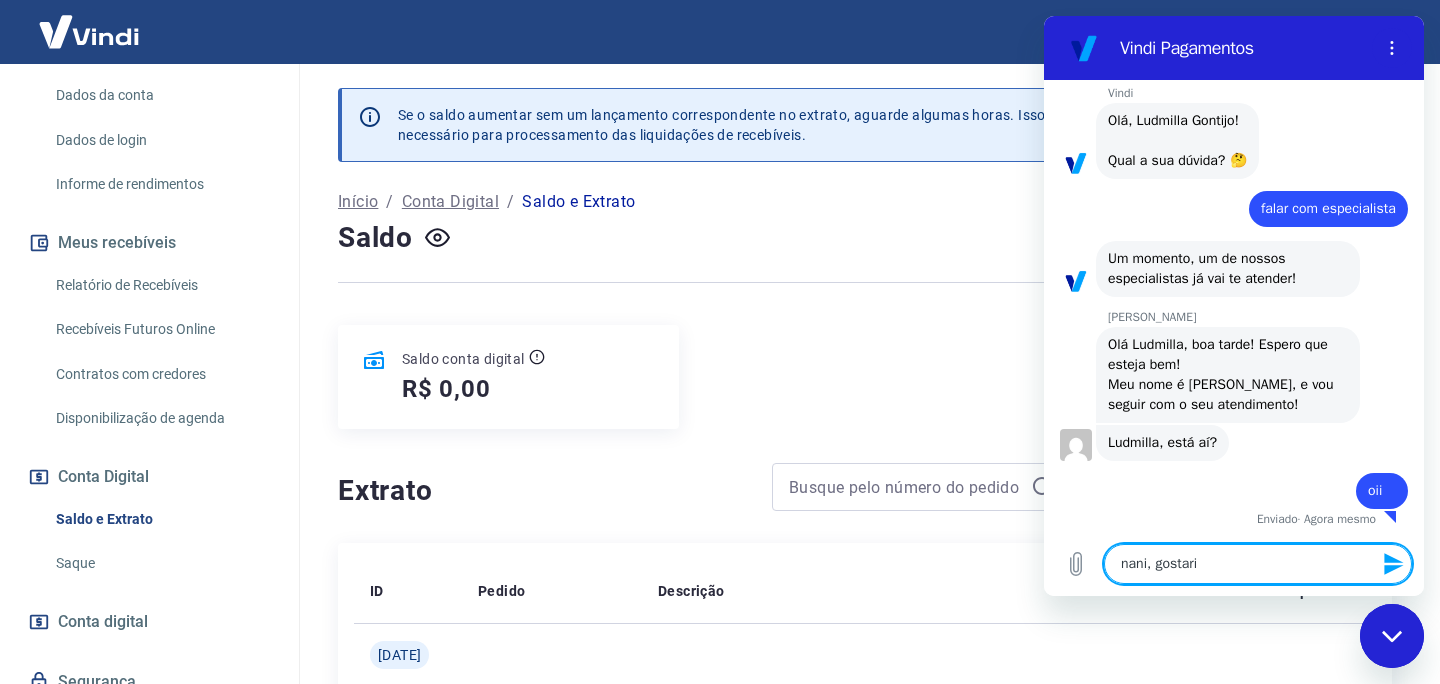 type on "nani, gostaria" 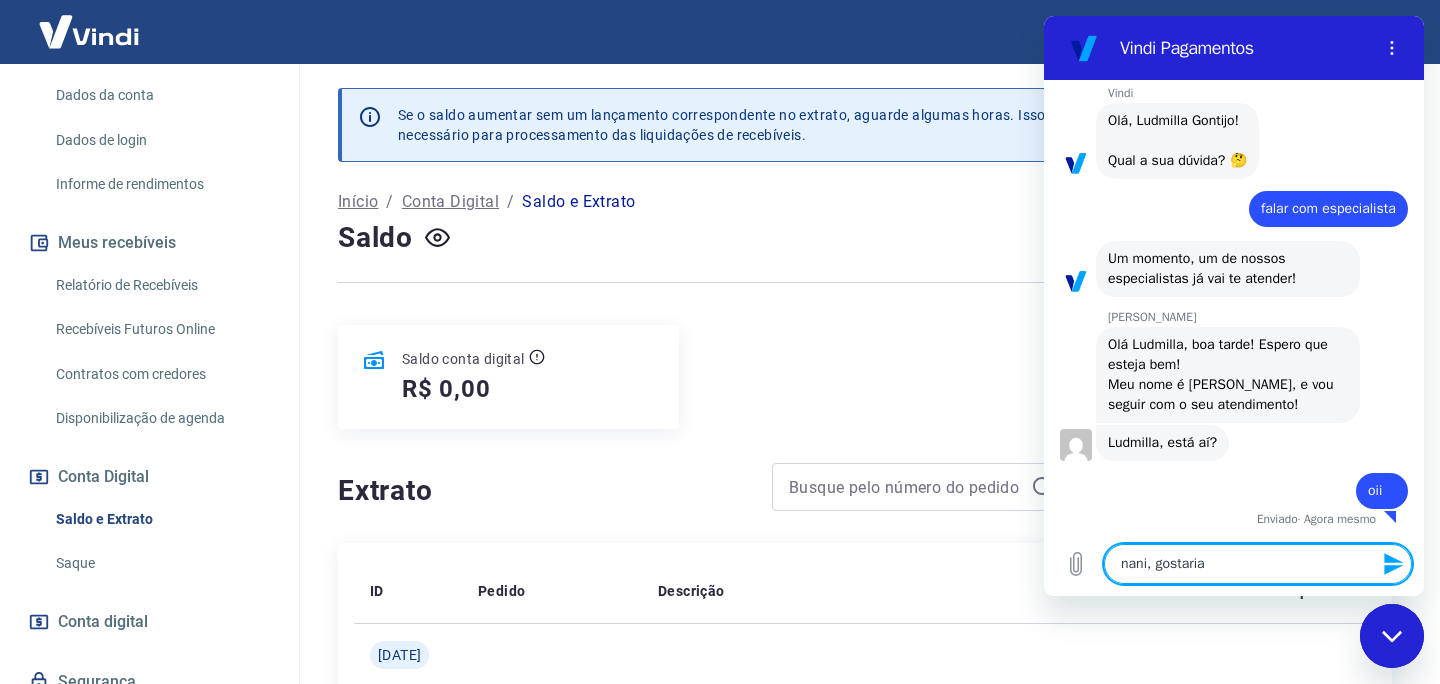 type on "nani, gostaria" 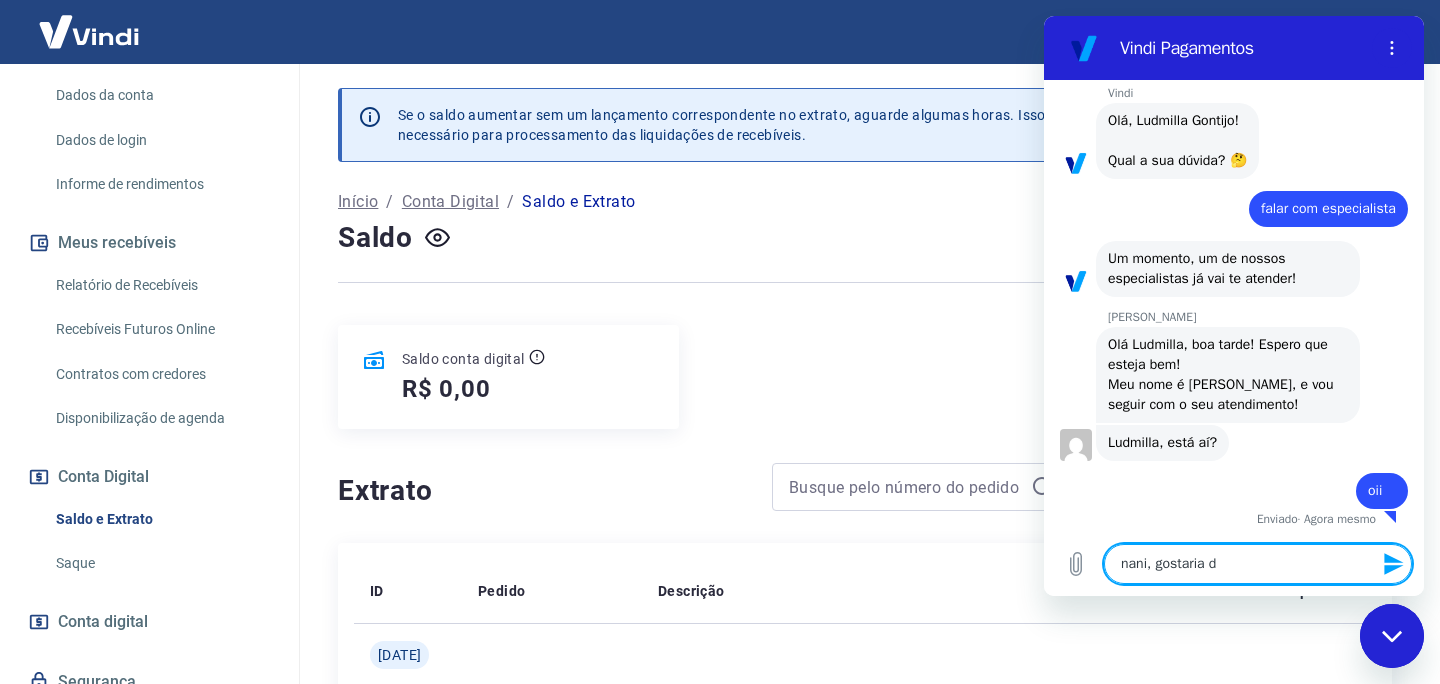 type on "nani, gostaria de" 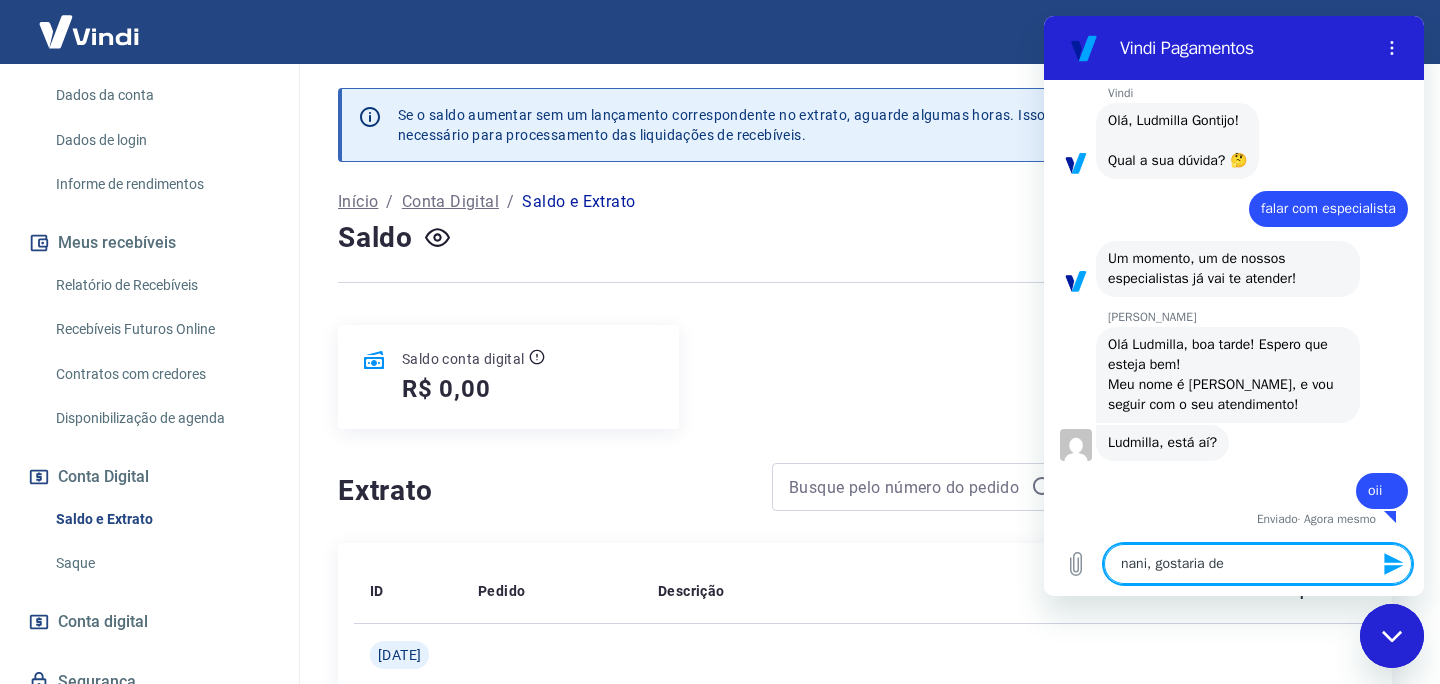 type on "nani, gostaria de" 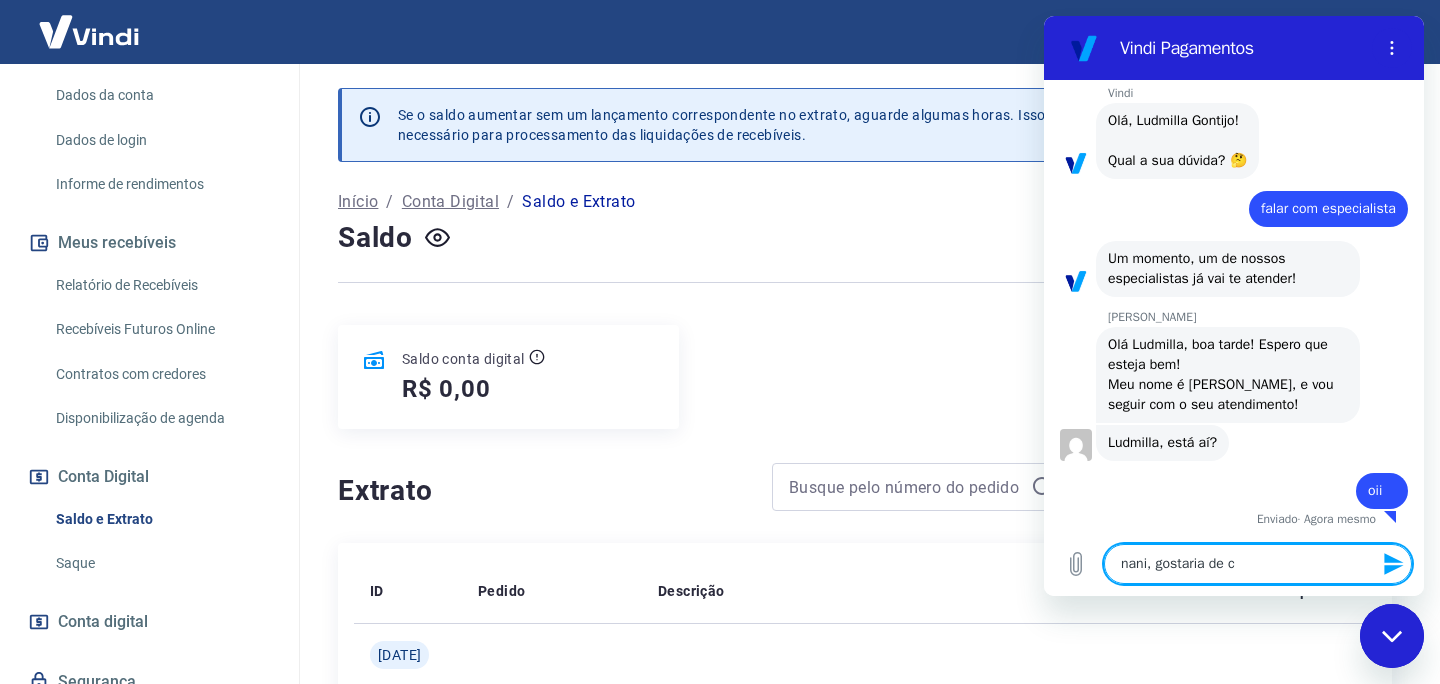 type on "nani, gostaria de ca" 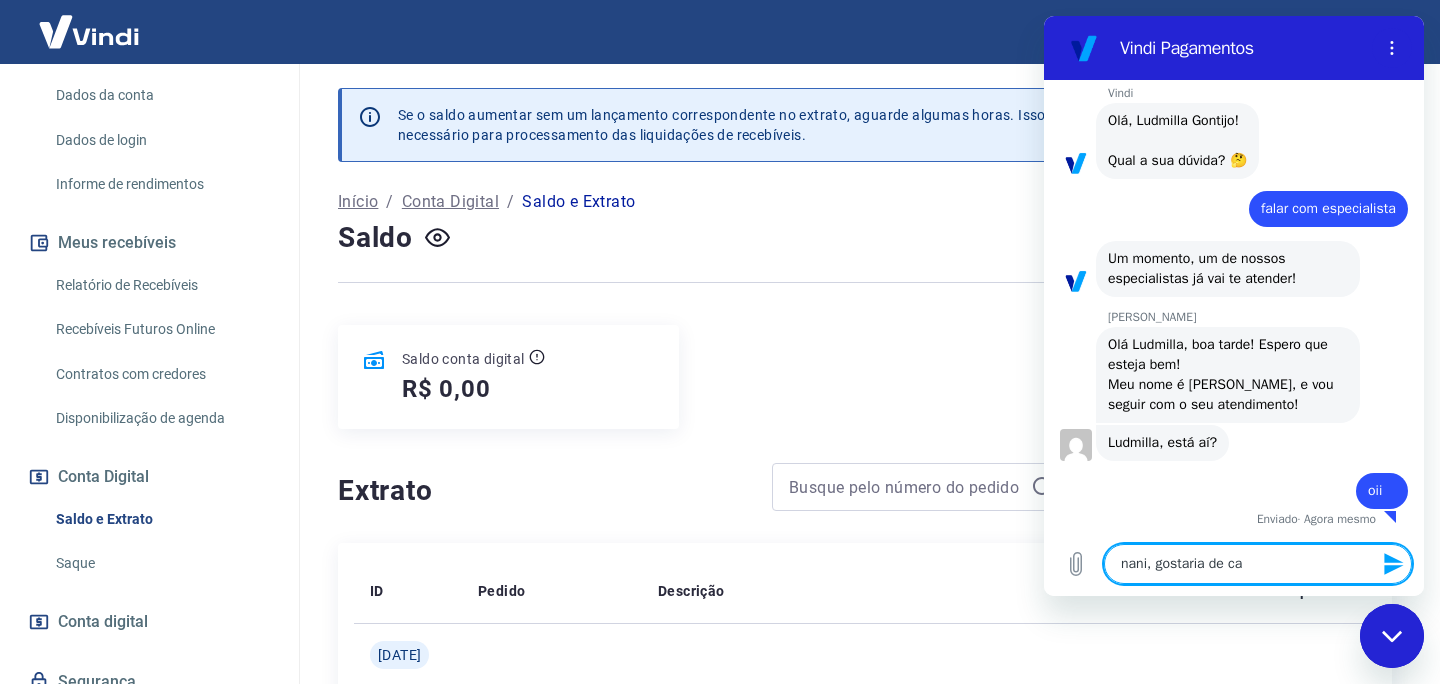 type on "nani, gostaria de can" 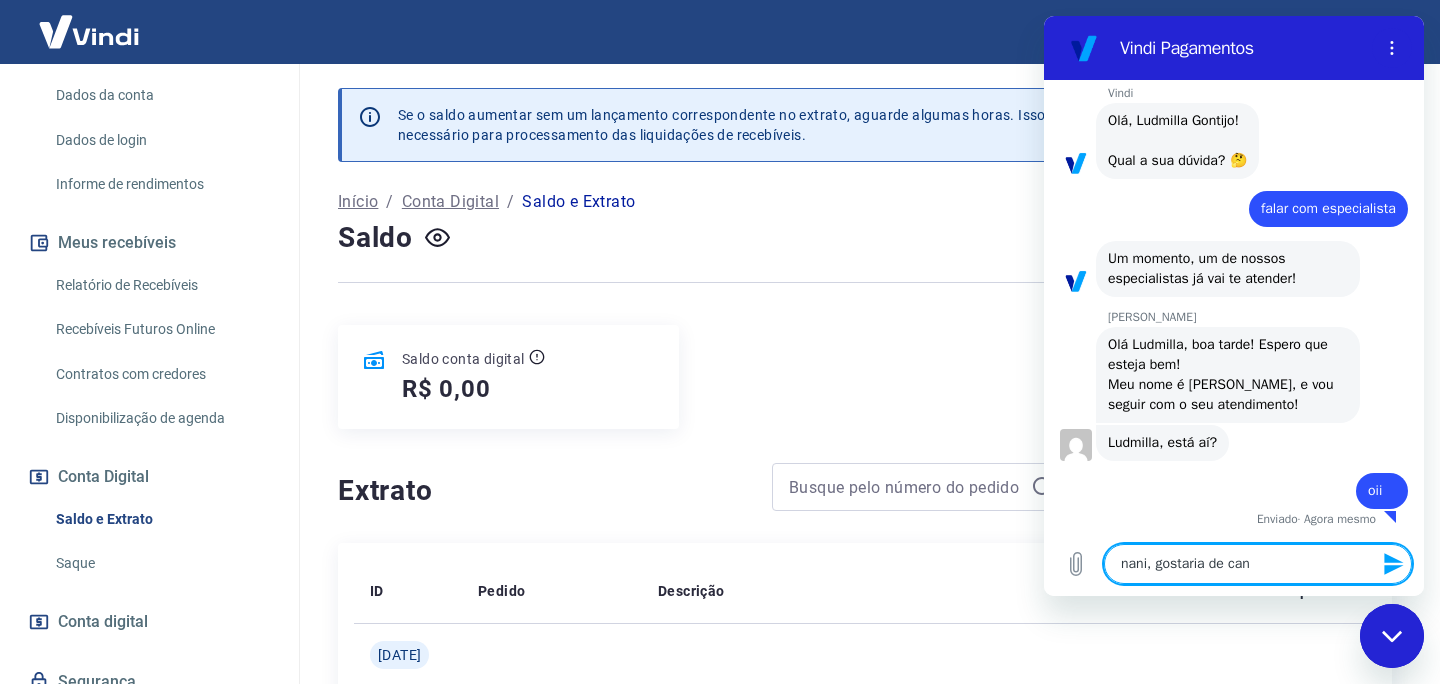 type on "nani, gostaria de canc" 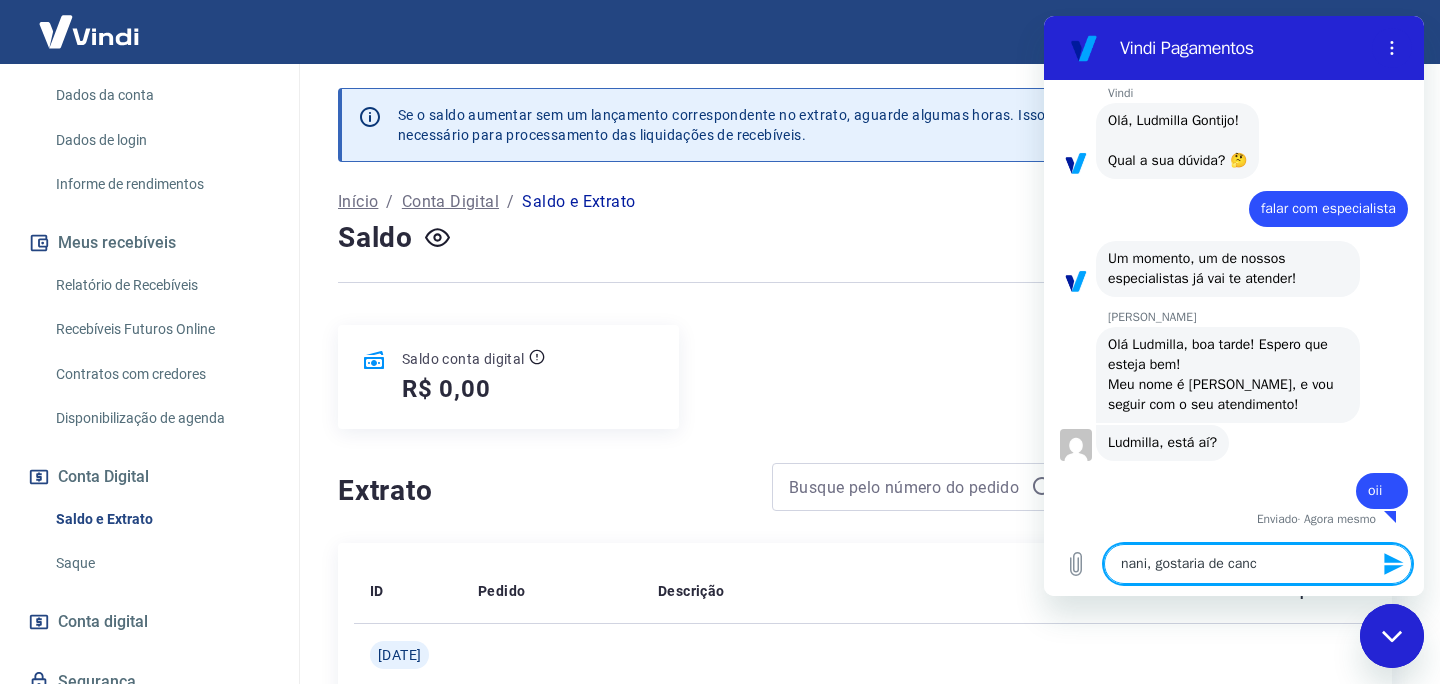 type on "nani, gostaria de cance" 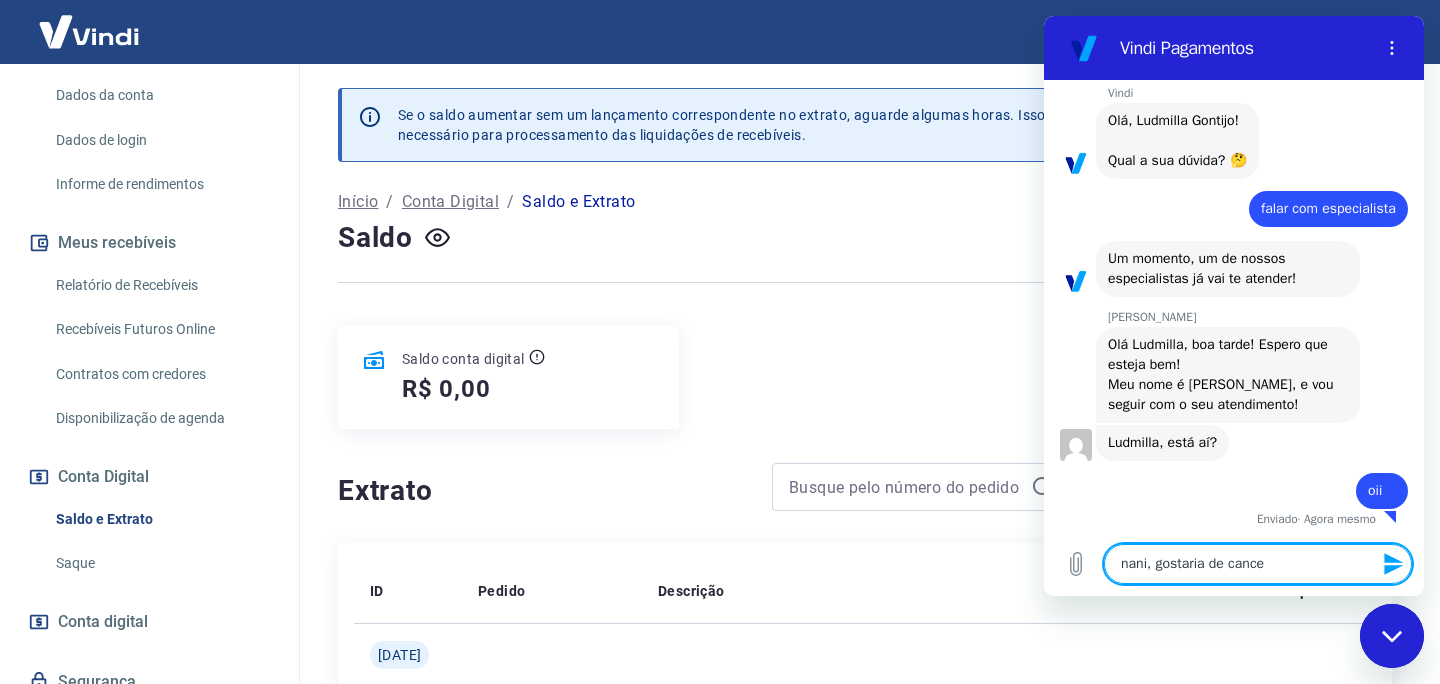type on "nani, gostaria de cancel" 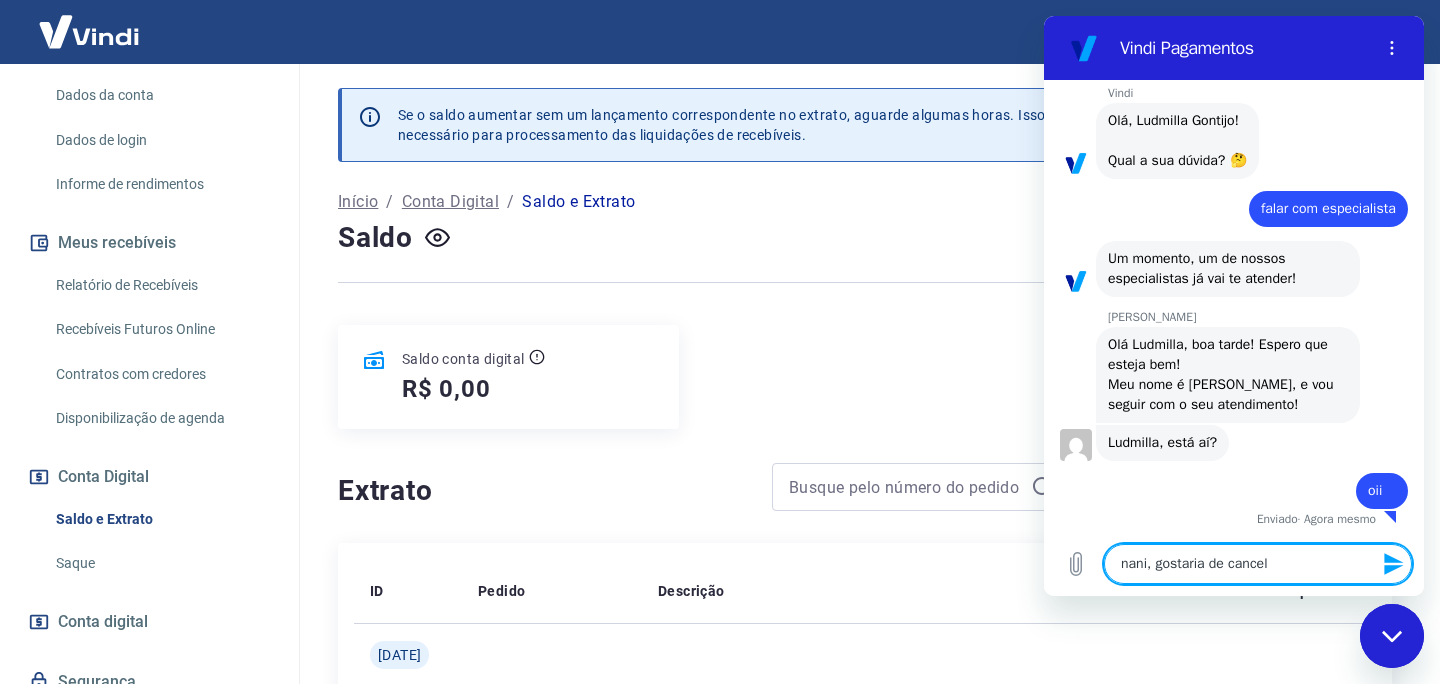 type on "nani, gostaria de cancela" 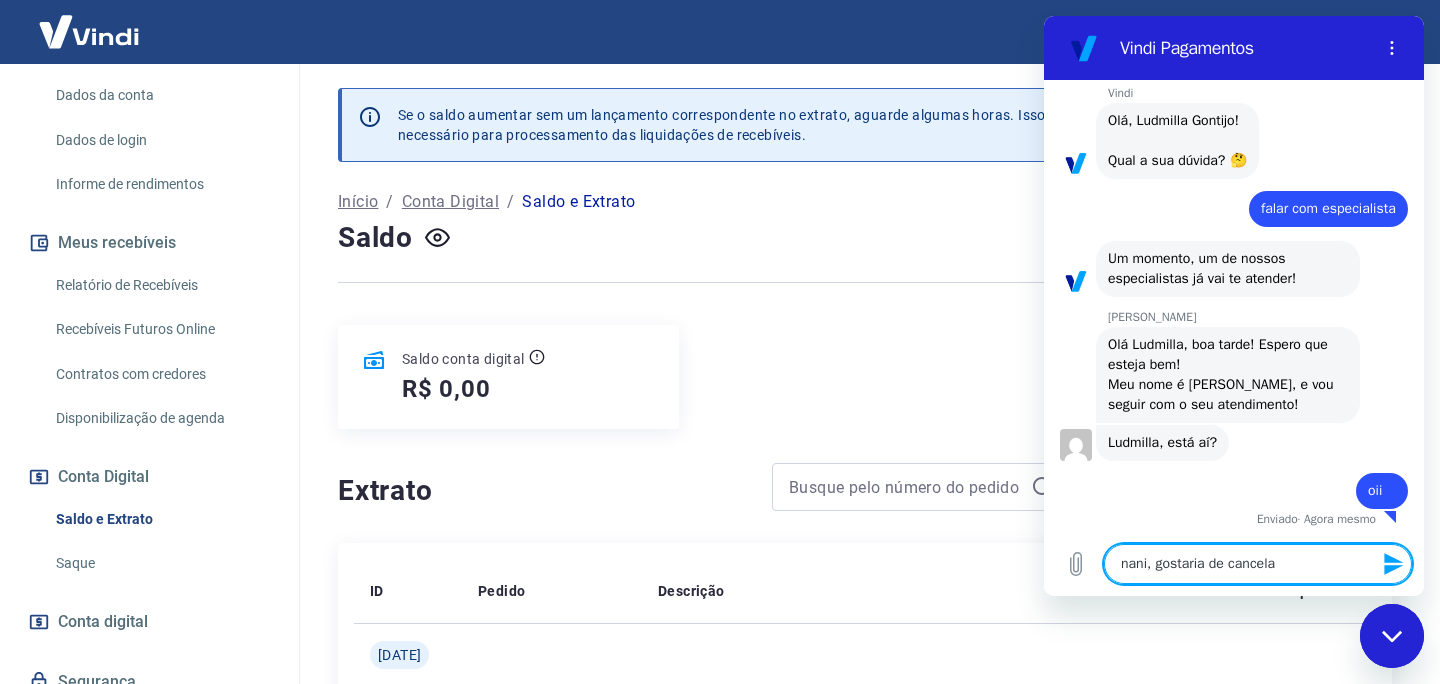 type on "nani, gostaria de cancelar" 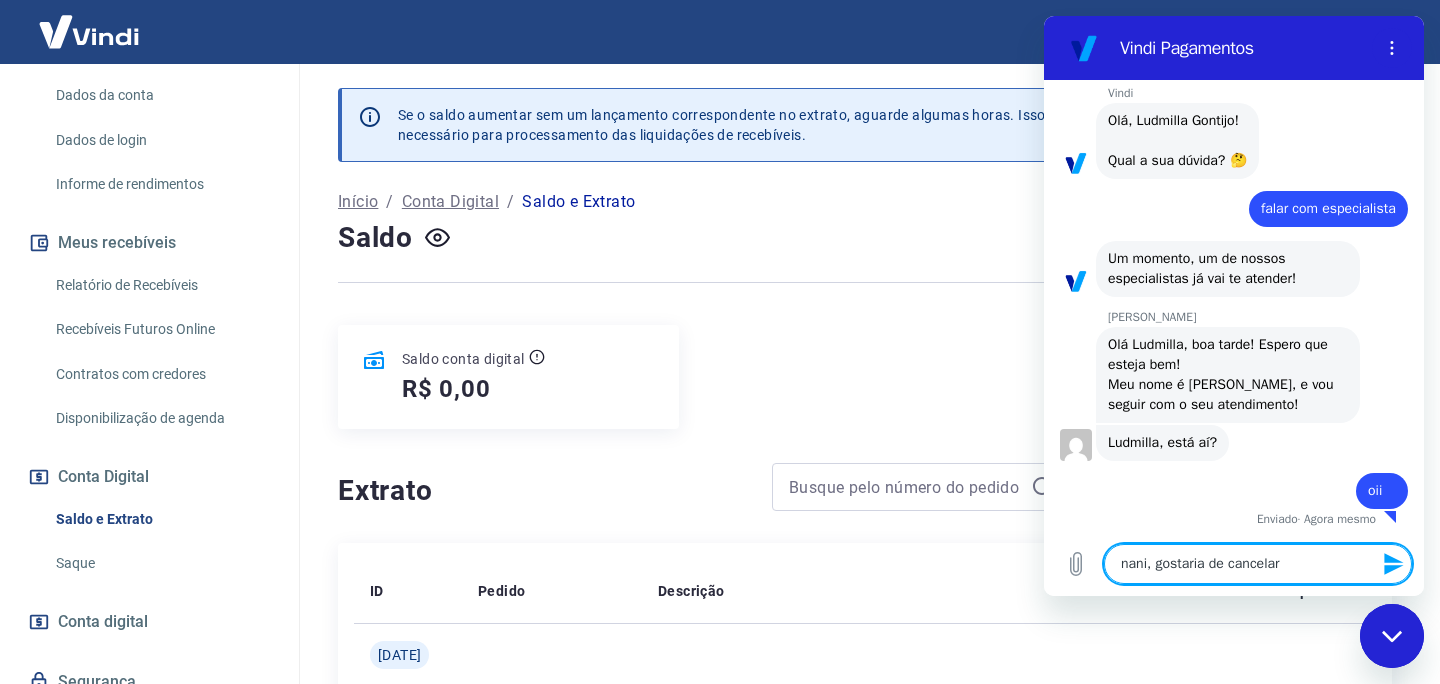 type on "nani, gostaria de cancelar" 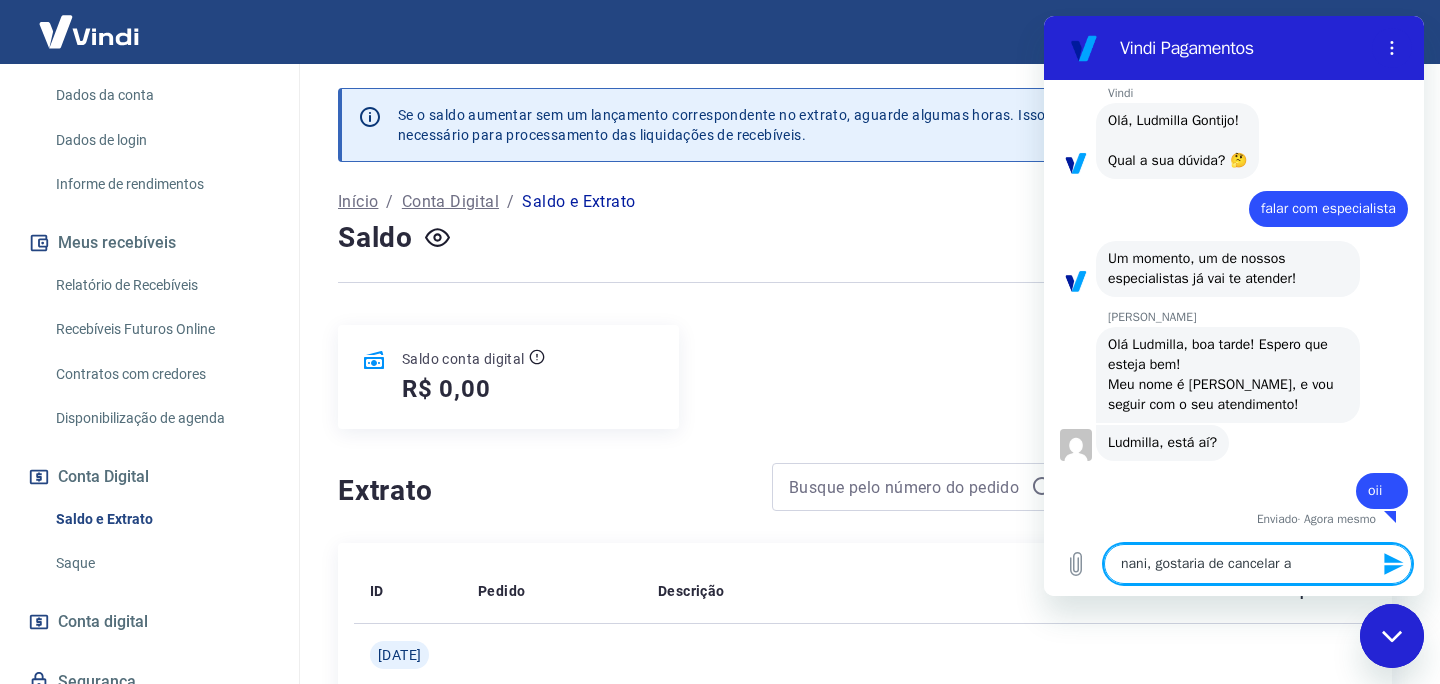 type on "nani, gostaria de cancelar a" 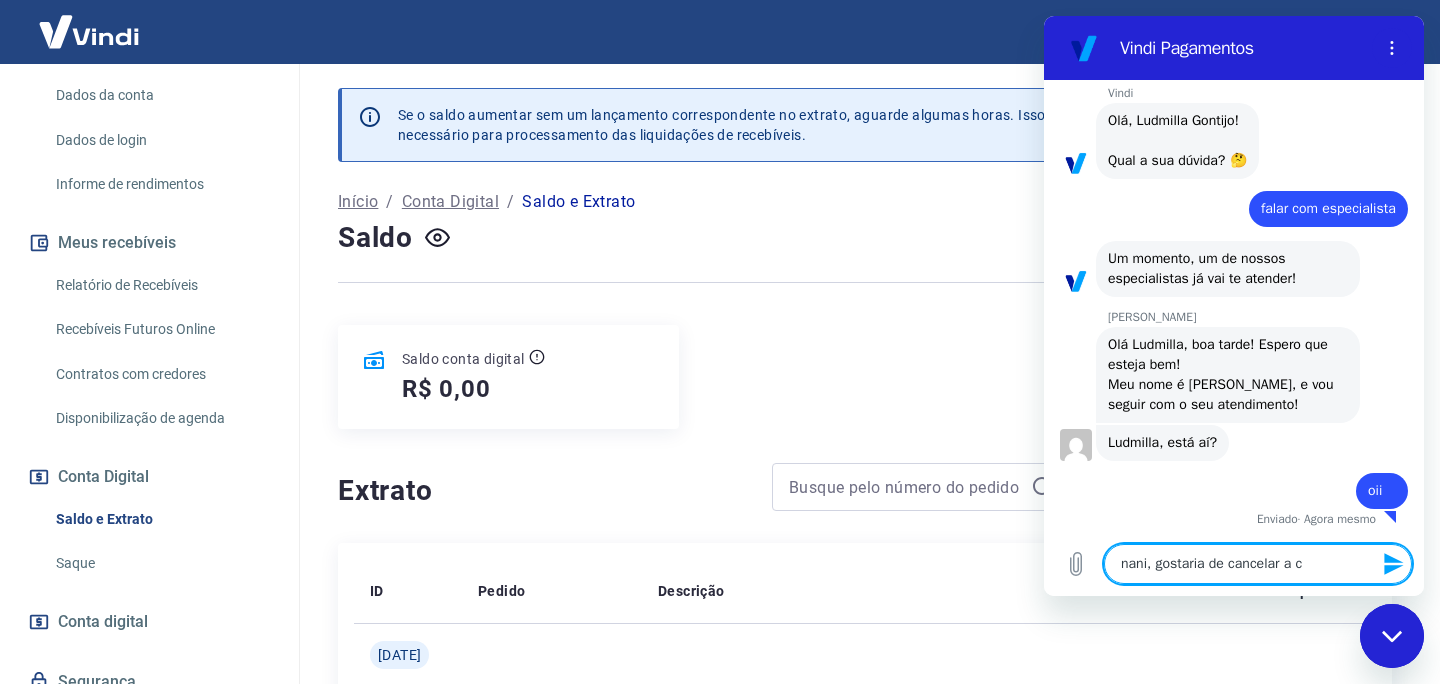 type on "nani, gostaria de cancelar a co" 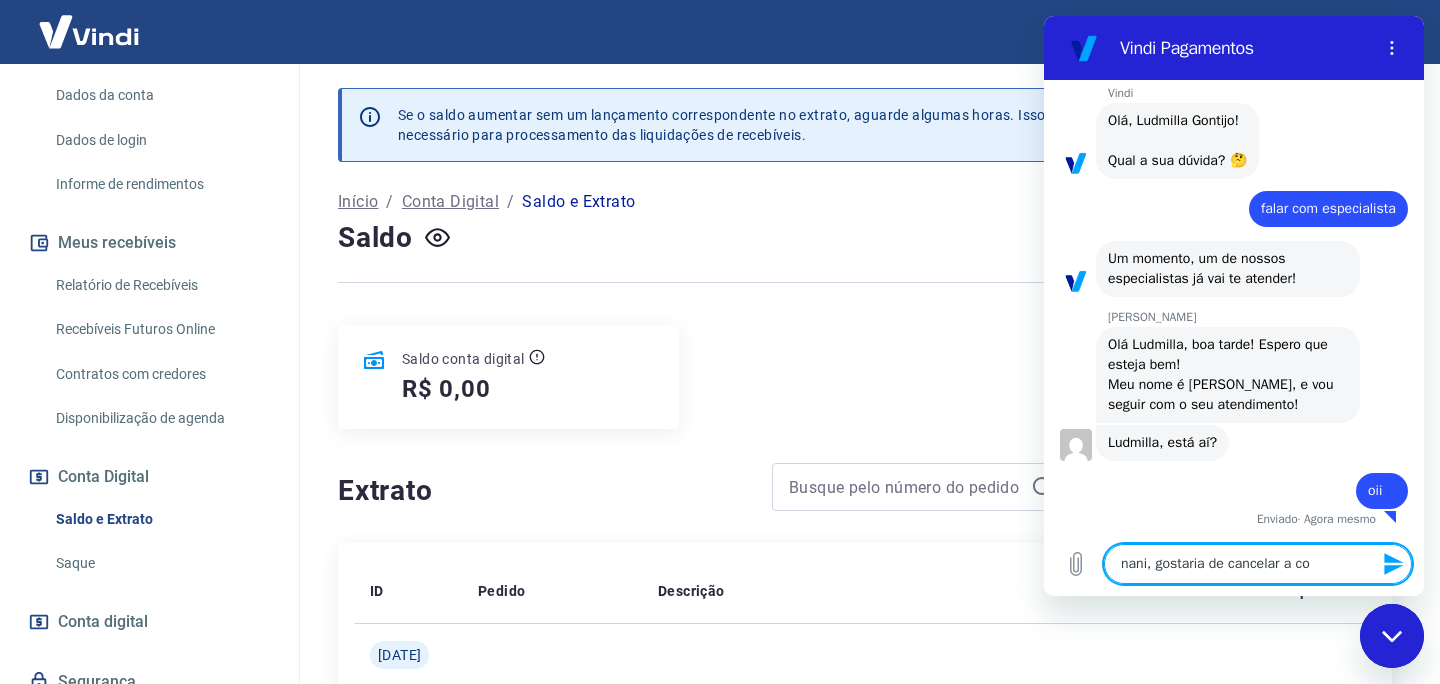 type 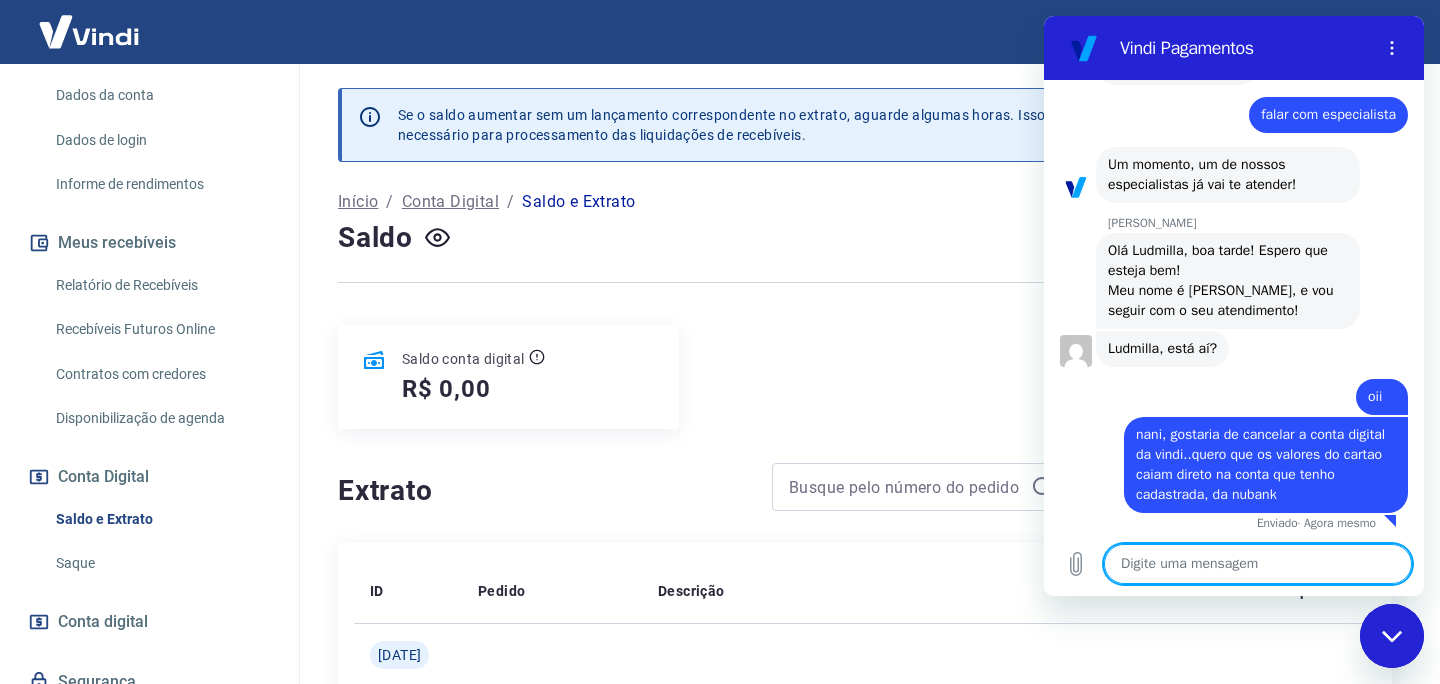 scroll, scrollTop: 181, scrollLeft: 0, axis: vertical 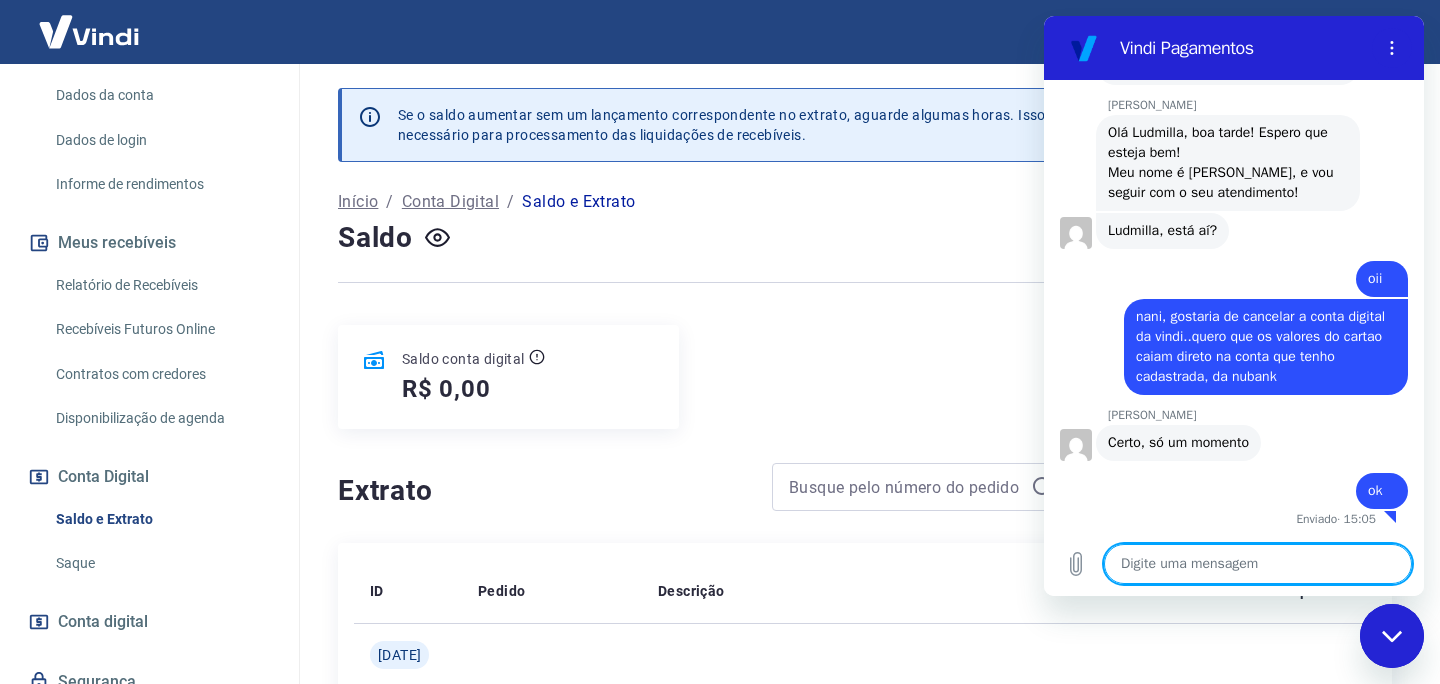 click at bounding box center [1258, 564] 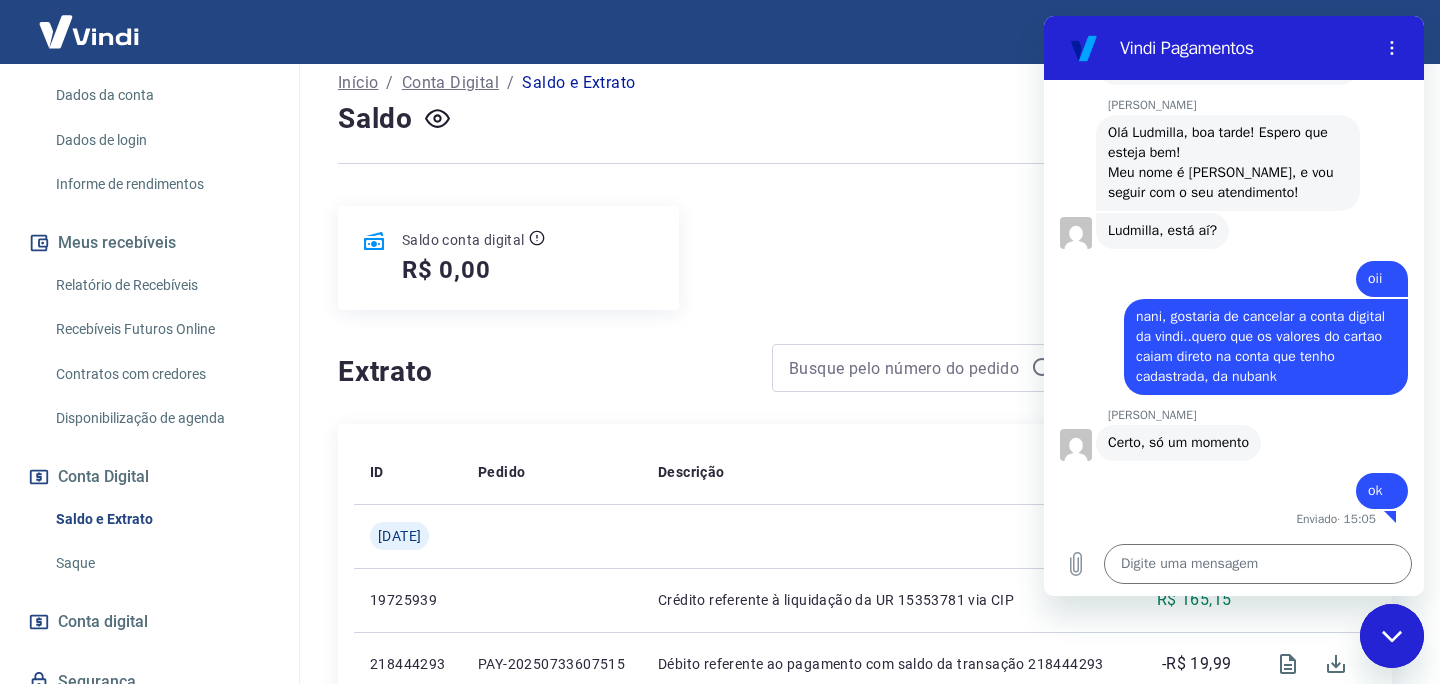 scroll, scrollTop: 120, scrollLeft: 0, axis: vertical 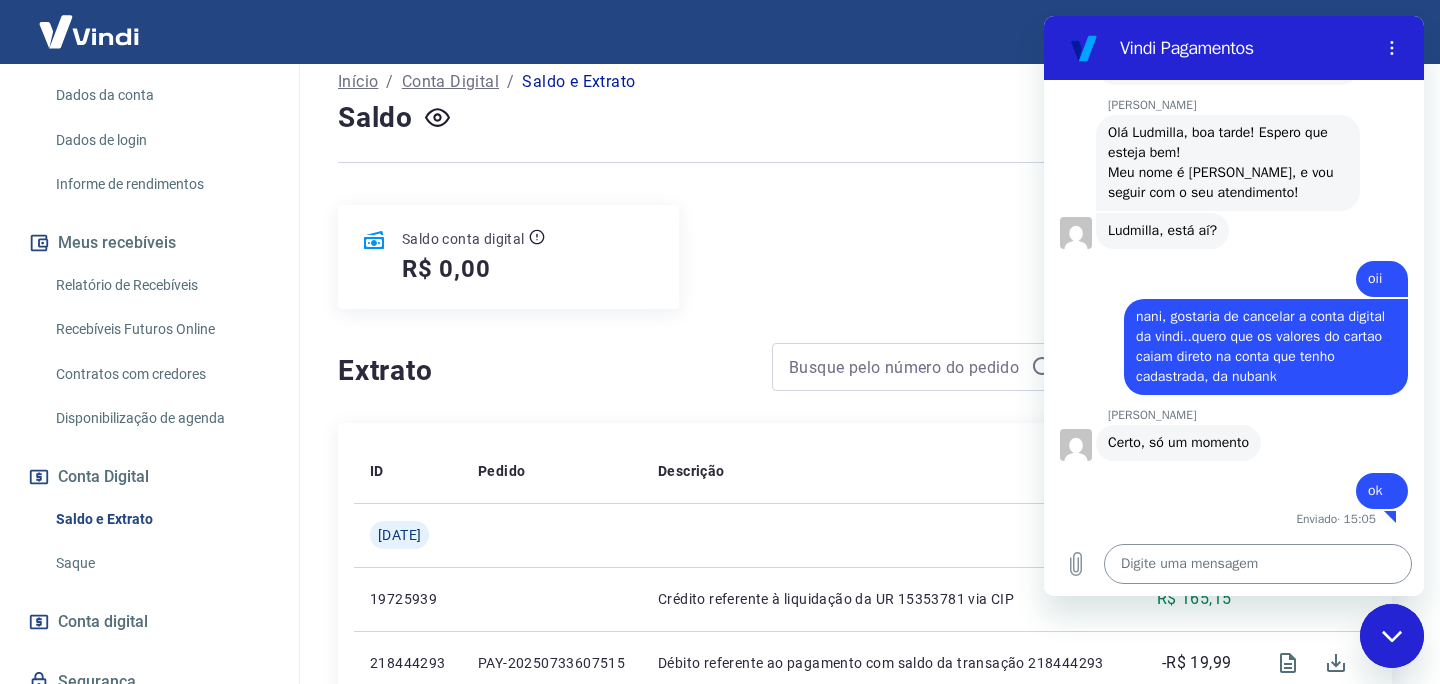 click at bounding box center (1258, 564) 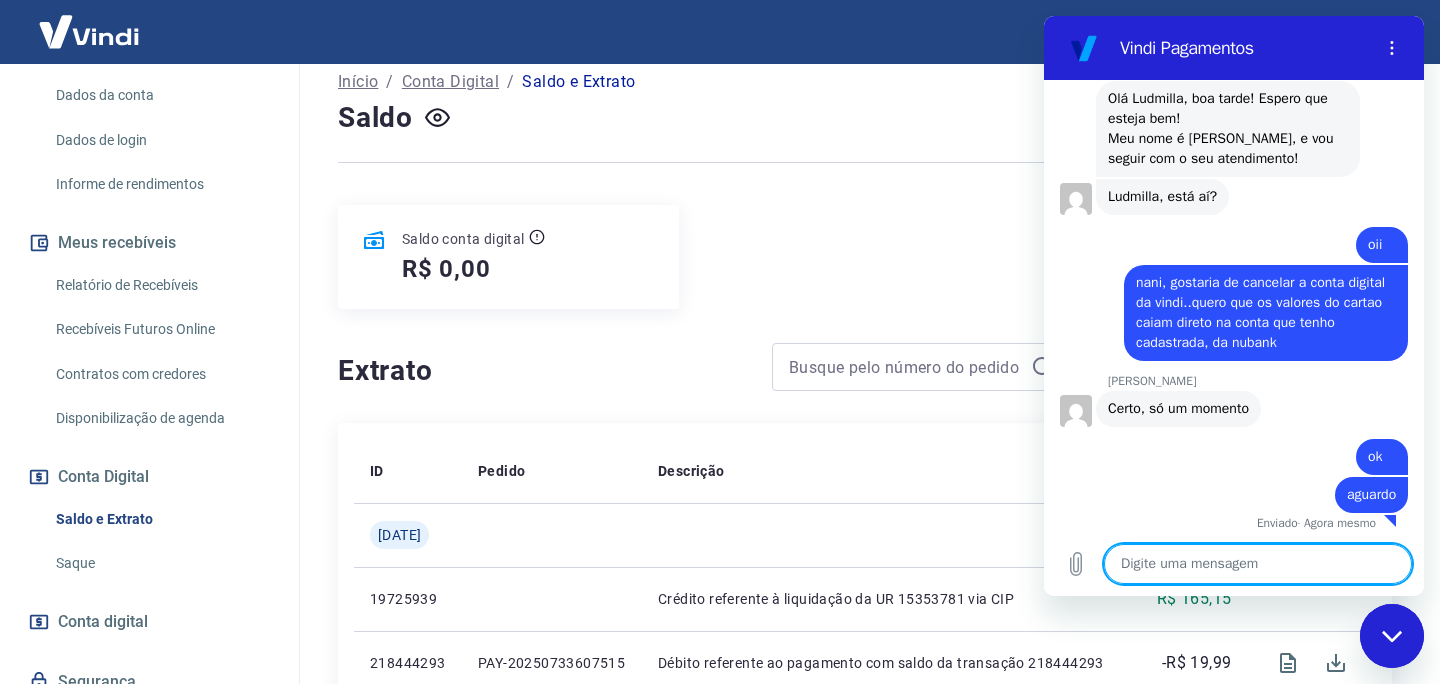 scroll, scrollTop: 333, scrollLeft: 0, axis: vertical 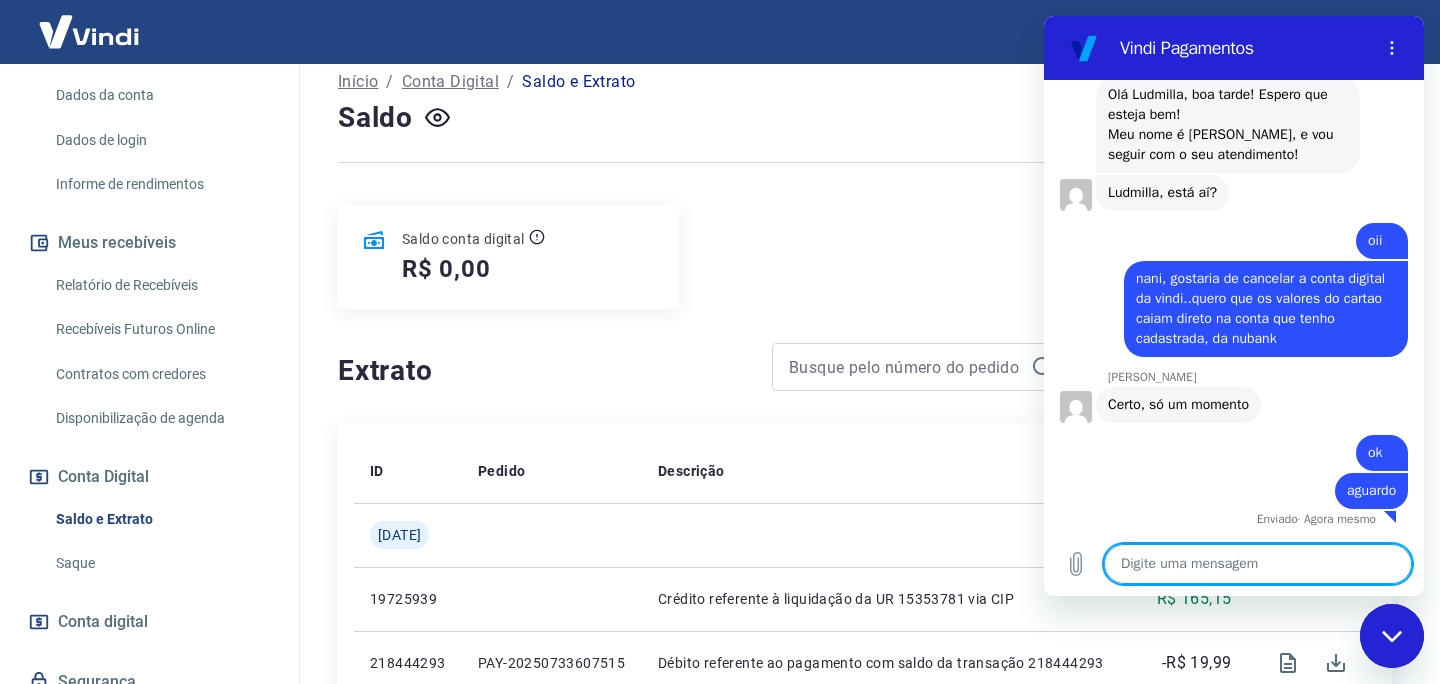 click on "diz:  aguardo" at bounding box center [1226, 490] 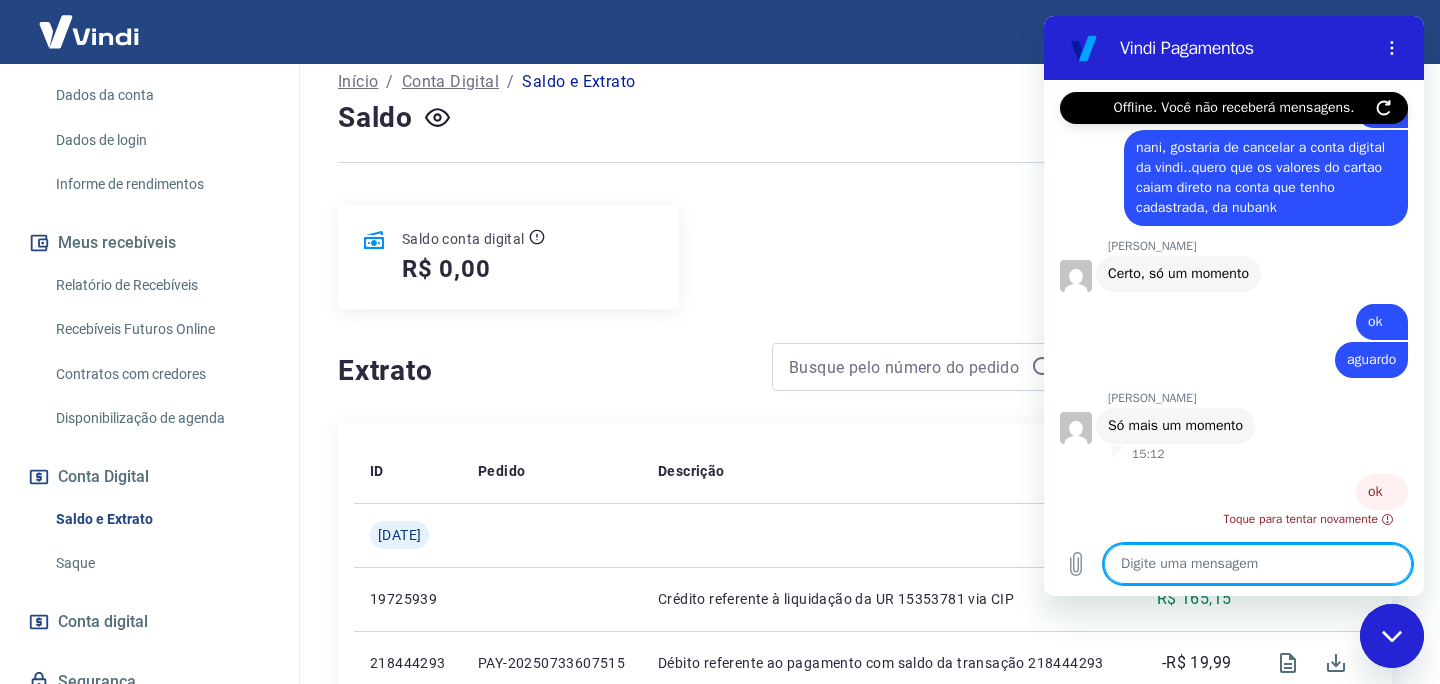scroll, scrollTop: 465, scrollLeft: 0, axis: vertical 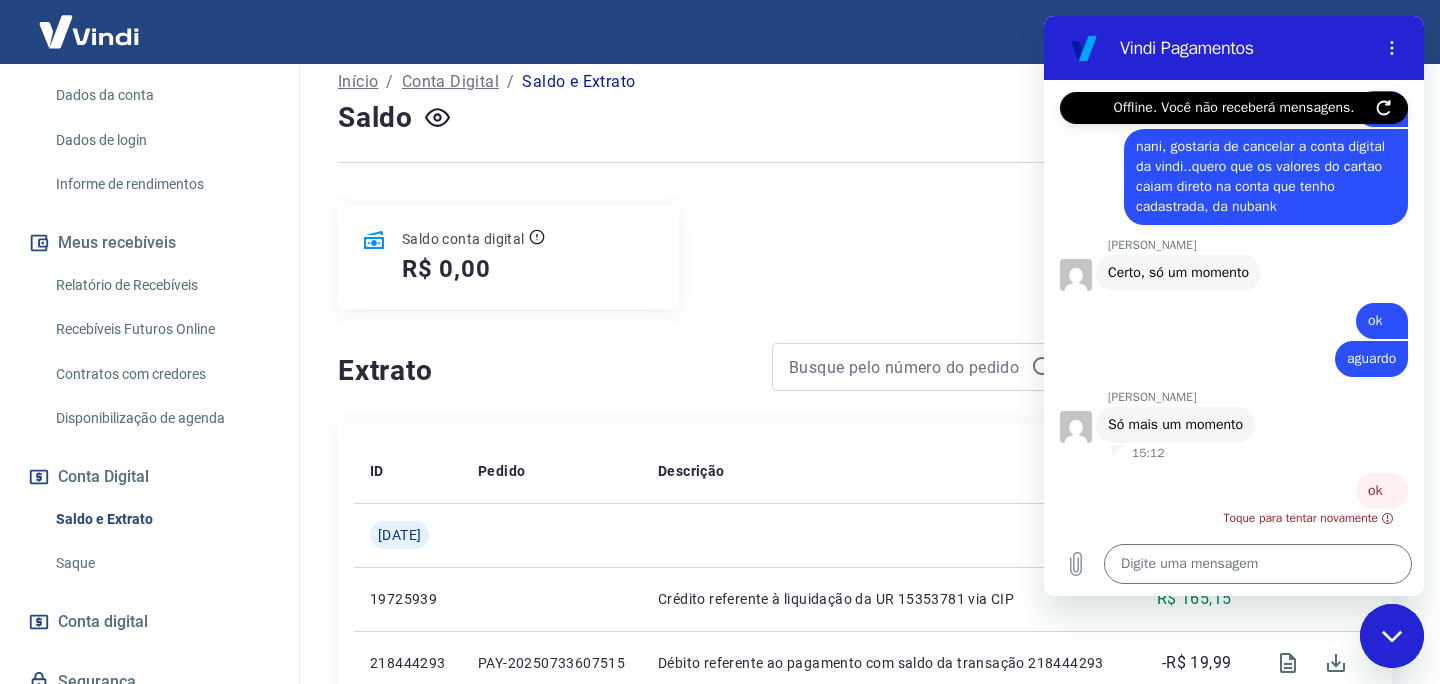 click on "[PERSON_NAME] diz:  Só mais um momento" at bounding box center (1242, 424) 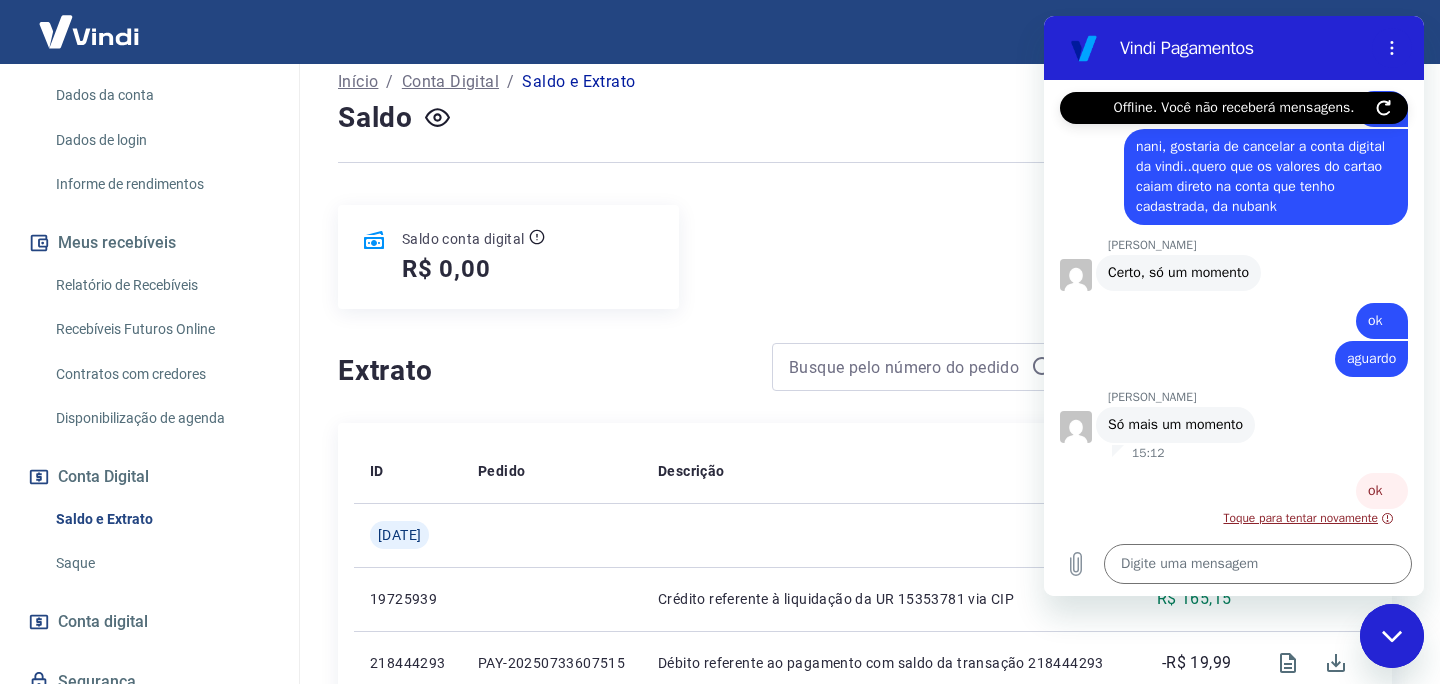 click on "Toque para tentar novamente" at bounding box center (1309, 518) 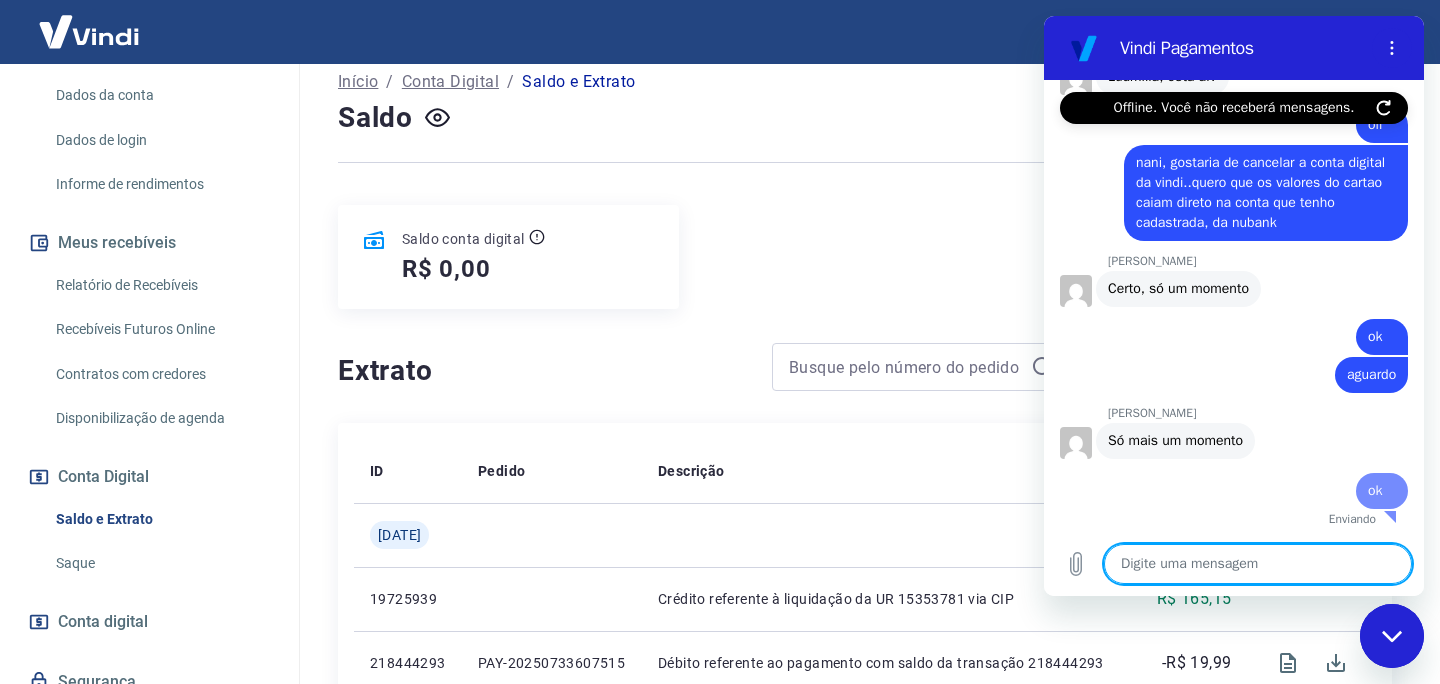 scroll, scrollTop: 447, scrollLeft: 0, axis: vertical 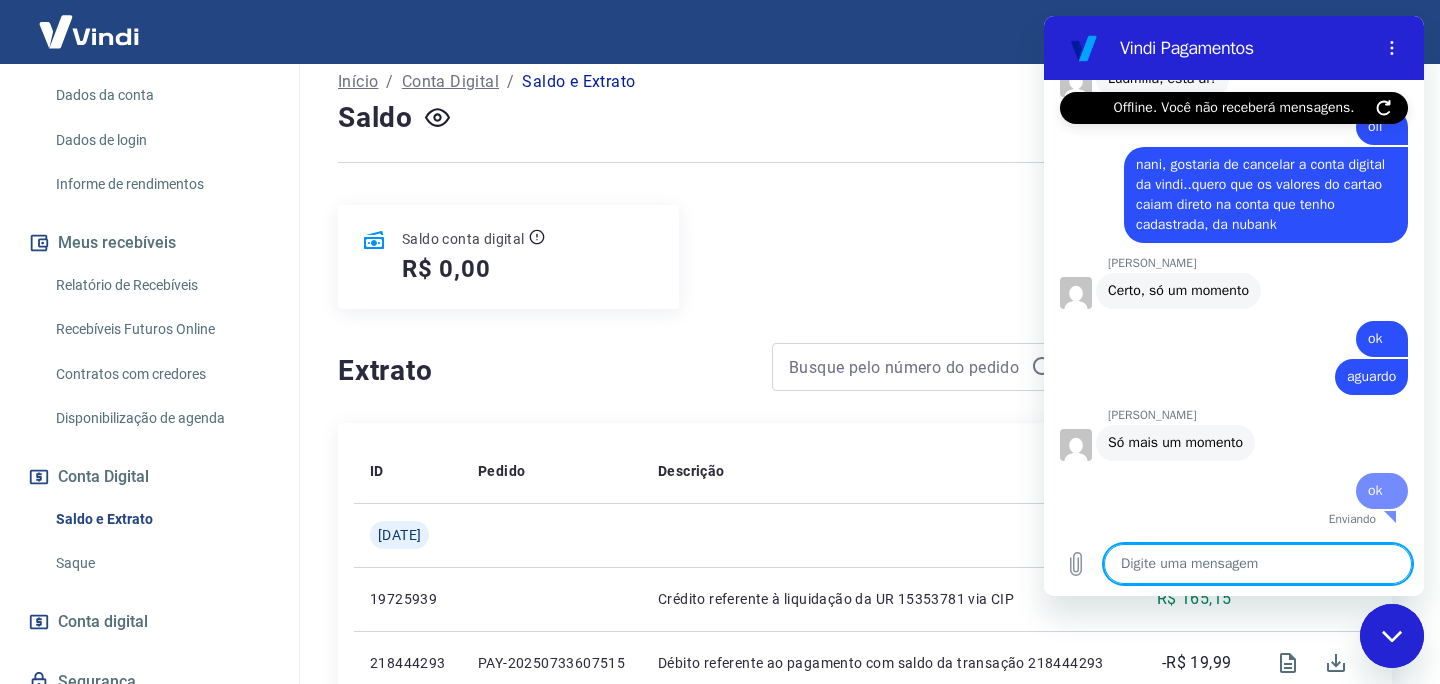 click at bounding box center (1258, 564) 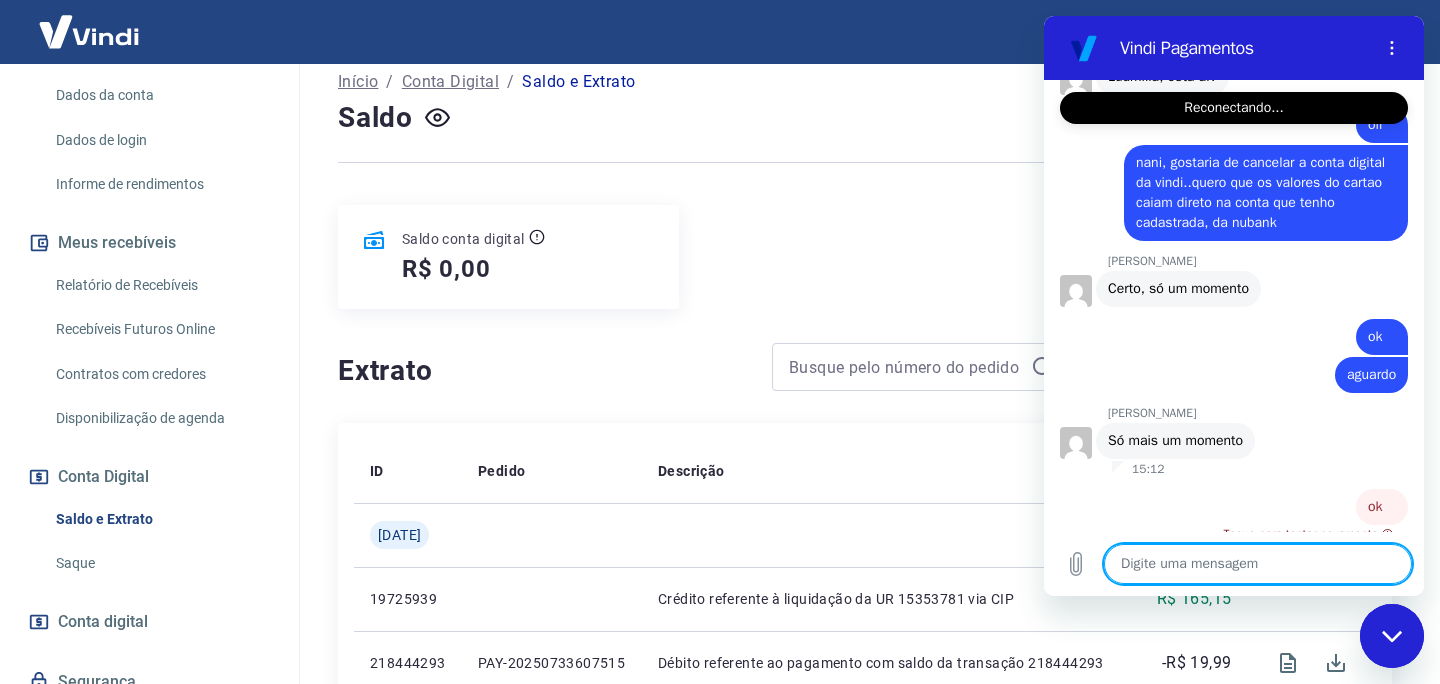scroll, scrollTop: 465, scrollLeft: 0, axis: vertical 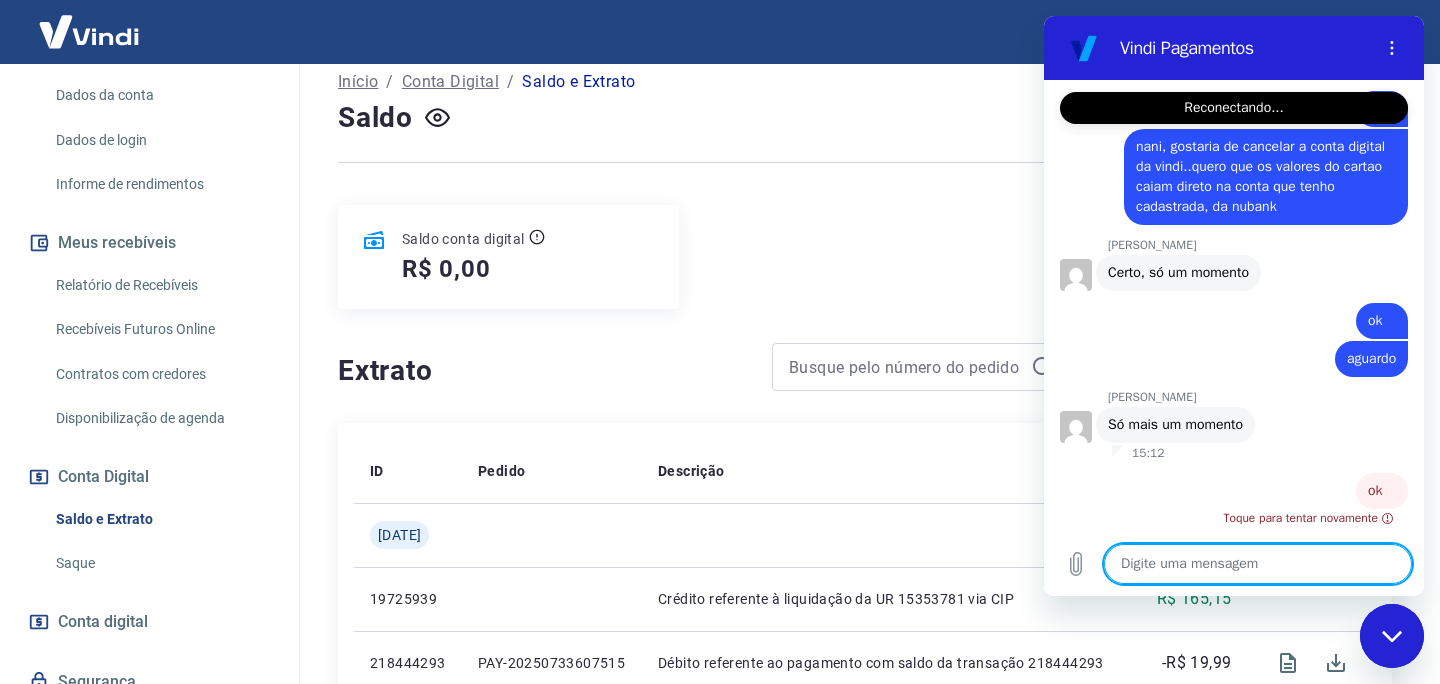 click on "Toque para tentar novamente" at bounding box center (1309, 518) 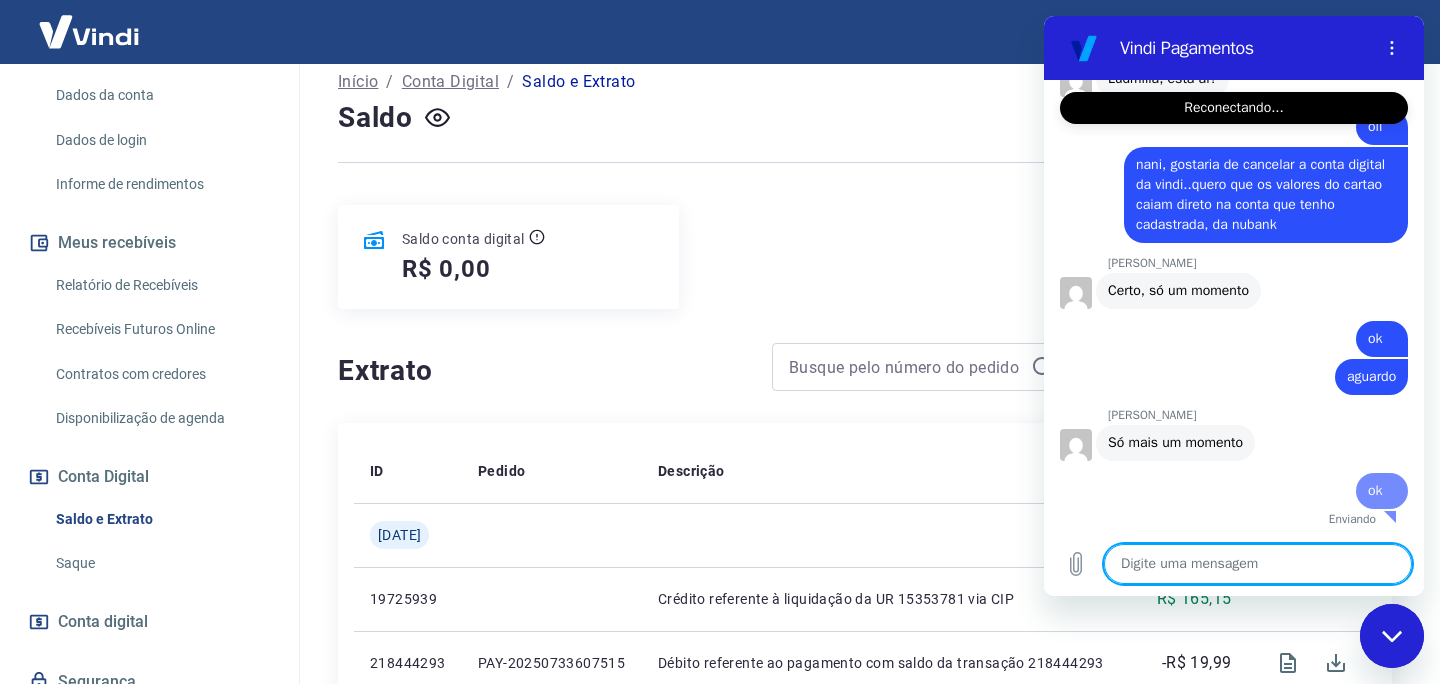 scroll, scrollTop: 447, scrollLeft: 0, axis: vertical 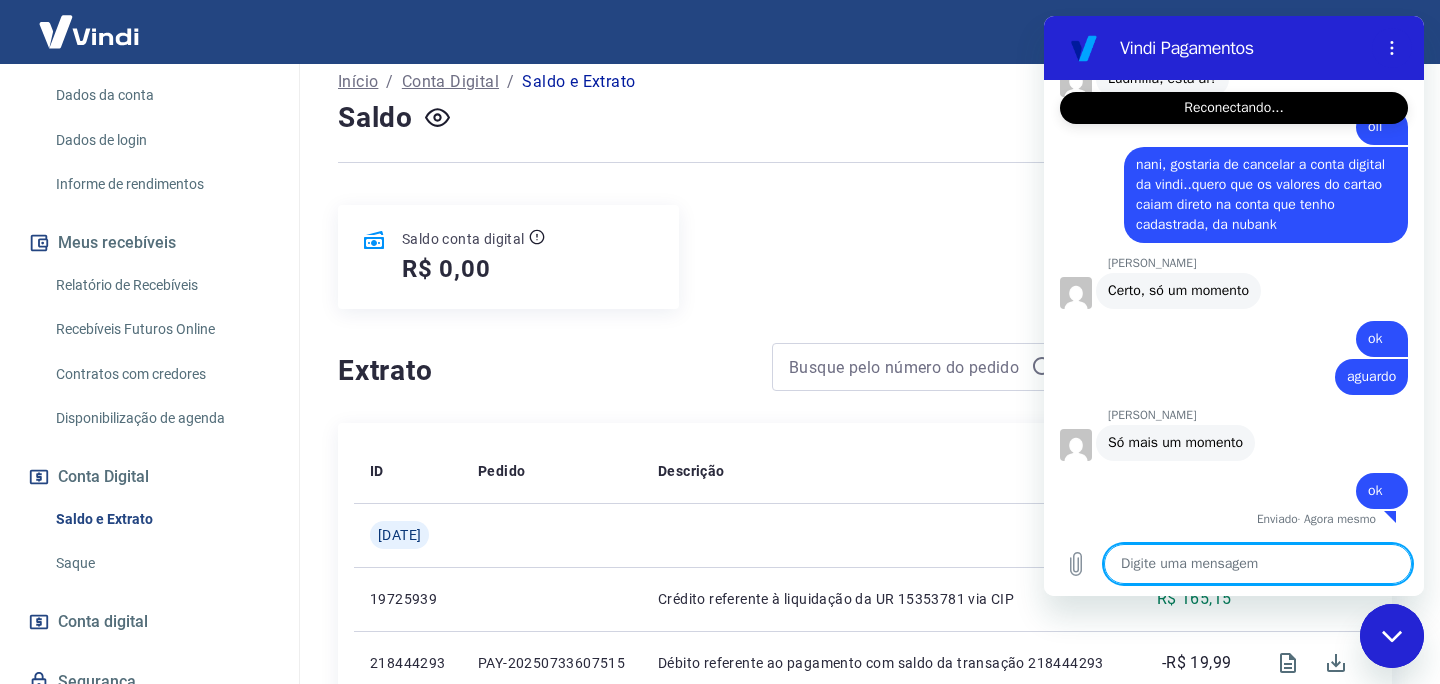 click at bounding box center [1258, 564] 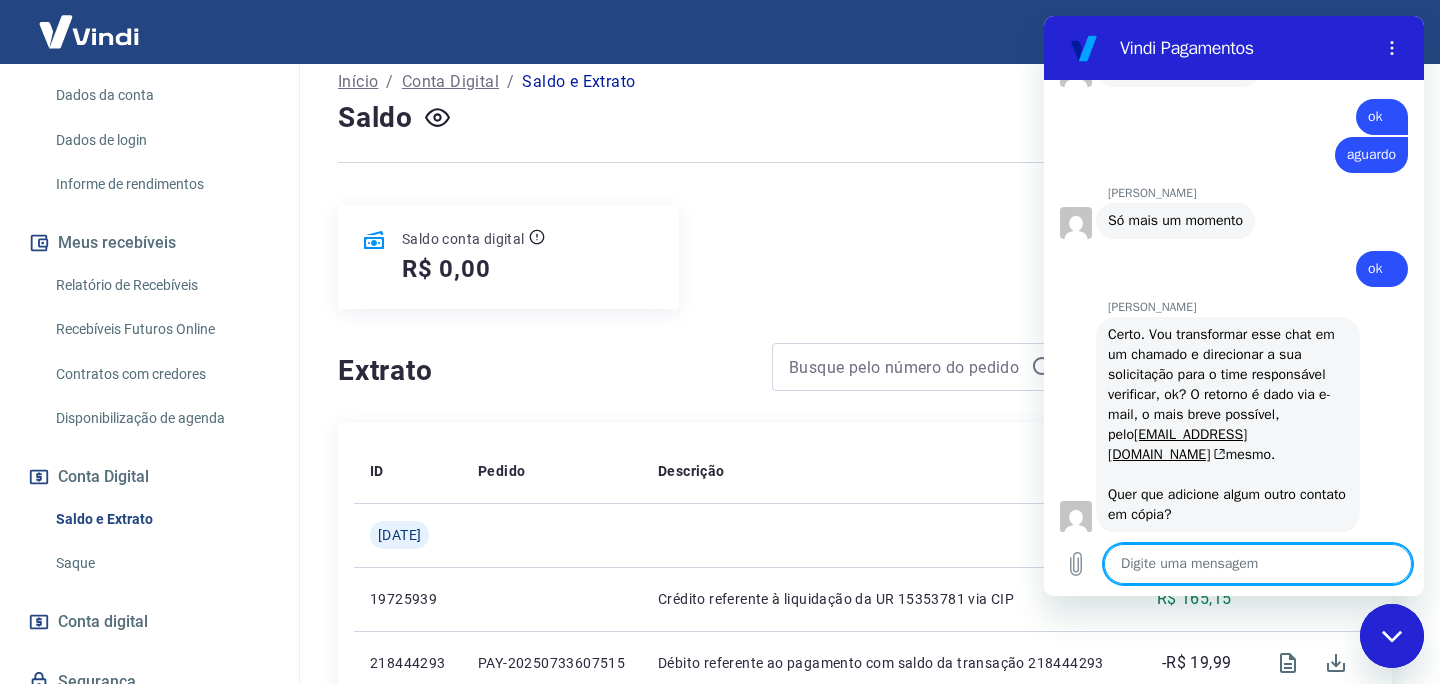 scroll, scrollTop: 673, scrollLeft: 0, axis: vertical 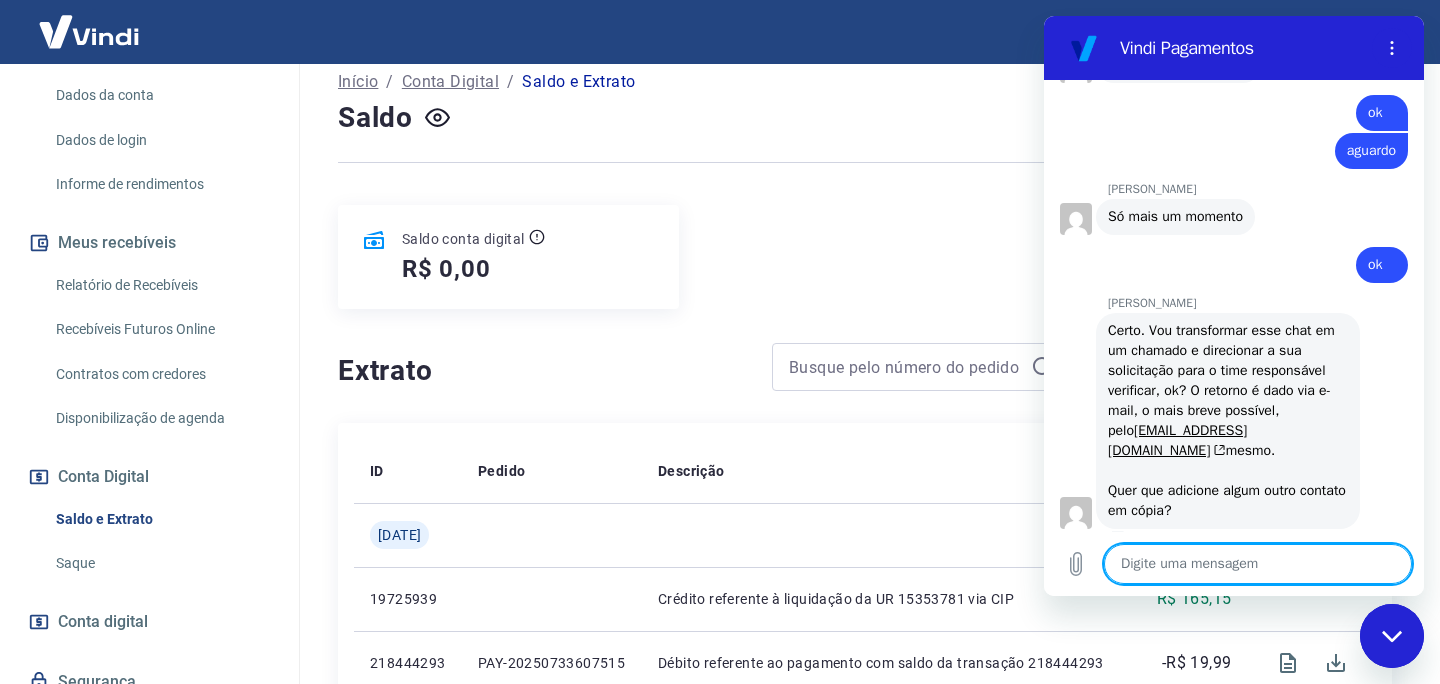 click at bounding box center (1258, 564) 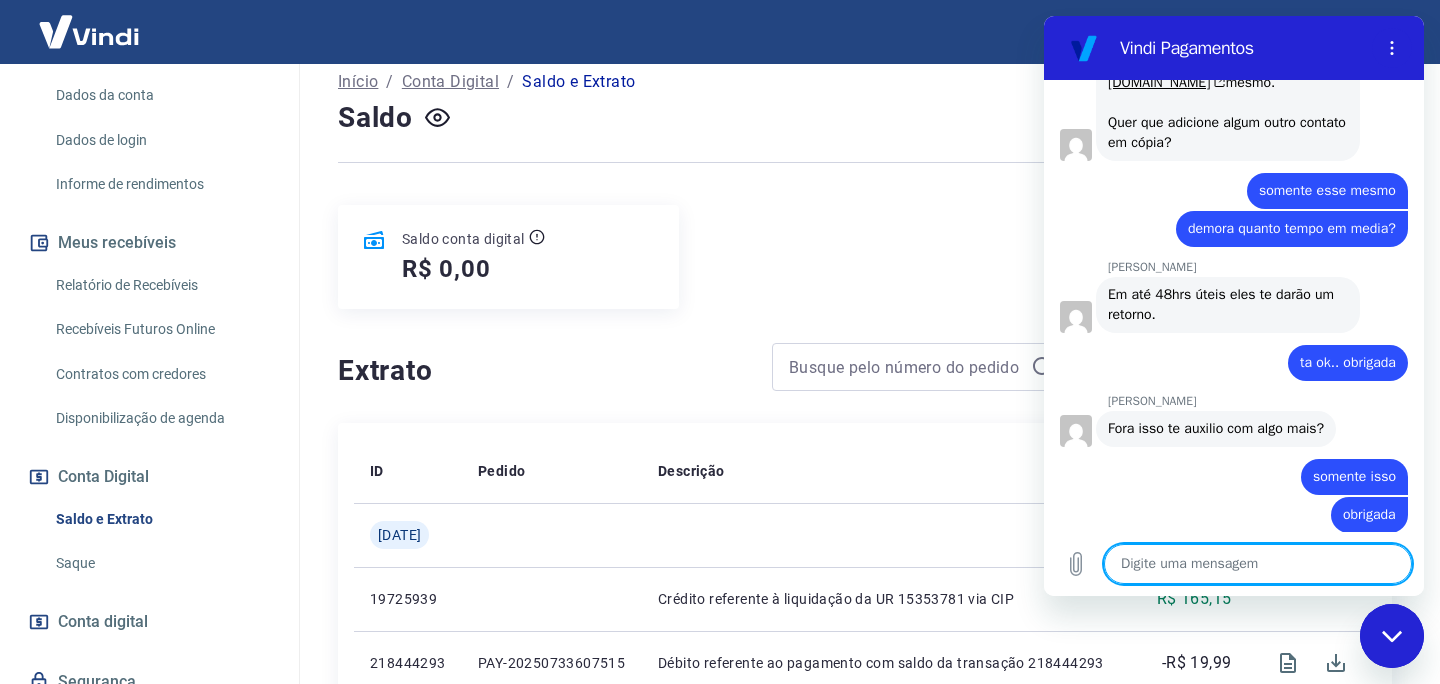 scroll, scrollTop: 1045, scrollLeft: 0, axis: vertical 